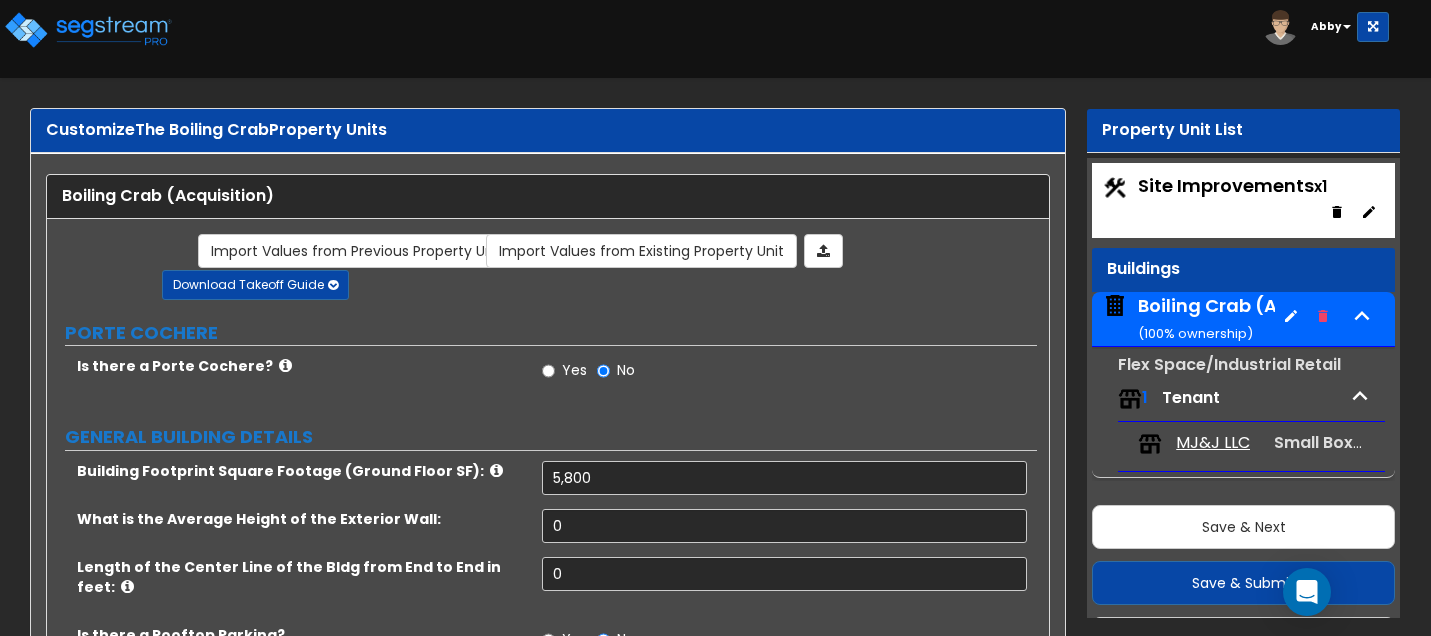 scroll, scrollTop: 0, scrollLeft: 0, axis: both 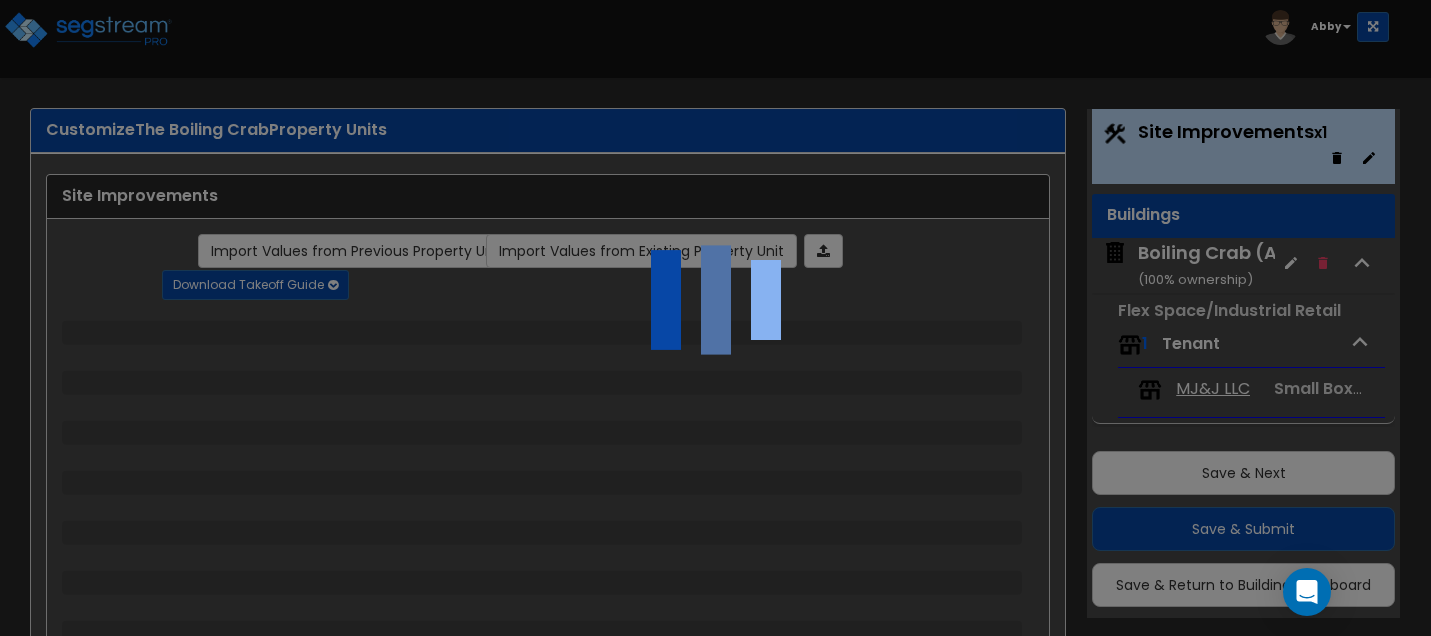 select on "2" 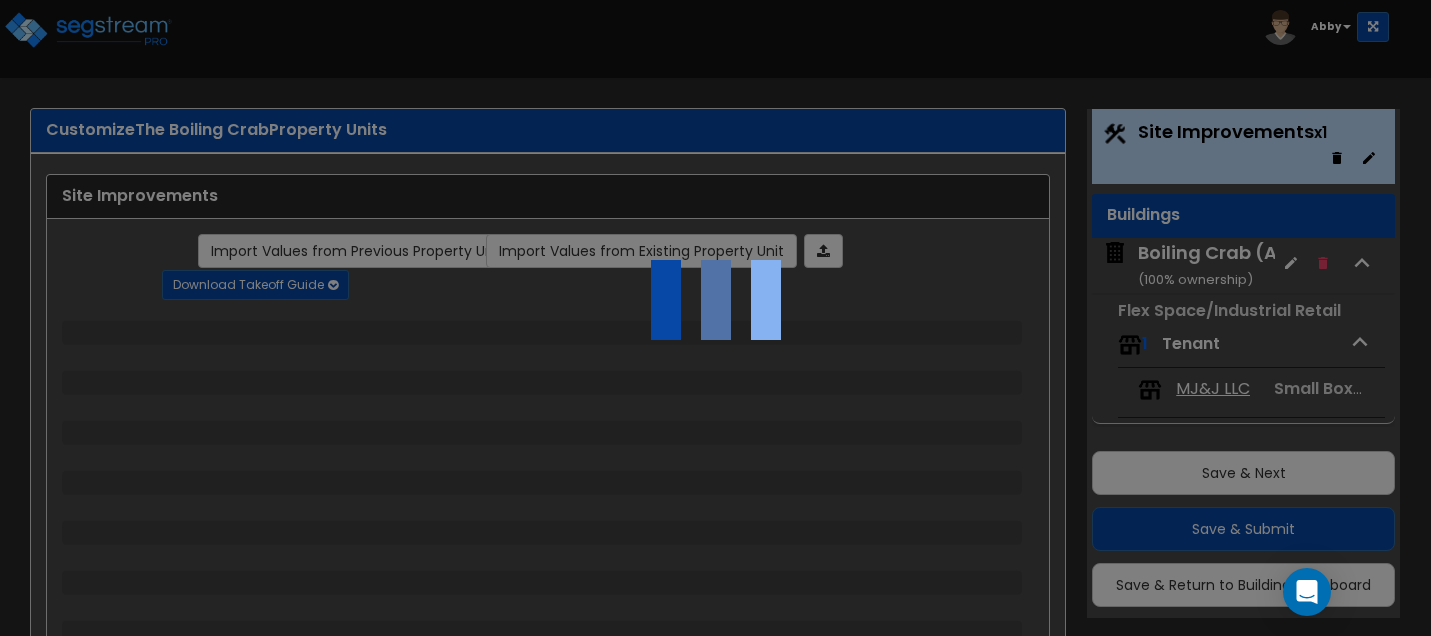 select on "2" 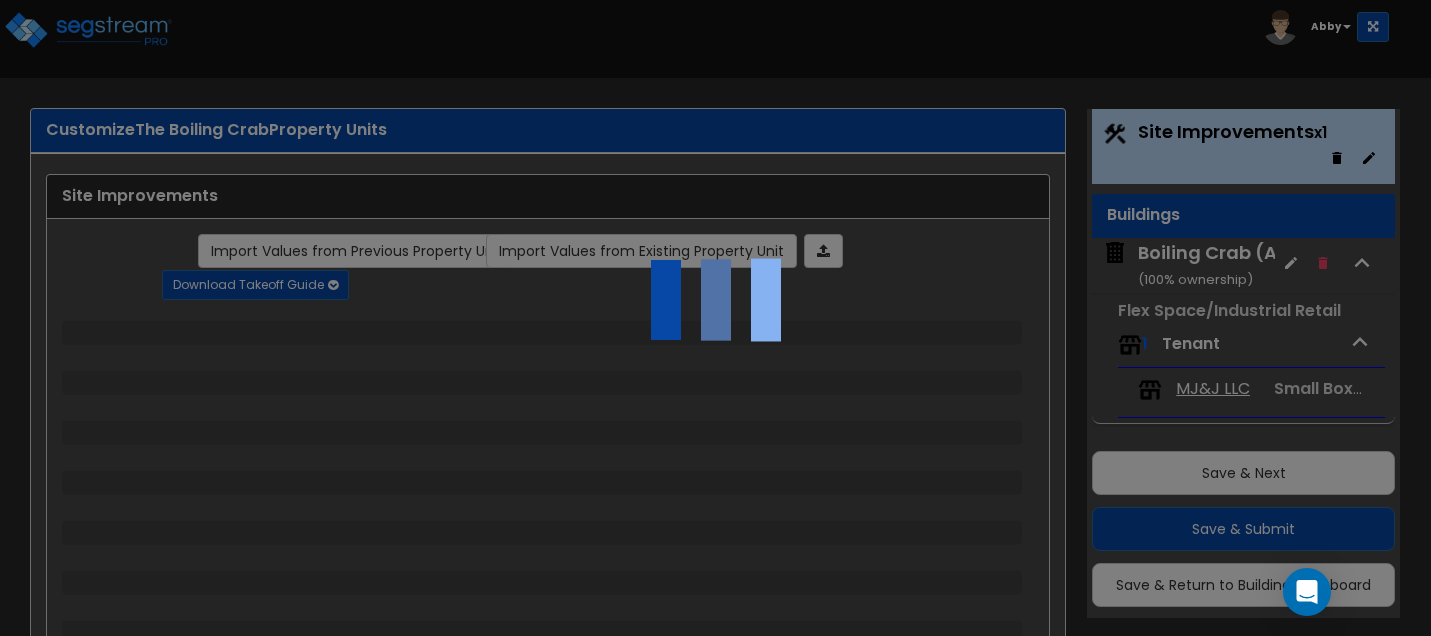 select on "2" 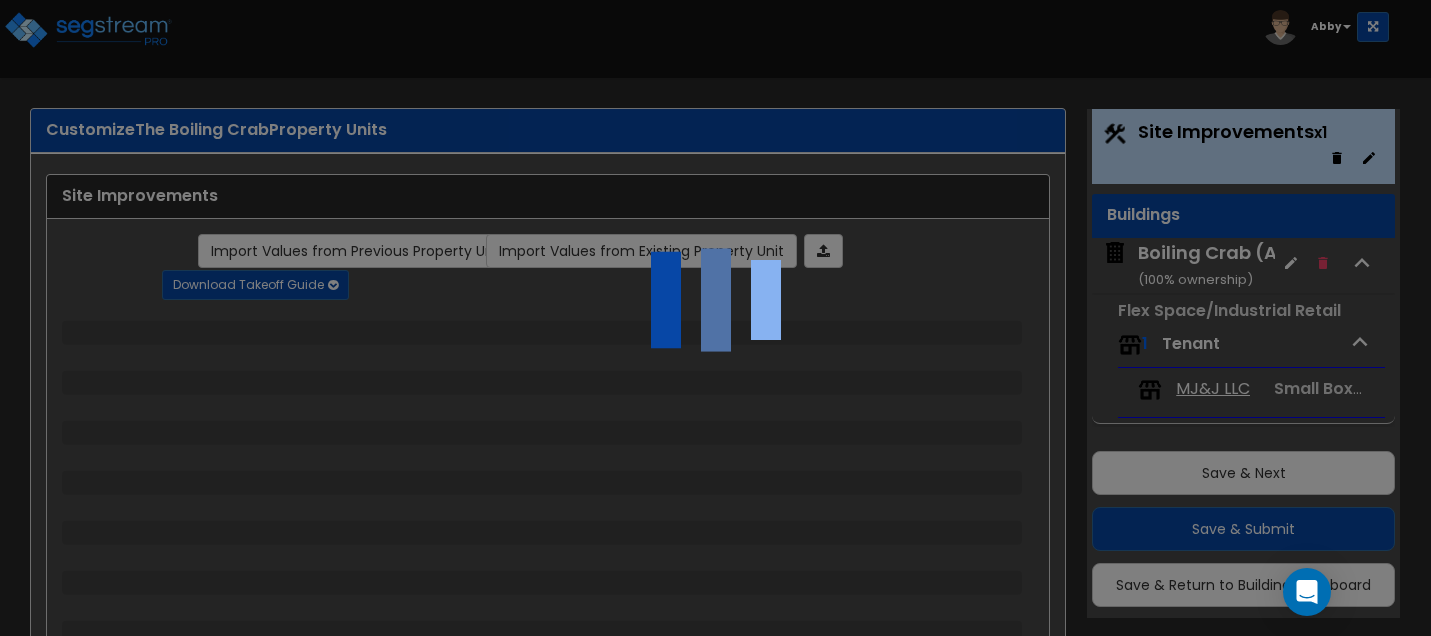 select on "4" 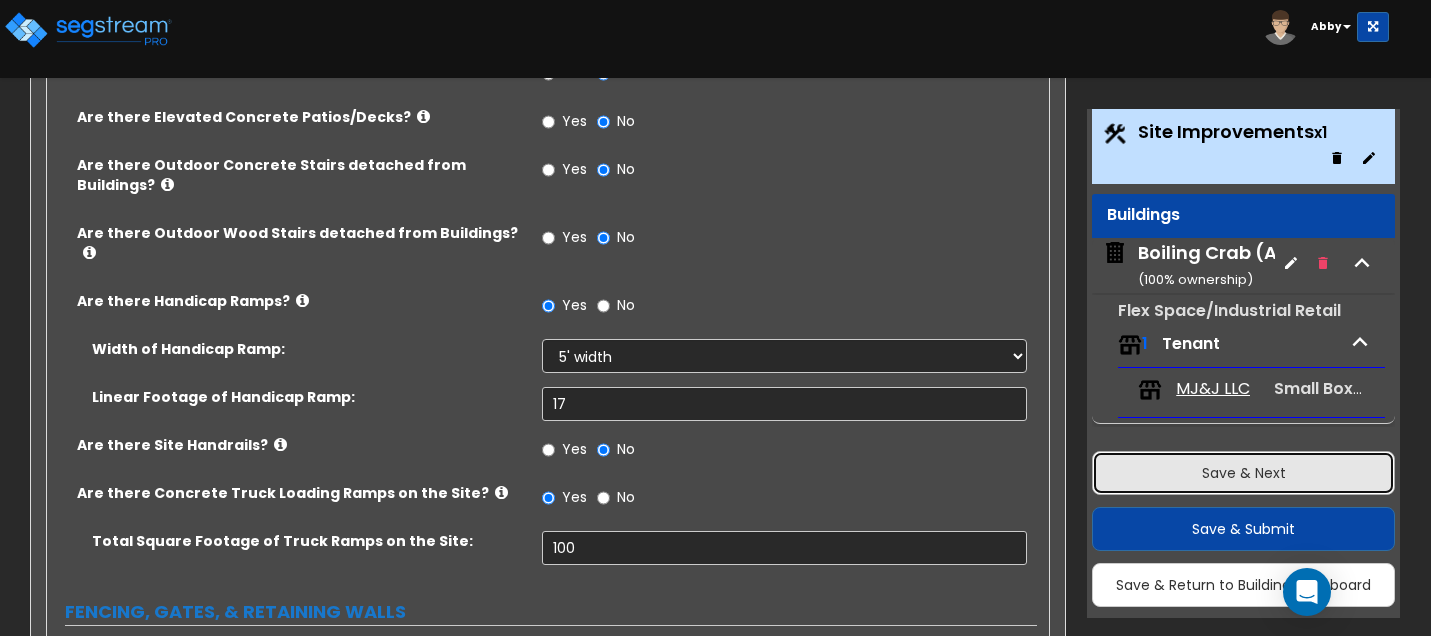 click on "Save & Next" at bounding box center [1243, 473] 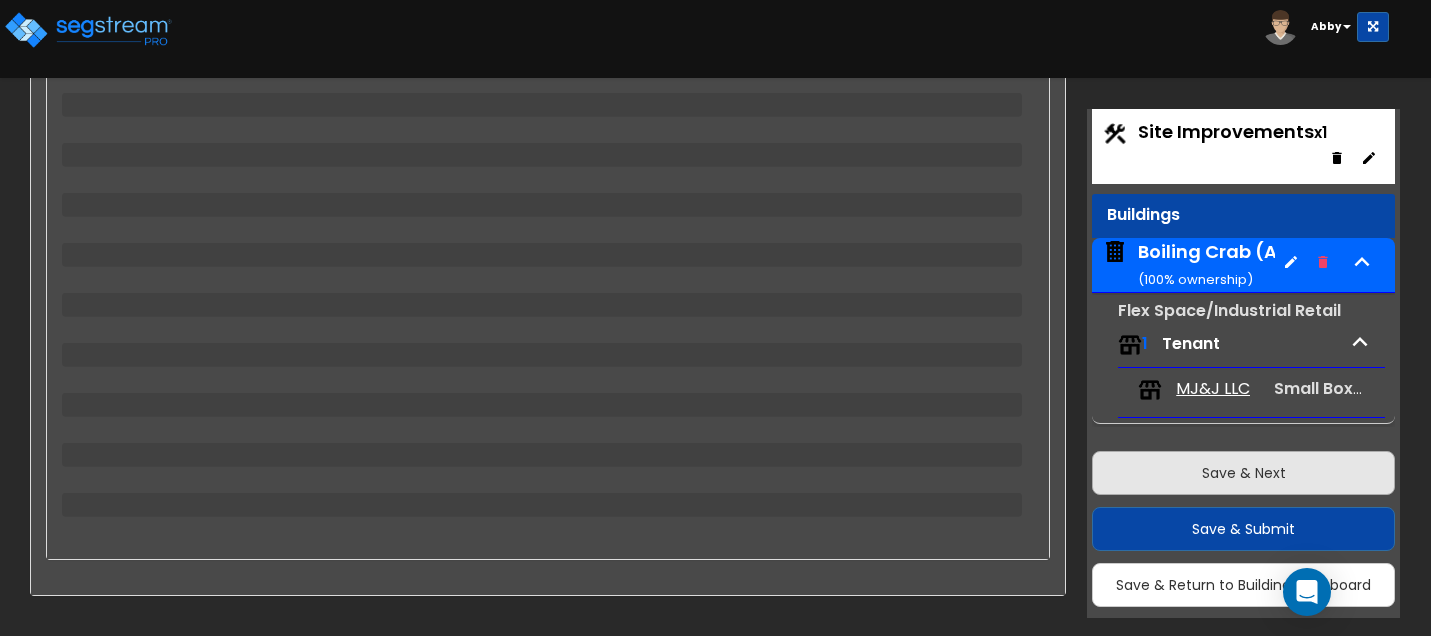 scroll, scrollTop: 278, scrollLeft: 0, axis: vertical 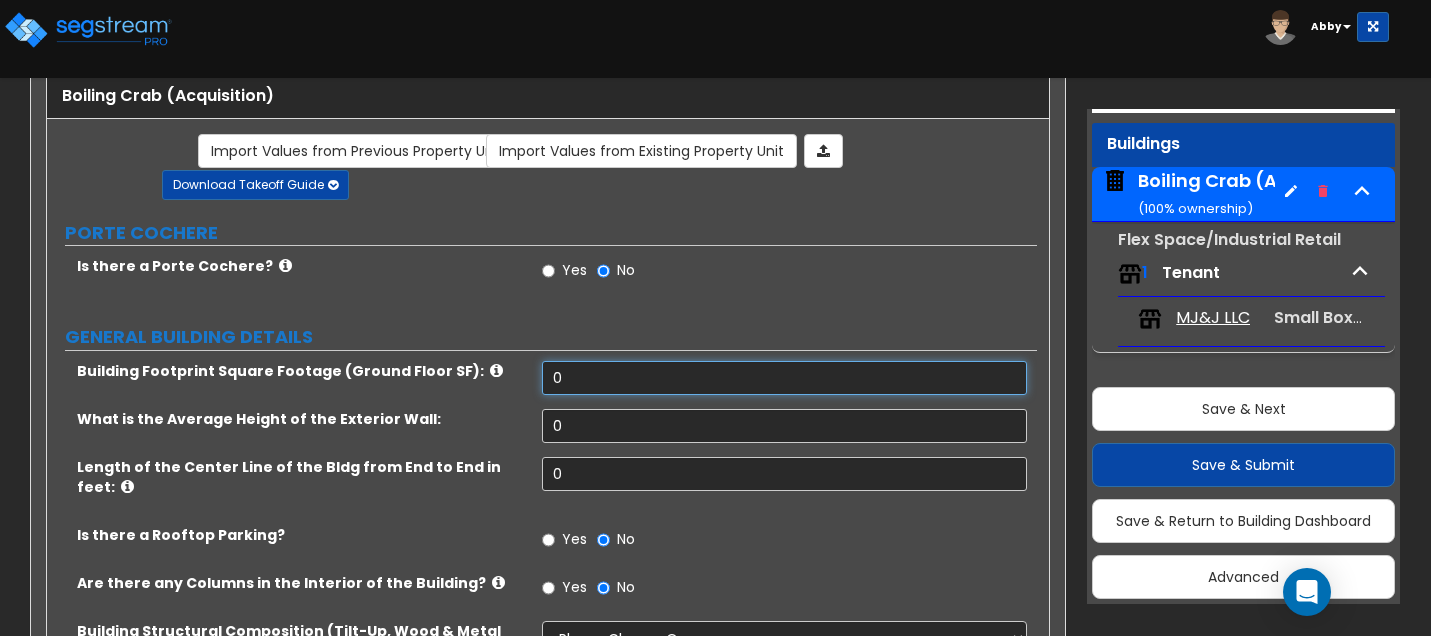 click on "0" at bounding box center (784, 378) 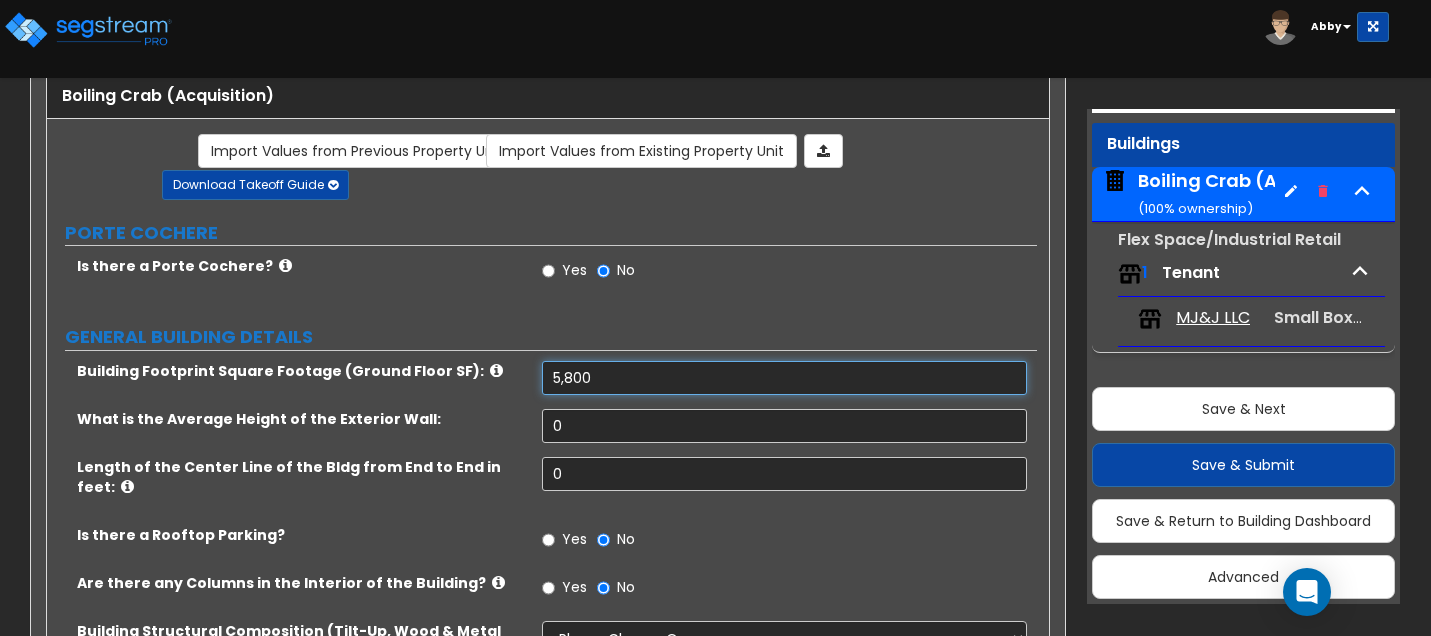 type on "5,800" 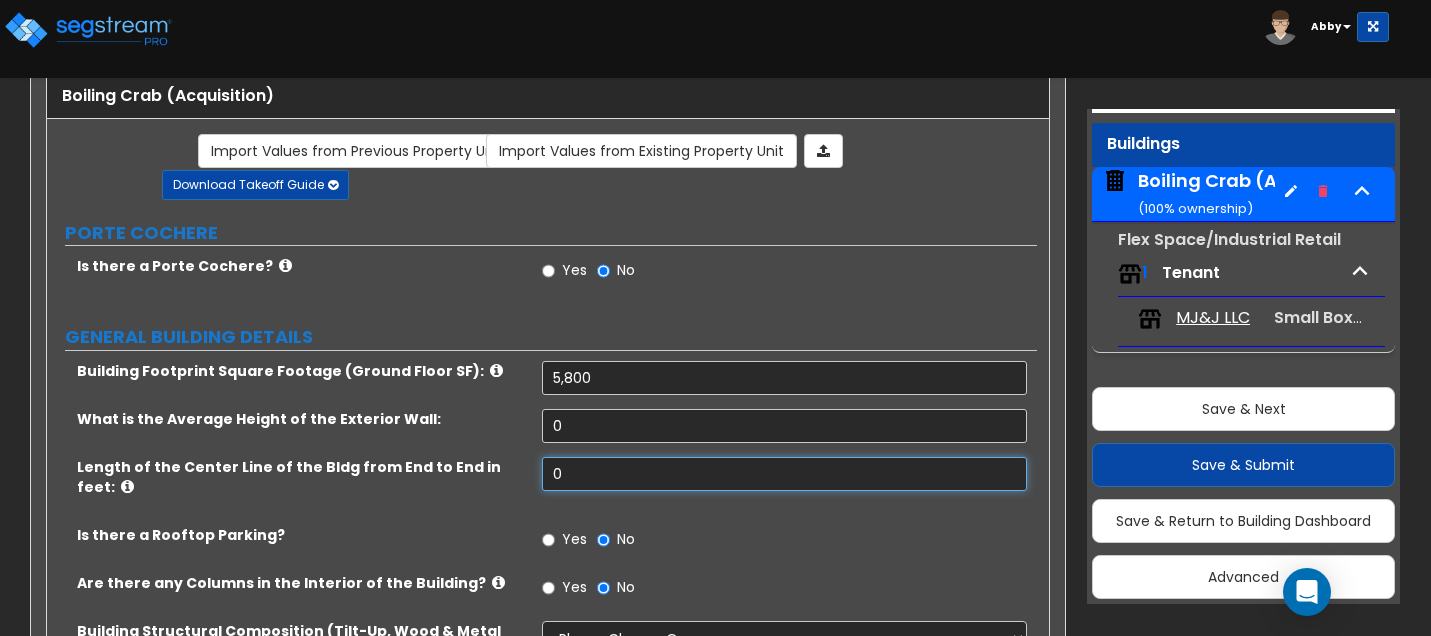 click on "0" at bounding box center (784, 474) 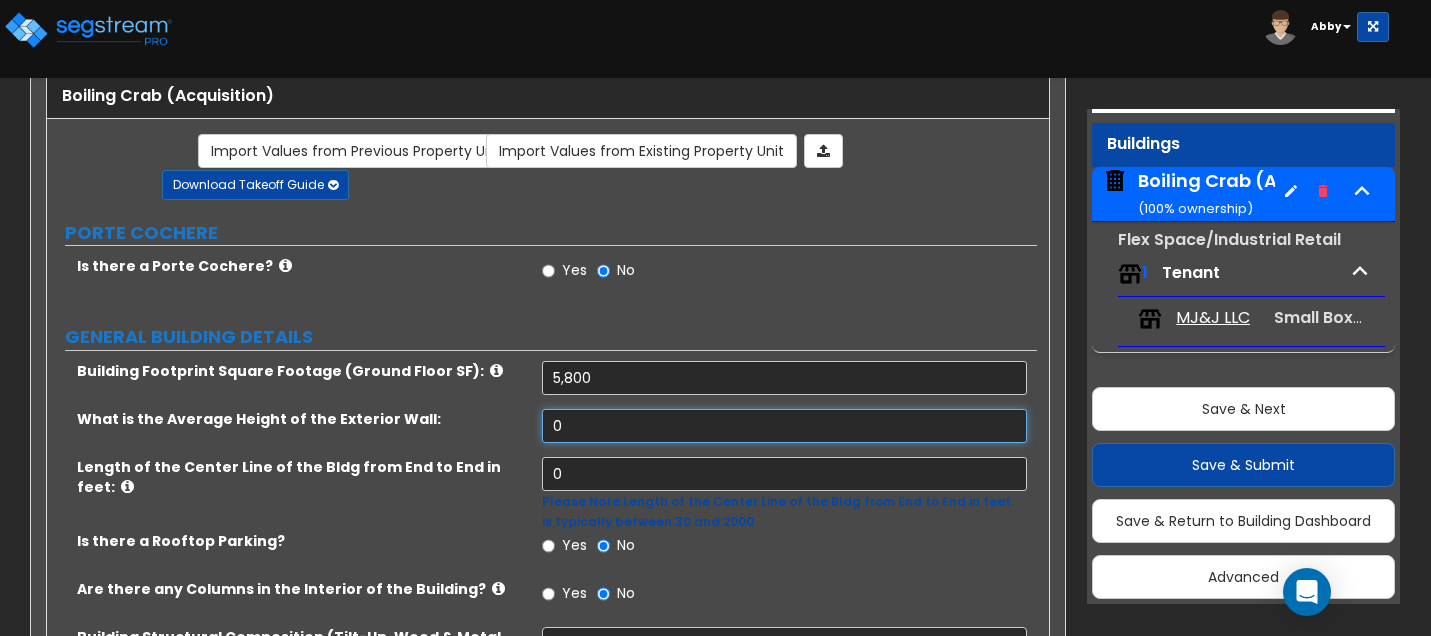 click on "0" at bounding box center (784, 426) 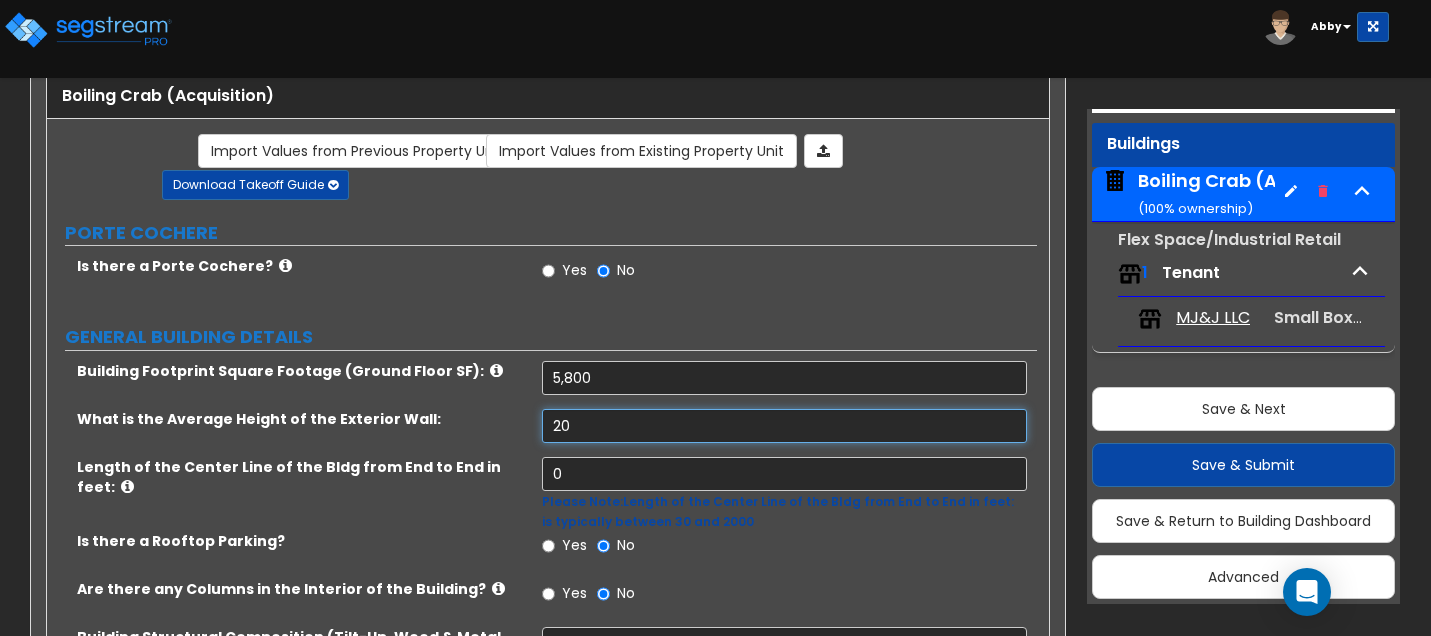 type on "20" 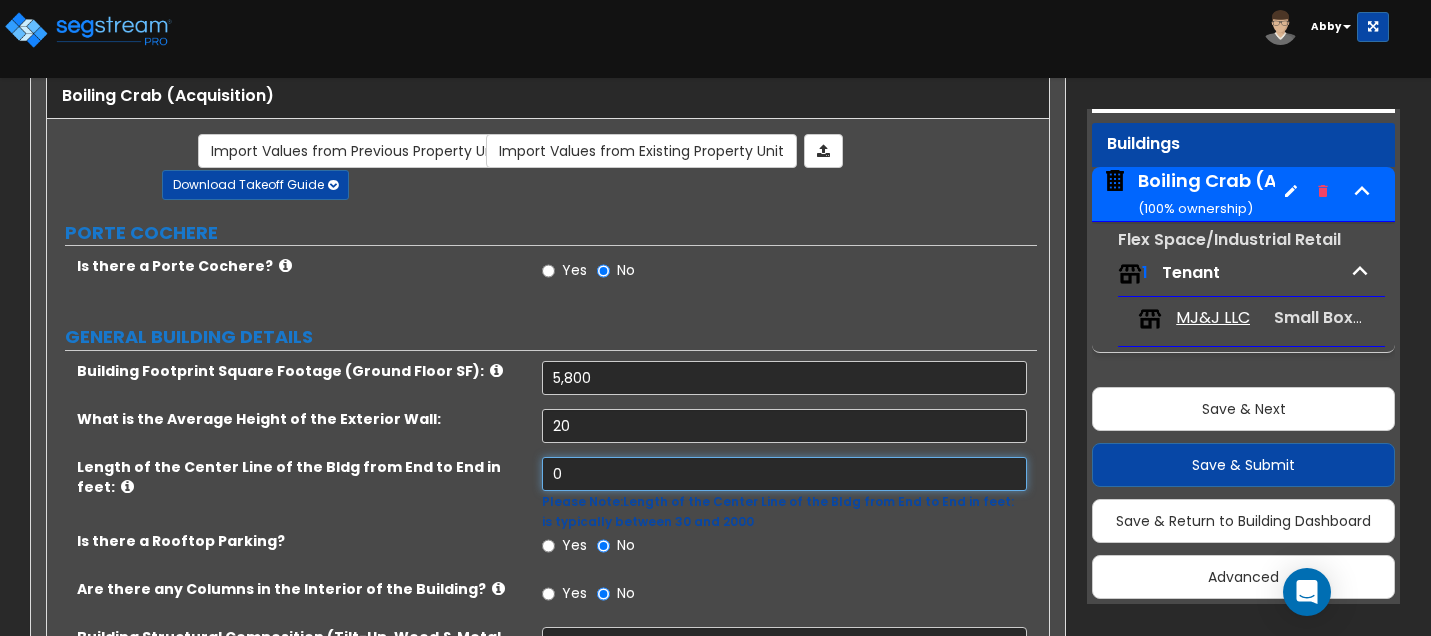 click on "0" at bounding box center [784, 474] 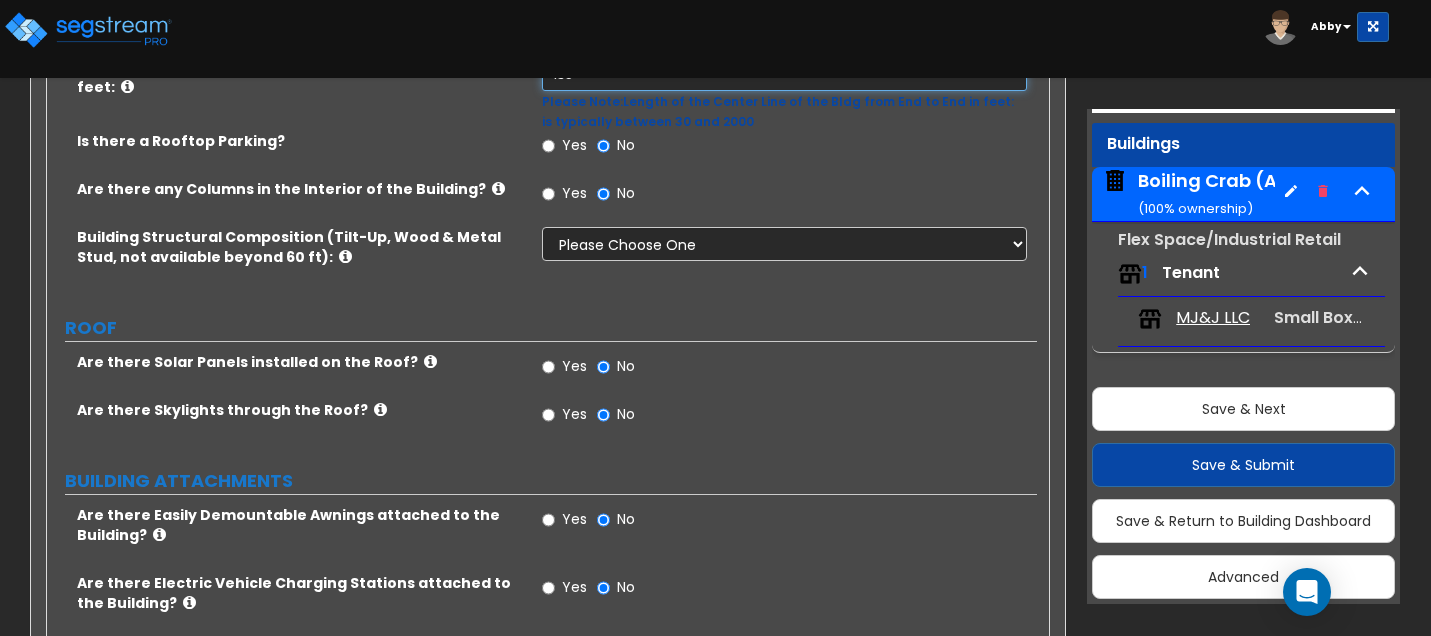 scroll, scrollTop: 400, scrollLeft: 0, axis: vertical 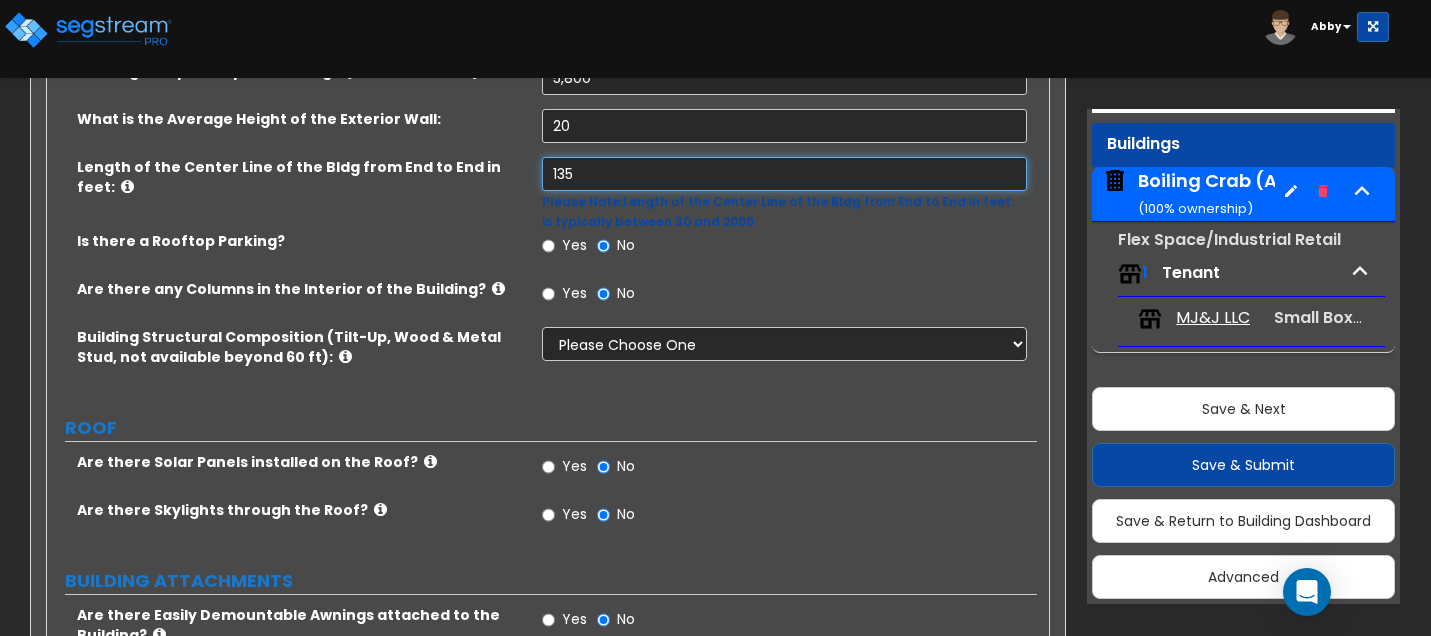 type on "135" 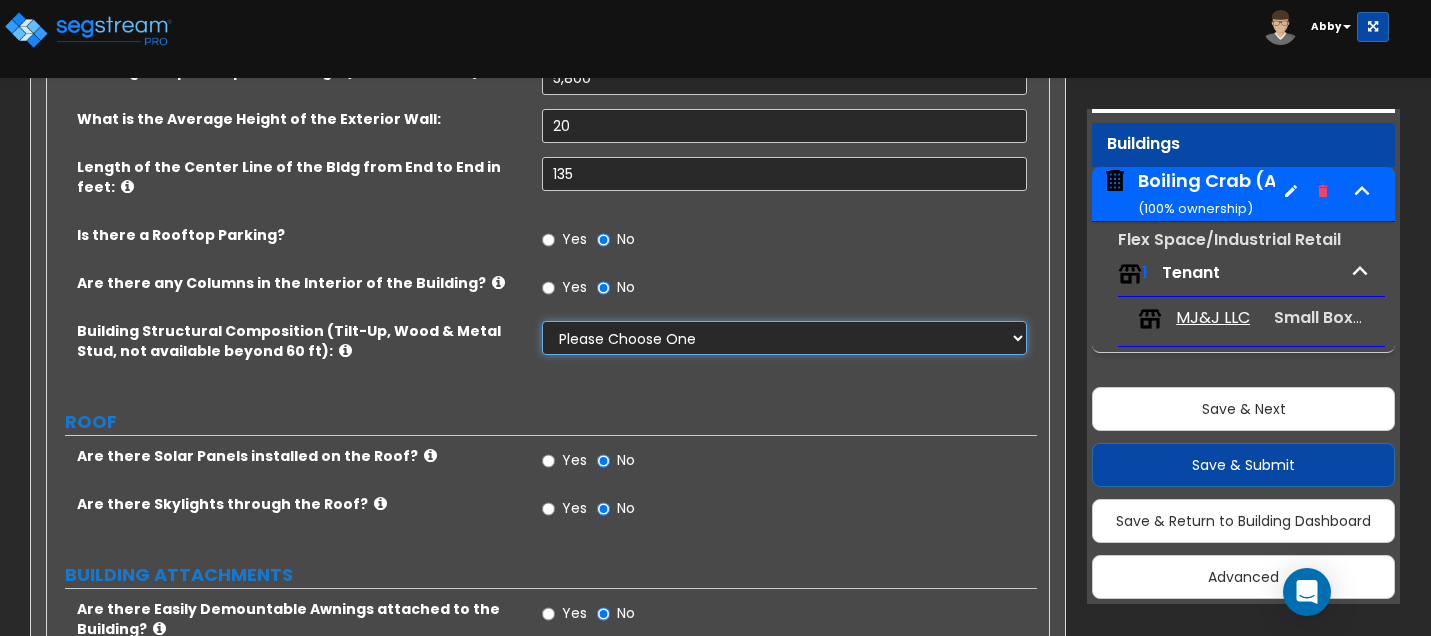 click on "Please Choose One Pre-Engineered Metal Building Tilt-up Wall Construction Reinforced Concrete Structural Steel Brick Masonry CMU Masonry Wood Stud Metal Stud" at bounding box center (784, 338) 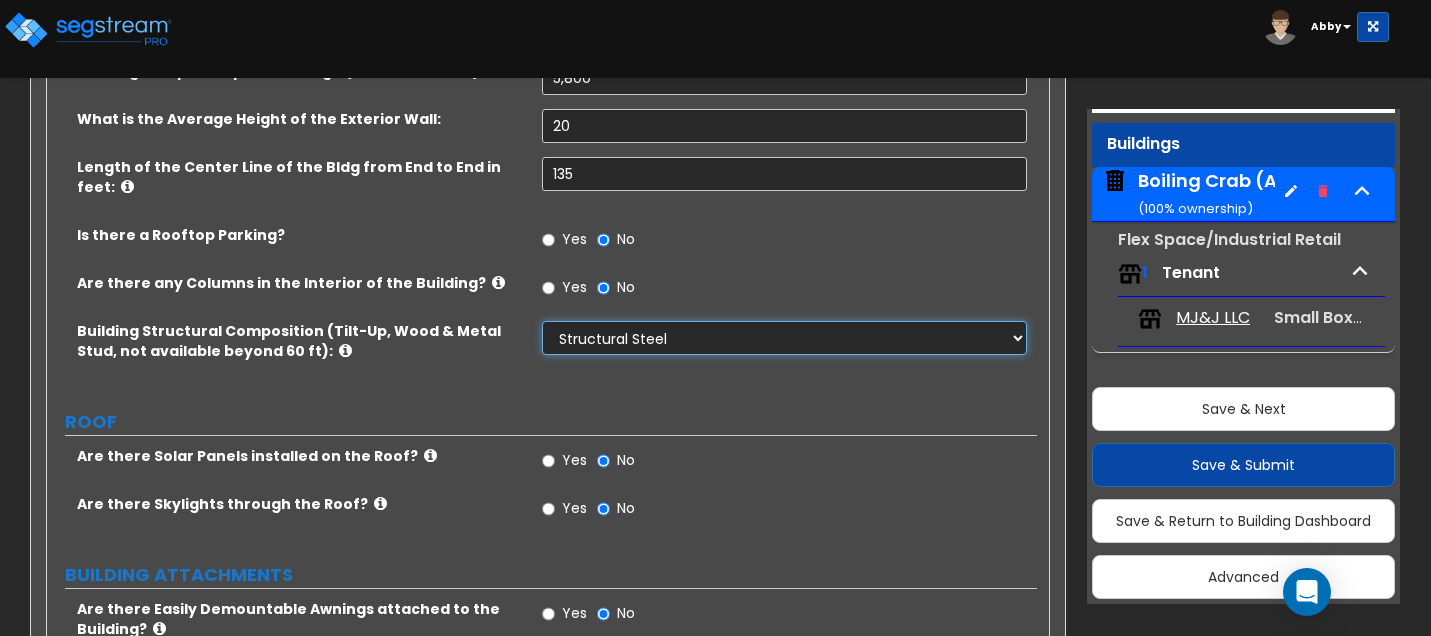 click on "Please Choose One Pre-Engineered Metal Building Tilt-up Wall Construction Reinforced Concrete Structural Steel Brick Masonry CMU Masonry Wood Stud Metal Stud" at bounding box center (784, 338) 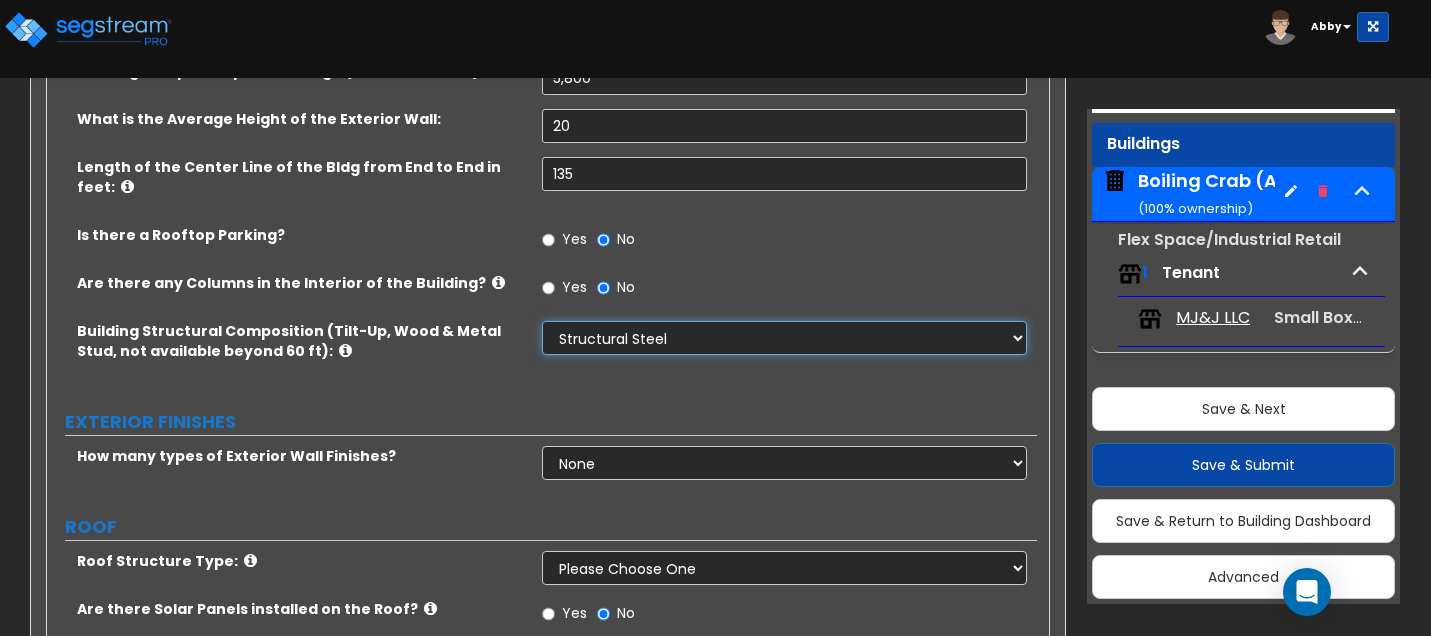 click on "Please Choose One Pre-Engineered Metal Building Tilt-up Wall Construction Reinforced Concrete Structural Steel Brick Masonry CMU Masonry Wood Stud Metal Stud" at bounding box center (784, 338) 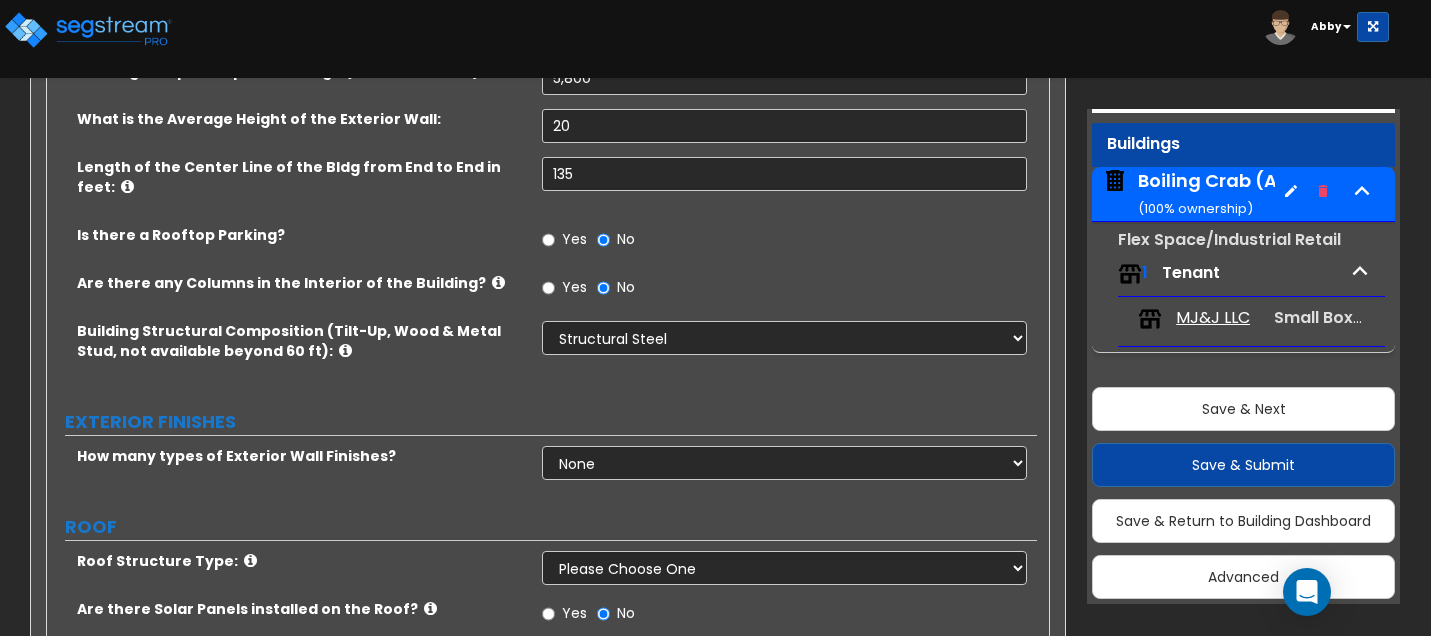 click on "How many types of Exterior Wall Finishes? None 1 2 3" at bounding box center [542, 470] 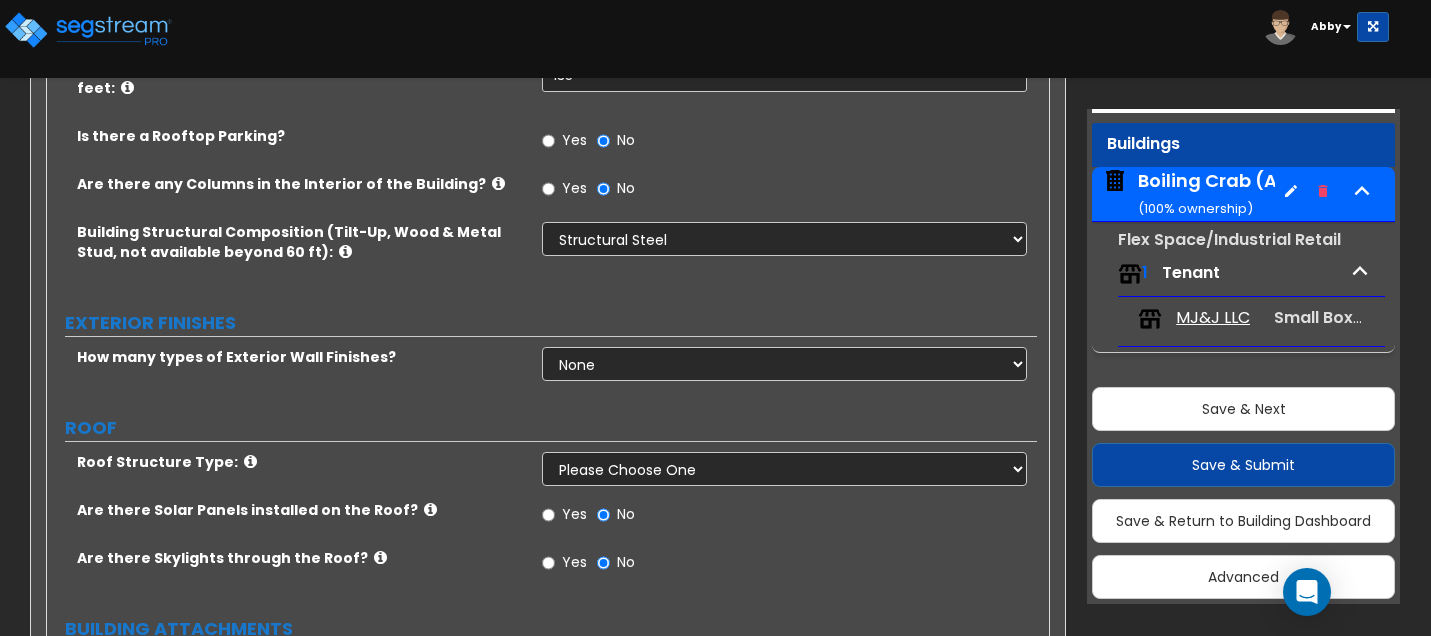 scroll, scrollTop: 500, scrollLeft: 0, axis: vertical 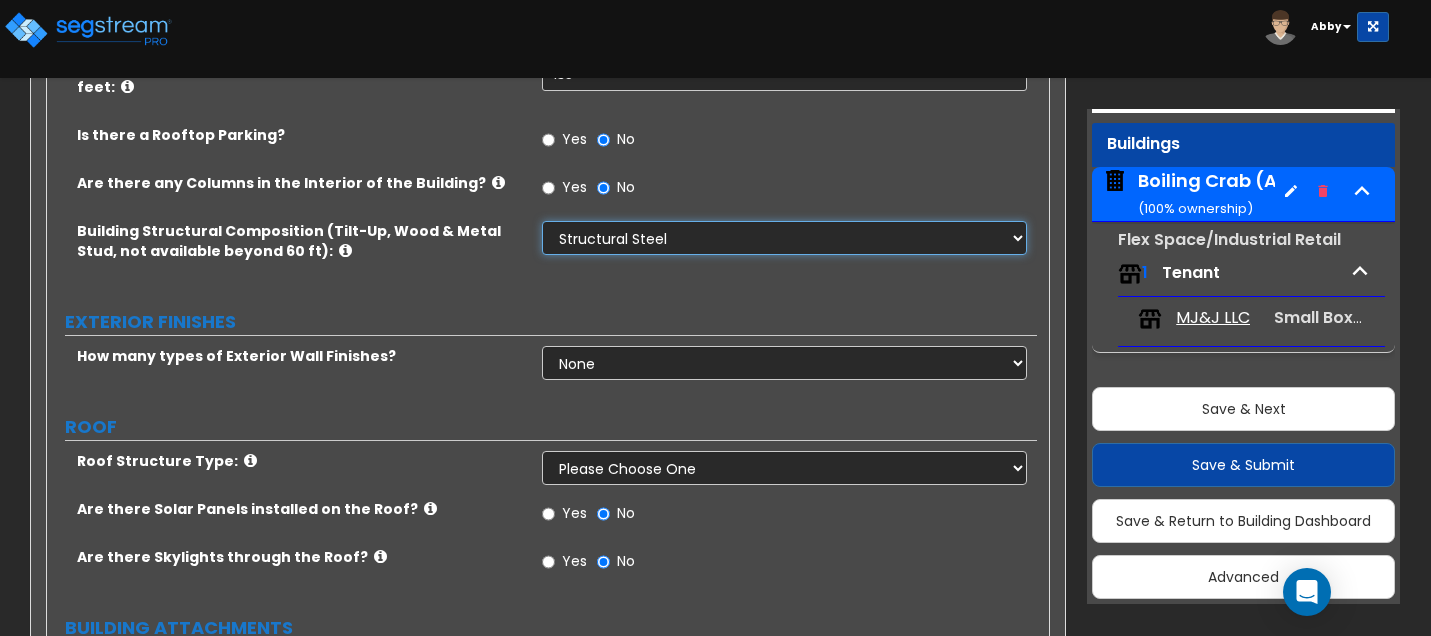 click on "Please Choose One Pre-Engineered Metal Building Tilt-up Wall Construction Reinforced Concrete Structural Steel Brick Masonry CMU Masonry Wood Stud Metal Stud" at bounding box center [784, 238] 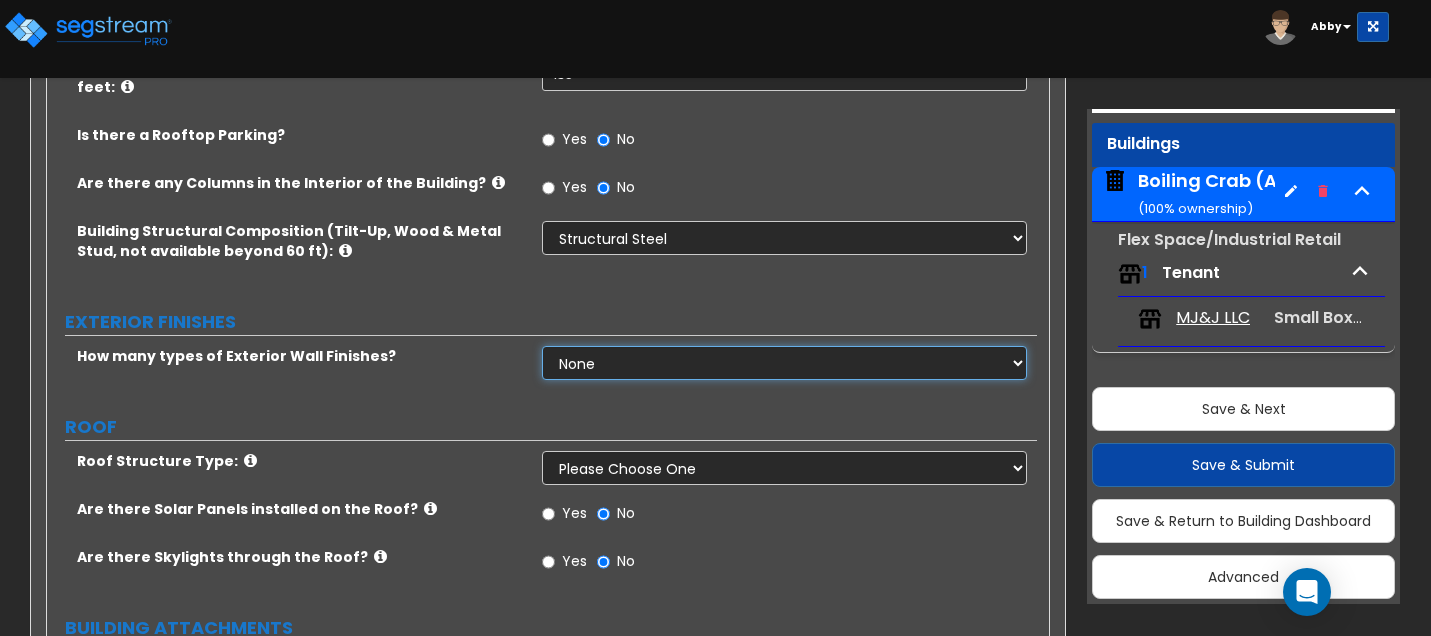 click on "None 1 2 3" at bounding box center [784, 363] 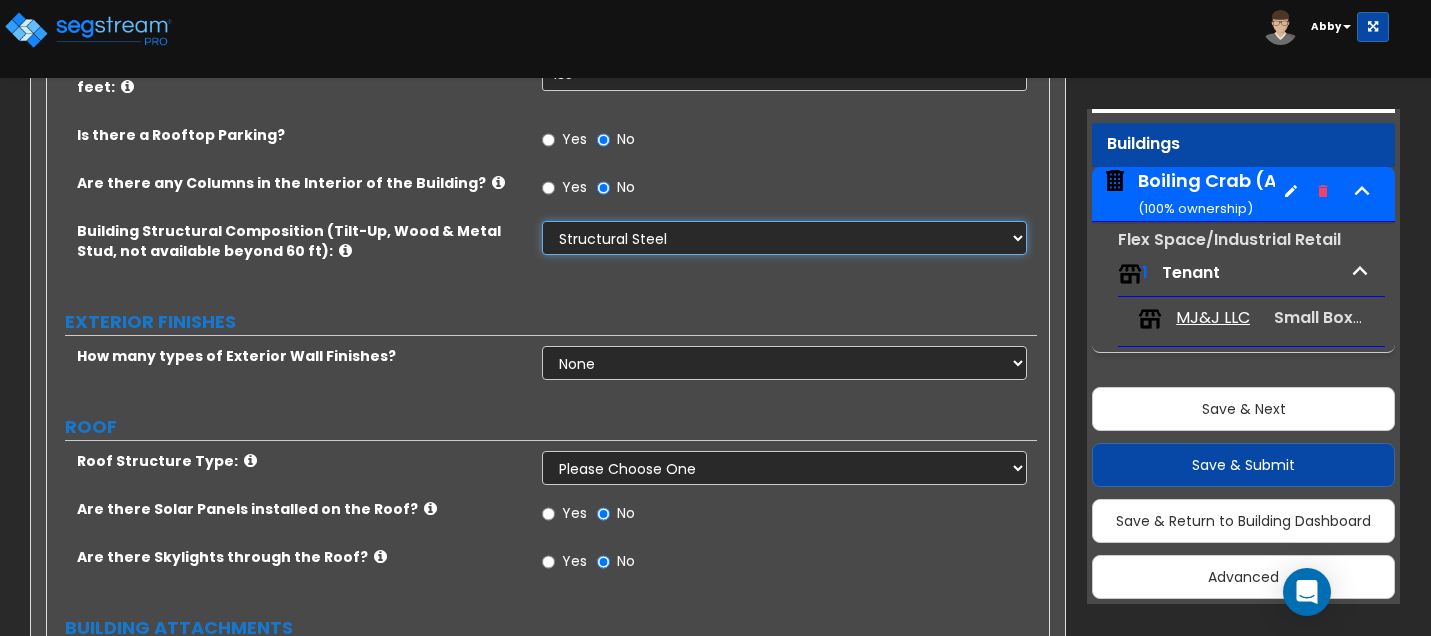 click on "Please Choose One Pre-Engineered Metal Building Tilt-up Wall Construction Reinforced Concrete Structural Steel Brick Masonry CMU Masonry Wood Stud Metal Stud" at bounding box center [784, 238] 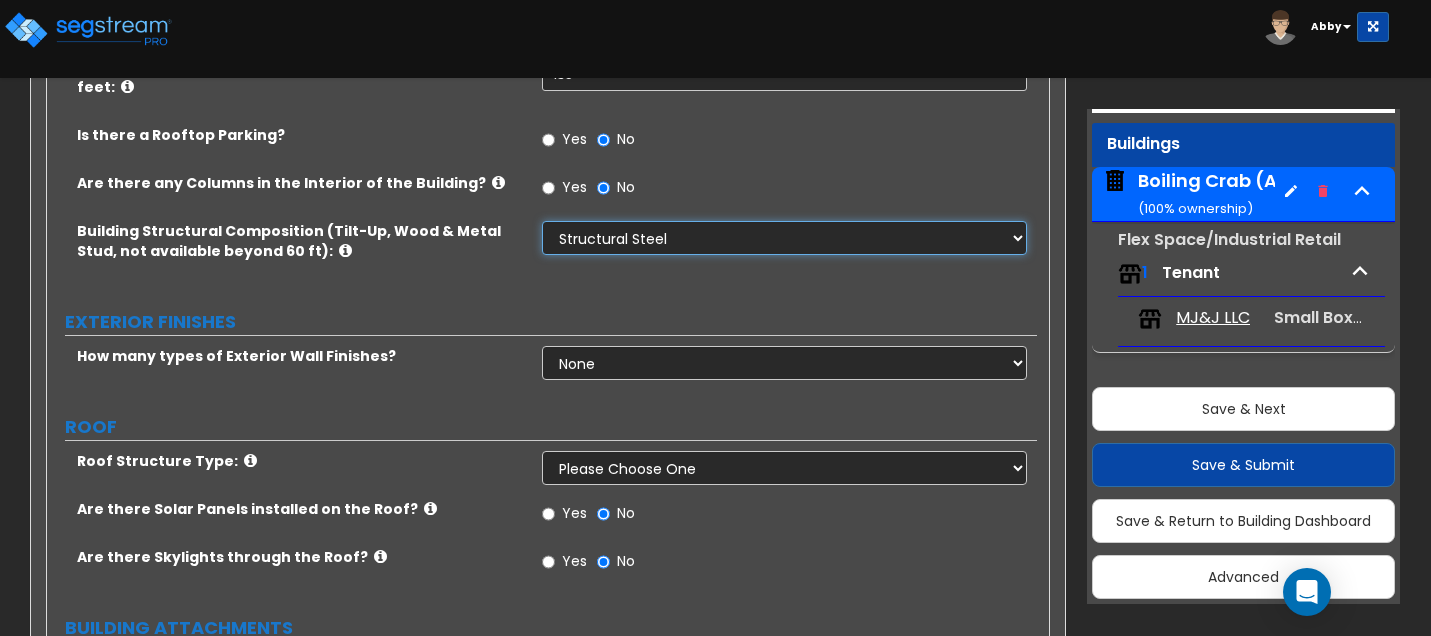 click on "Please Choose One Pre-Engineered Metal Building Tilt-up Wall Construction Reinforced Concrete Structural Steel Brick Masonry CMU Masonry Wood Stud Metal Stud" at bounding box center (784, 238) 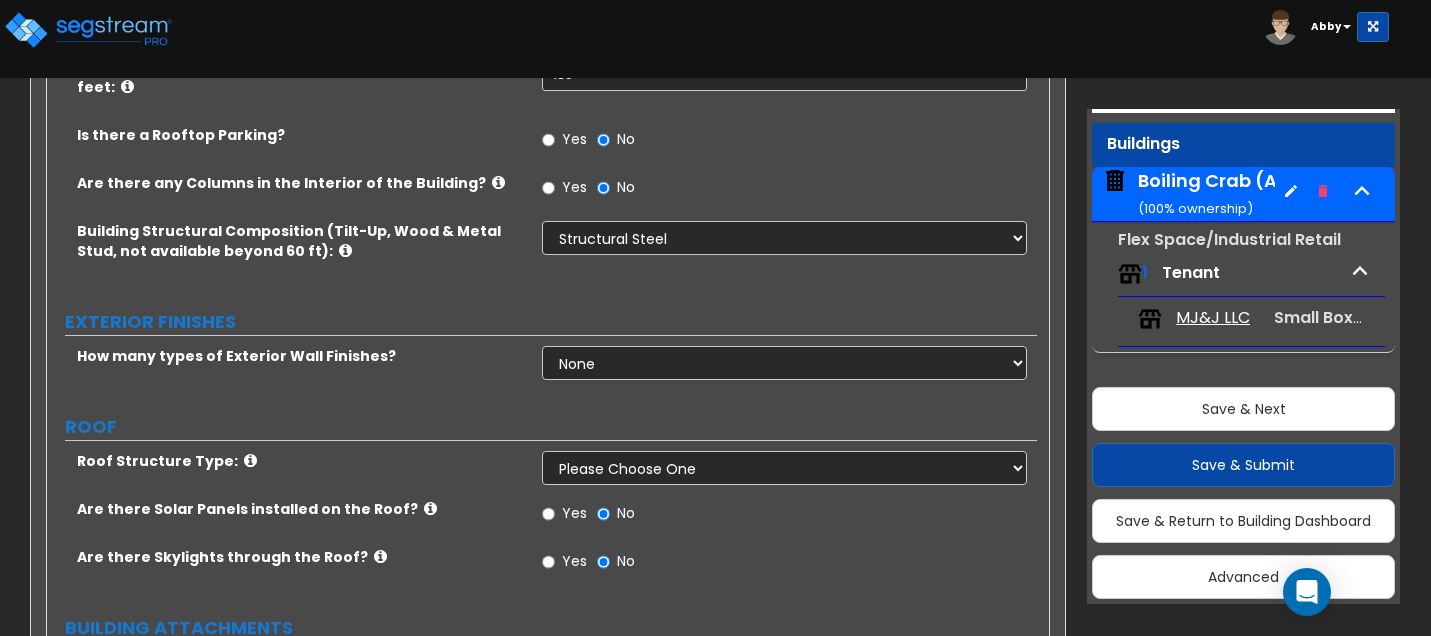 click on "PORTE COCHERE Is there a Porte Cochere? Yes No GENERAL BUILDING DETAILS Building Footprint Square Footage (Ground Floor SF): 5,800 What is the Average Height of the Exterior Wall: 20 Length of the Center Line of the Bldg from End to End in feet: 135 Is there a Rooftop Parking? Yes No Are there any Columns in the Interior of the Building? Yes No Building Structural Composition (Tilt-Up, Wood & Metal Stud, not available beyond 60 ft): Please Choose One Pre-Engineered Metal Building Tilt-up Wall Construction Reinforced Concrete Structural Steel Brick Masonry CMU Masonry Wood Stud Metal Stud EXTERIOR FINISHES How many types of Exterior Wall Finishes? None 1 2 3 ROOF Roof Structure Type: Please Choose One Gable Roof Flat Roof Hybrid Gable & Flat Roof Are there Solar Panels installed on the Roof? Yes No Are there Skylights through the Roof? Yes No BUILDING ATTACHMENTS Are there Easily Demountable Awnings attached to the Building? Yes No Are there Electric Vehicle Charging Stations attached to the Building? Yes No" at bounding box center [542, 783] 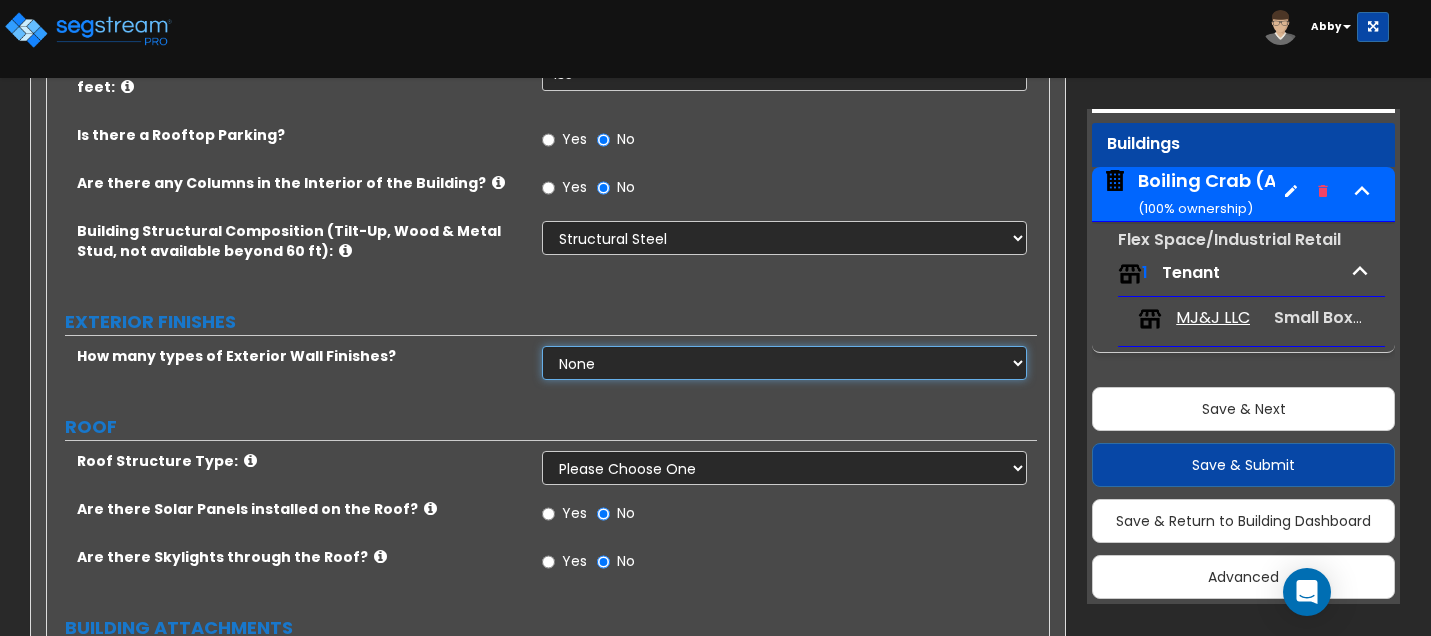 click on "None 1 2 3" at bounding box center (784, 363) 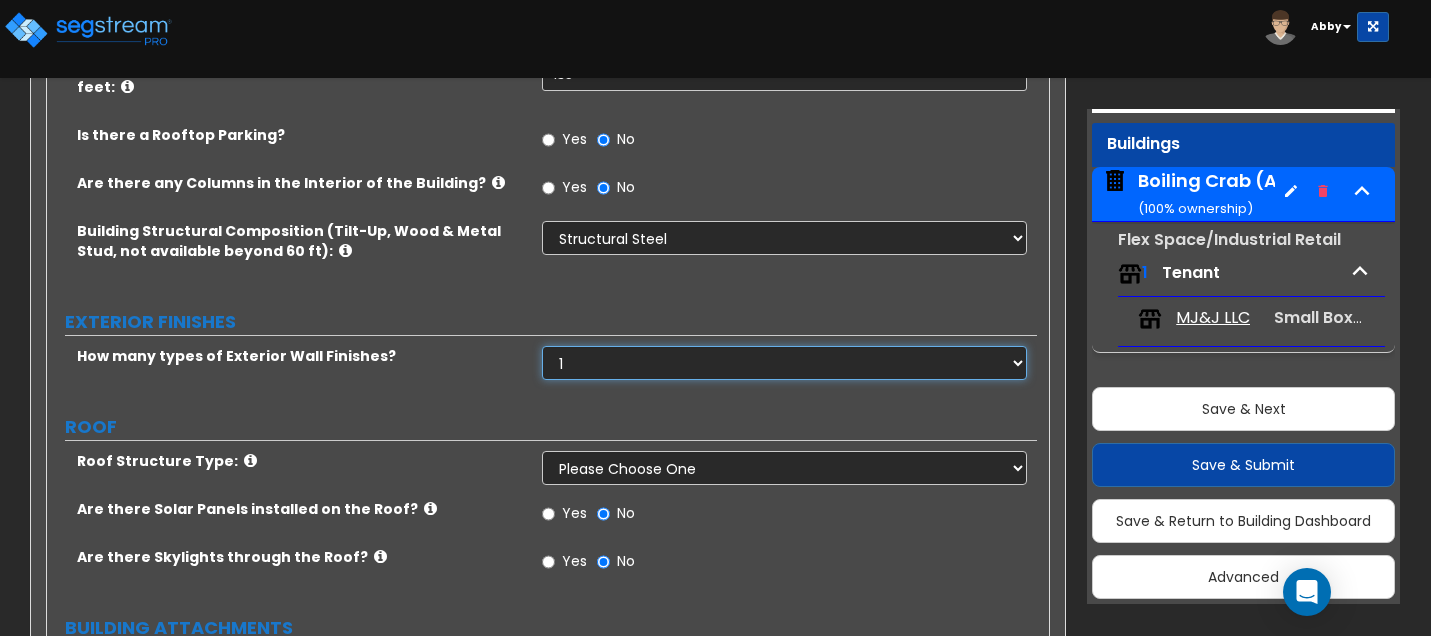 click on "None 1 2 3" at bounding box center [784, 363] 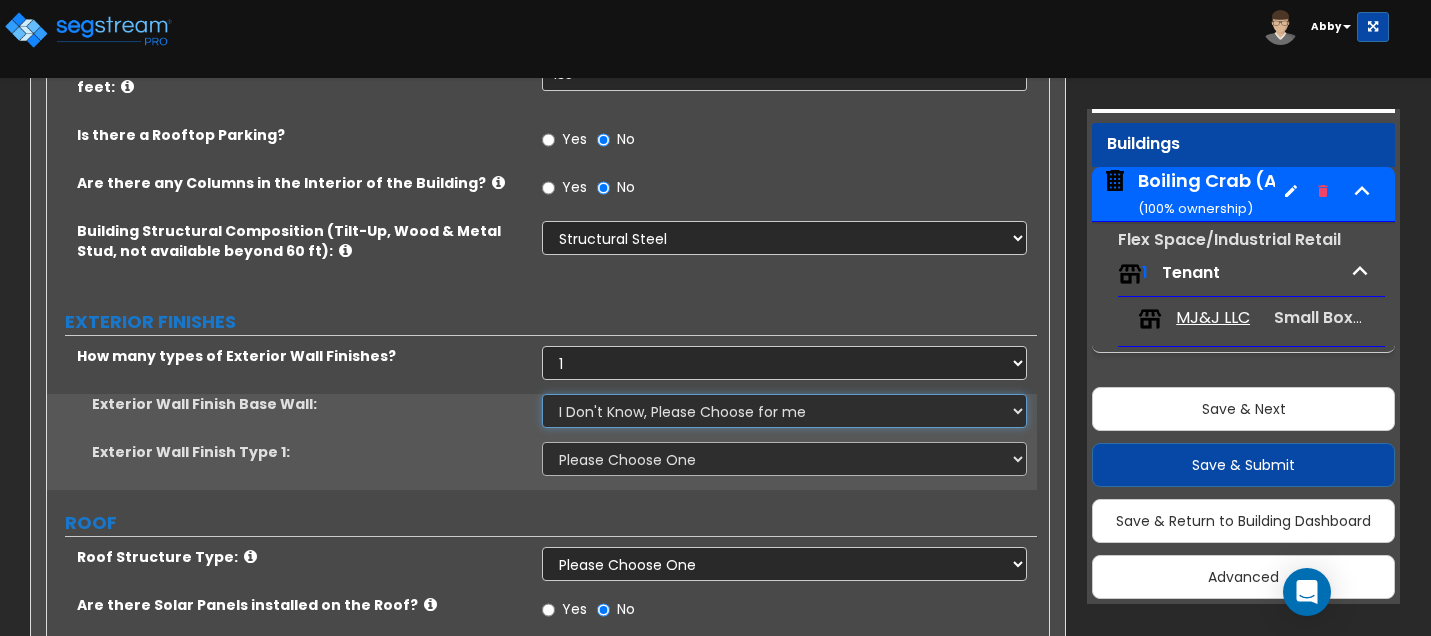 click on "I Don't Know, Please Choose for me Concrete Masonry Units (CMU) Cast-in-Place Concrete Precast Concrete Panels Wood Stud Wall Metal Stud Wall" at bounding box center (784, 411) 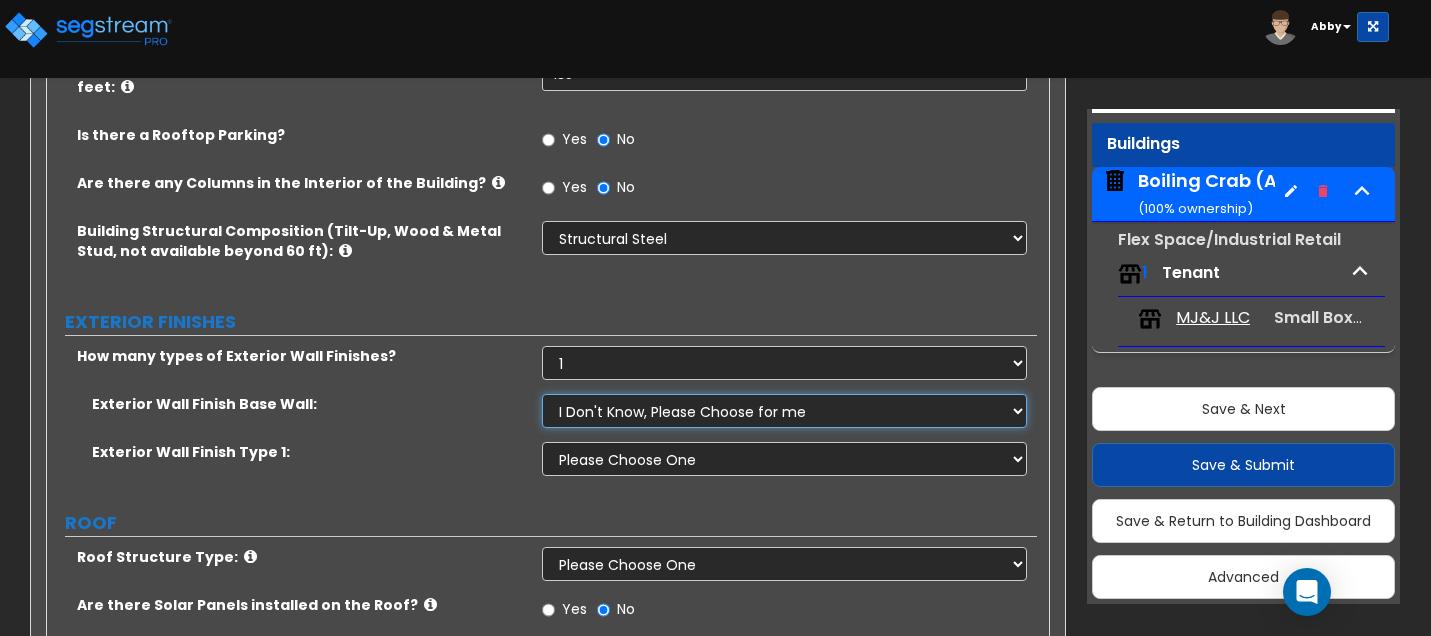 click on "I Don't Know, Please Choose for me Concrete Masonry Units (CMU) Cast-in-Place Concrete Precast Concrete Panels Wood Stud Wall Metal Stud Wall" at bounding box center [784, 411] 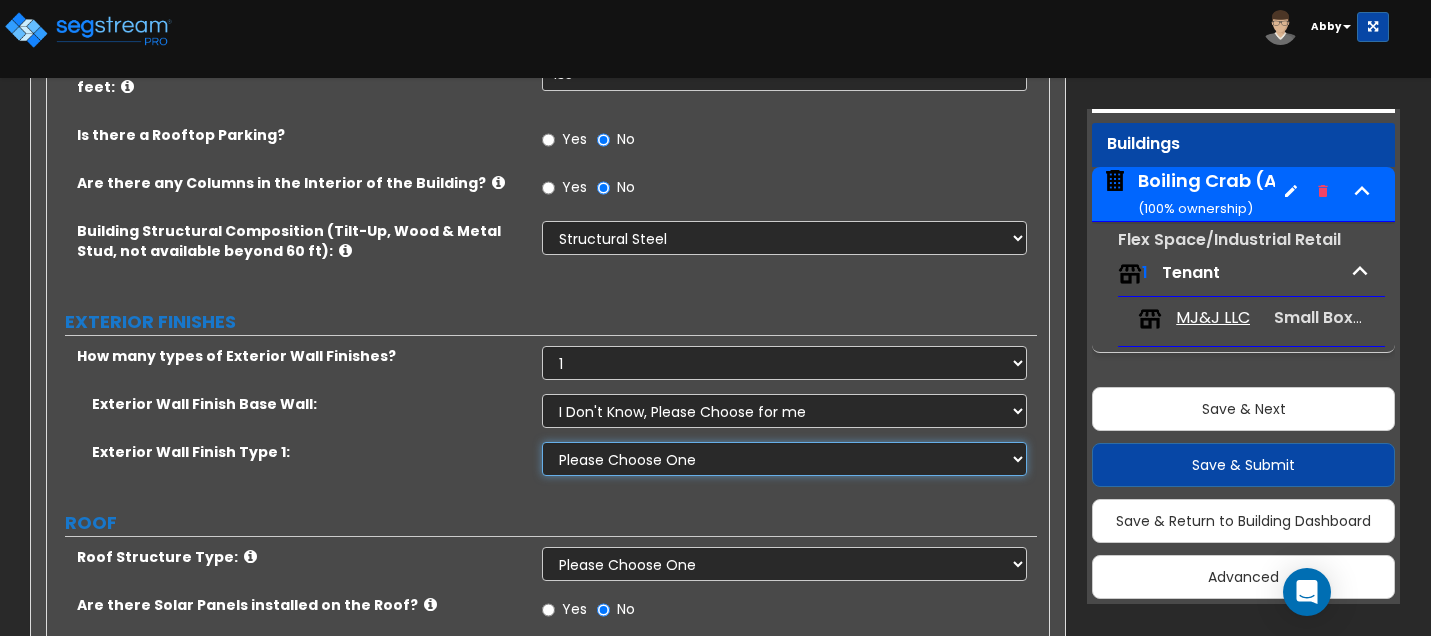 click on "Please Choose One No Finish/Shared Wall No Wall Brick Veneer Stone Veneer Wood Siding Vinyl Siding Metal Siding Stucco EIFS Finish Fiber Cement Siding Paint Finish Metal Composite Panels Glass Curtain Wall" at bounding box center (784, 459) 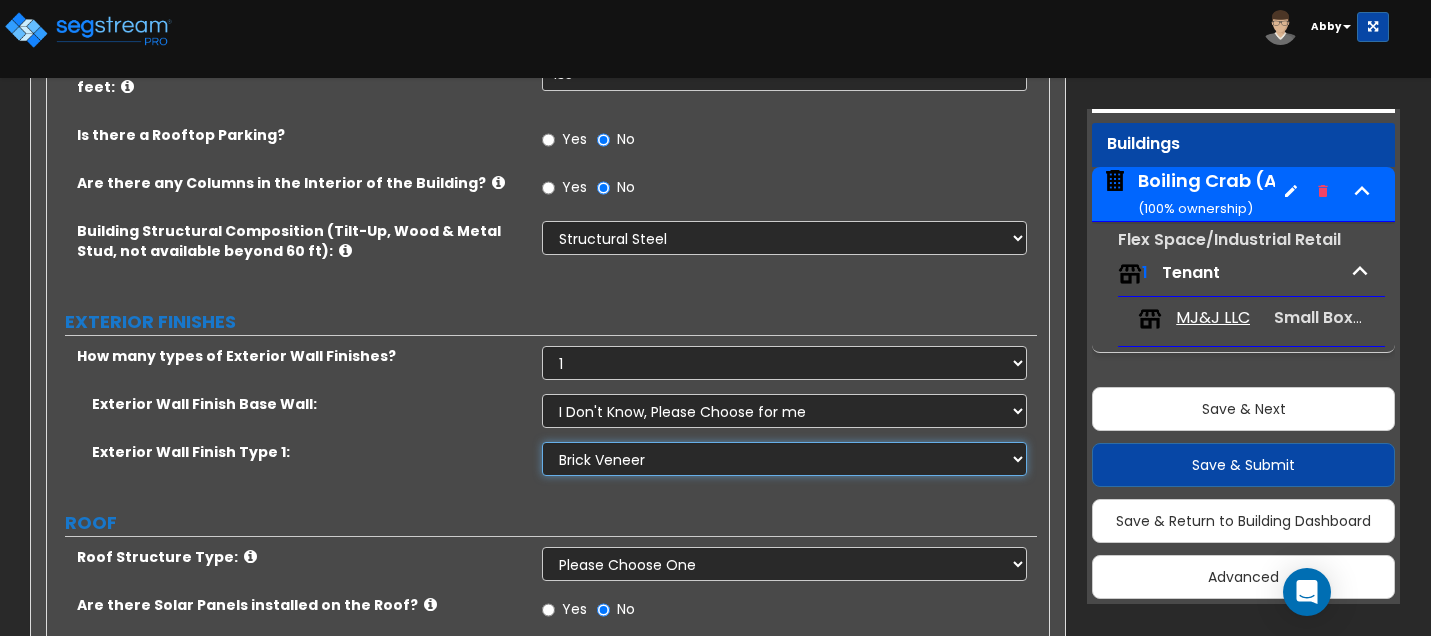 click on "Please Choose One No Finish/Shared Wall No Wall Brick Veneer Stone Veneer Wood Siding Vinyl Siding Metal Siding Stucco EIFS Finish Fiber Cement Siding Paint Finish Metal Composite Panels Glass Curtain Wall" at bounding box center [784, 459] 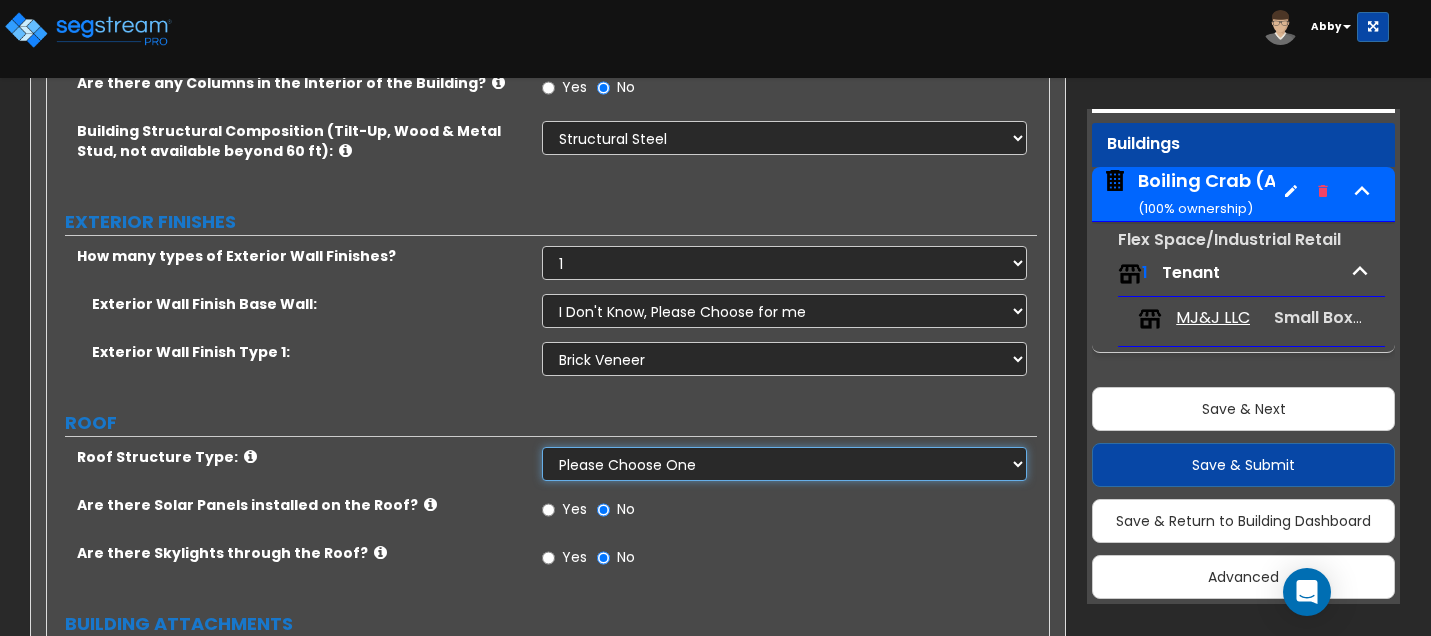 click on "Please Choose One Gable Roof Flat Roof Hybrid Gable & Flat Roof" at bounding box center [784, 464] 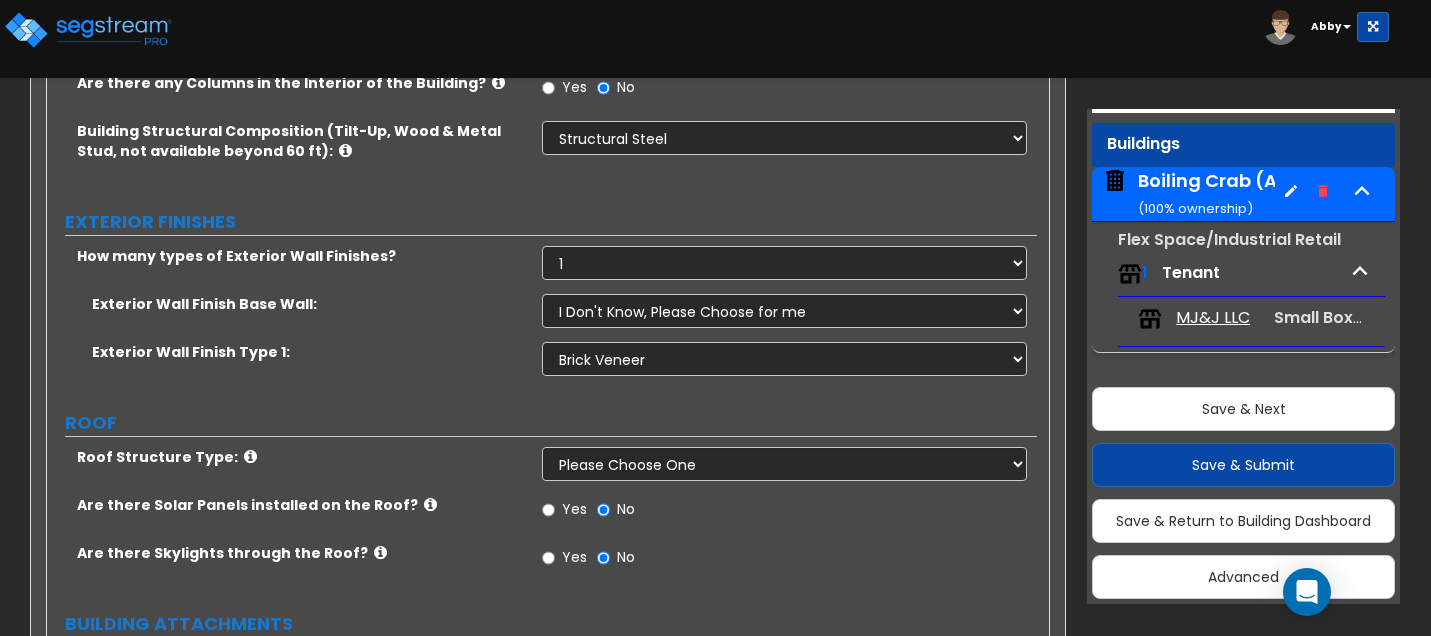 click at bounding box center [250, 456] 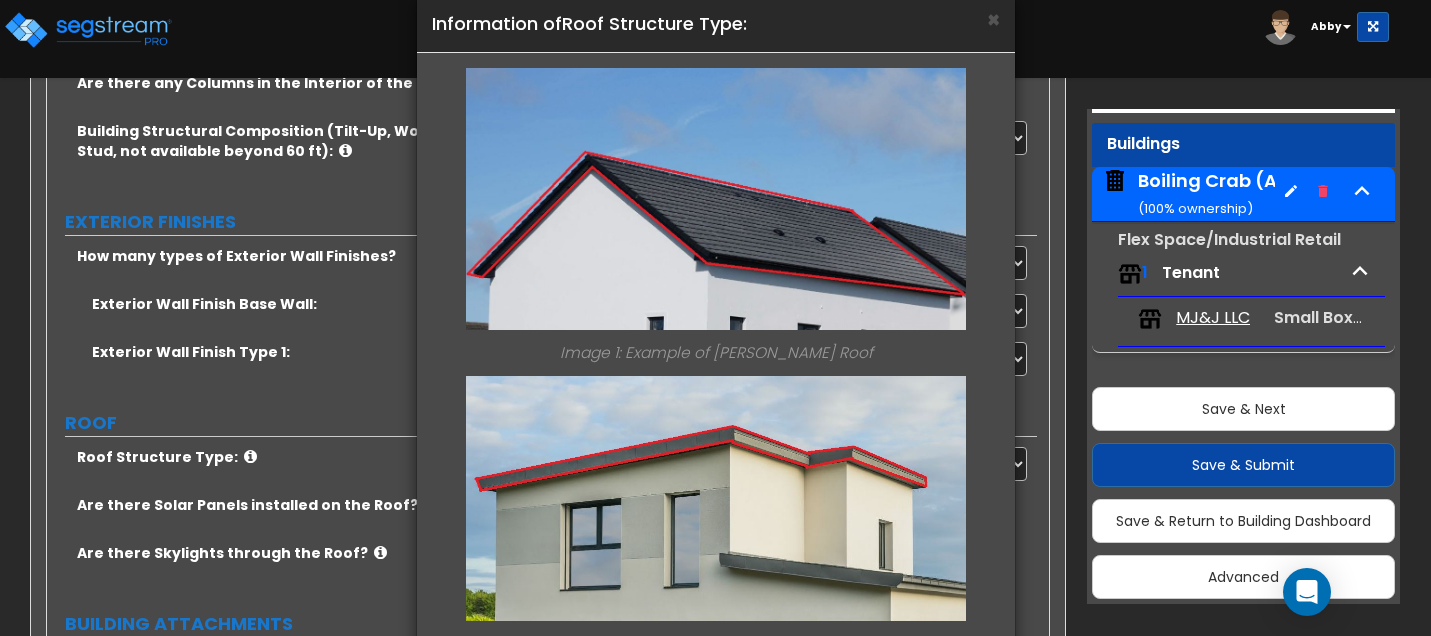 scroll, scrollTop: 0, scrollLeft: 0, axis: both 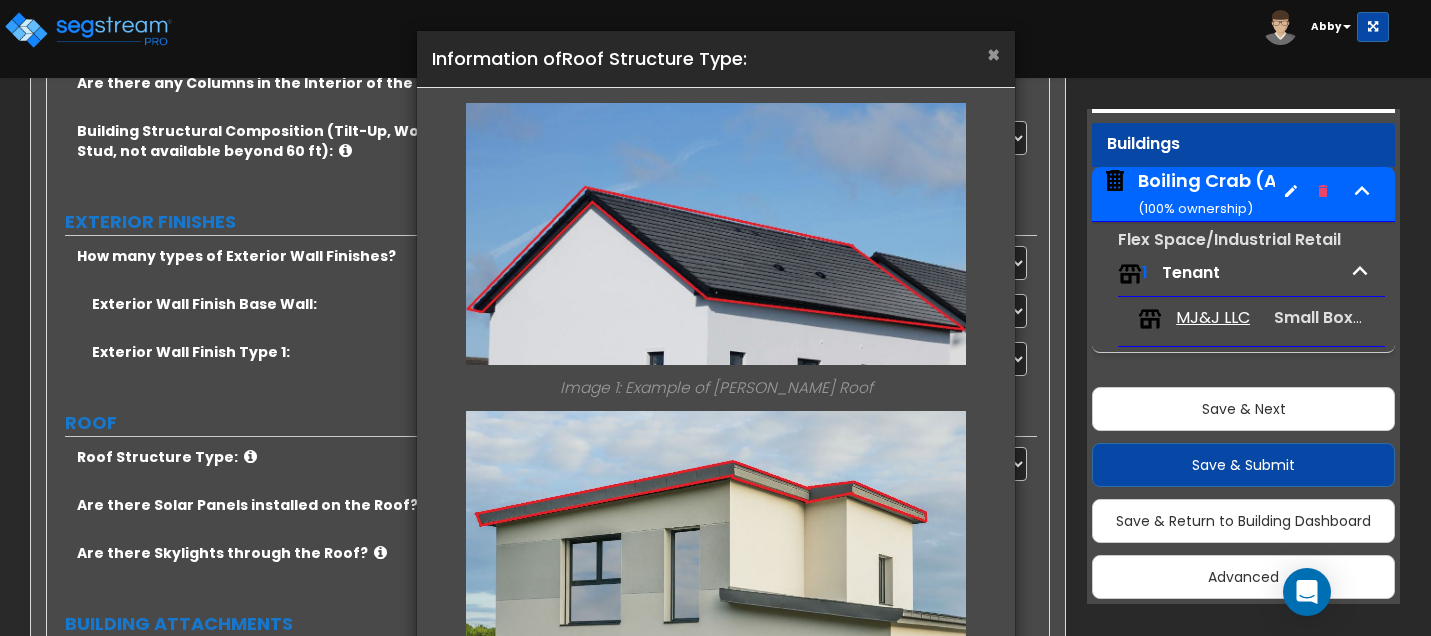 click on "×" at bounding box center (993, 54) 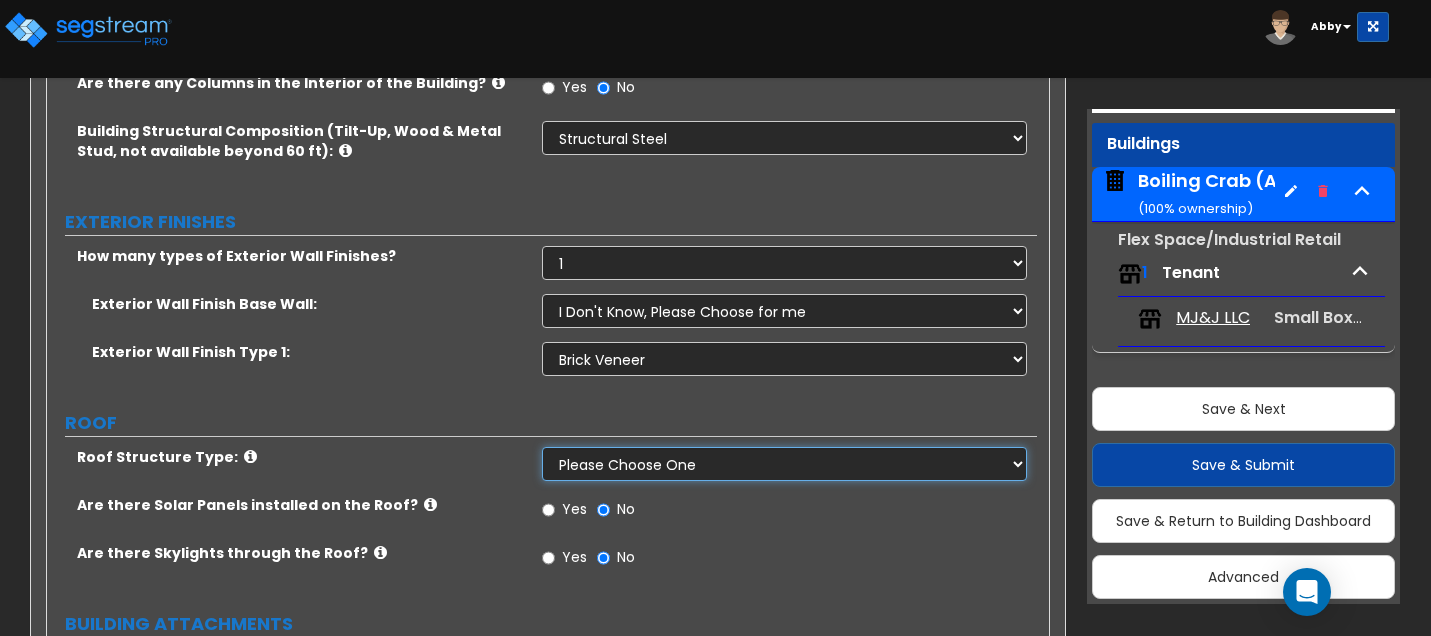 click on "Please Choose One Gable Roof Flat Roof Hybrid Gable & Flat Roof" at bounding box center [784, 464] 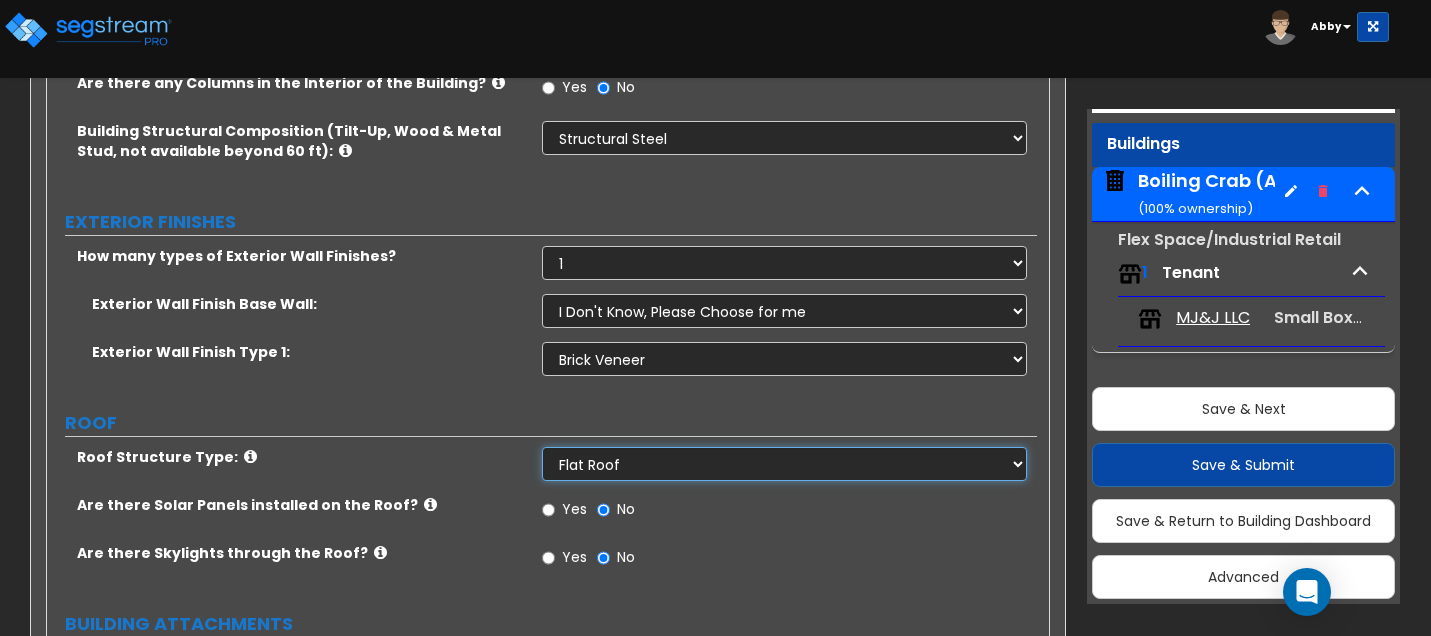 click on "Please Choose One Gable Roof Flat Roof Hybrid Gable & Flat Roof" at bounding box center (784, 464) 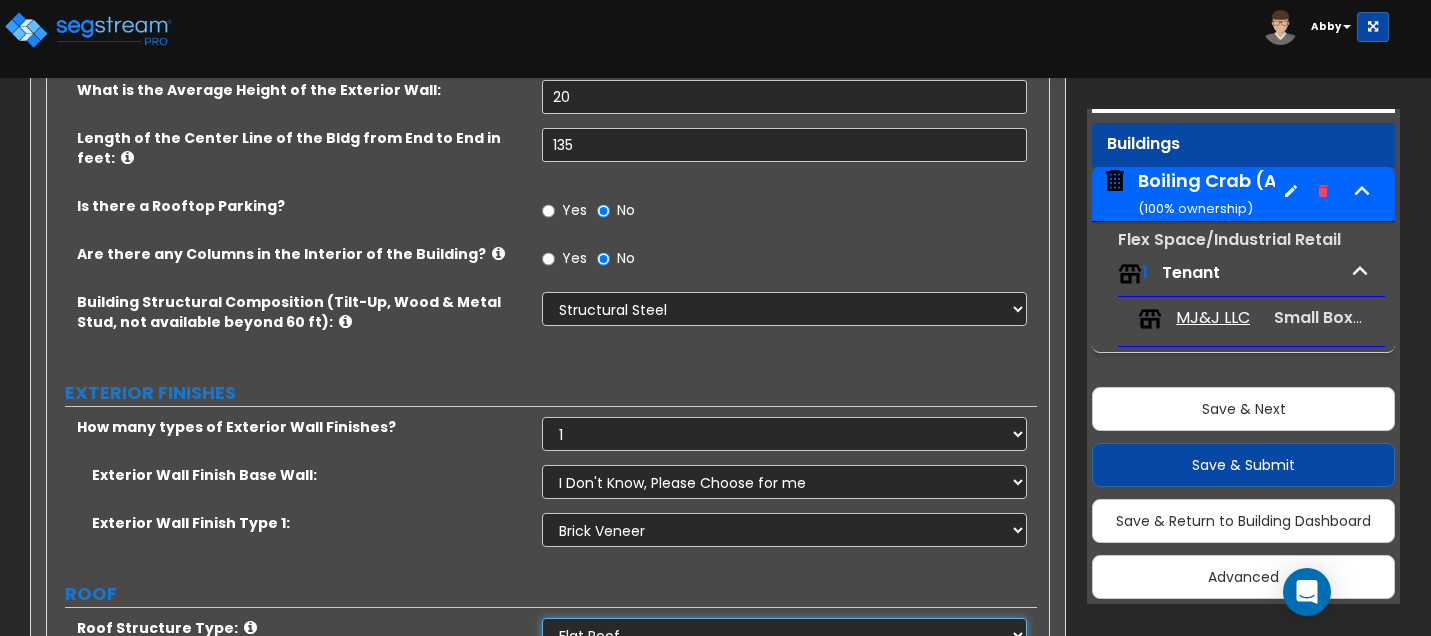 scroll, scrollTop: 400, scrollLeft: 0, axis: vertical 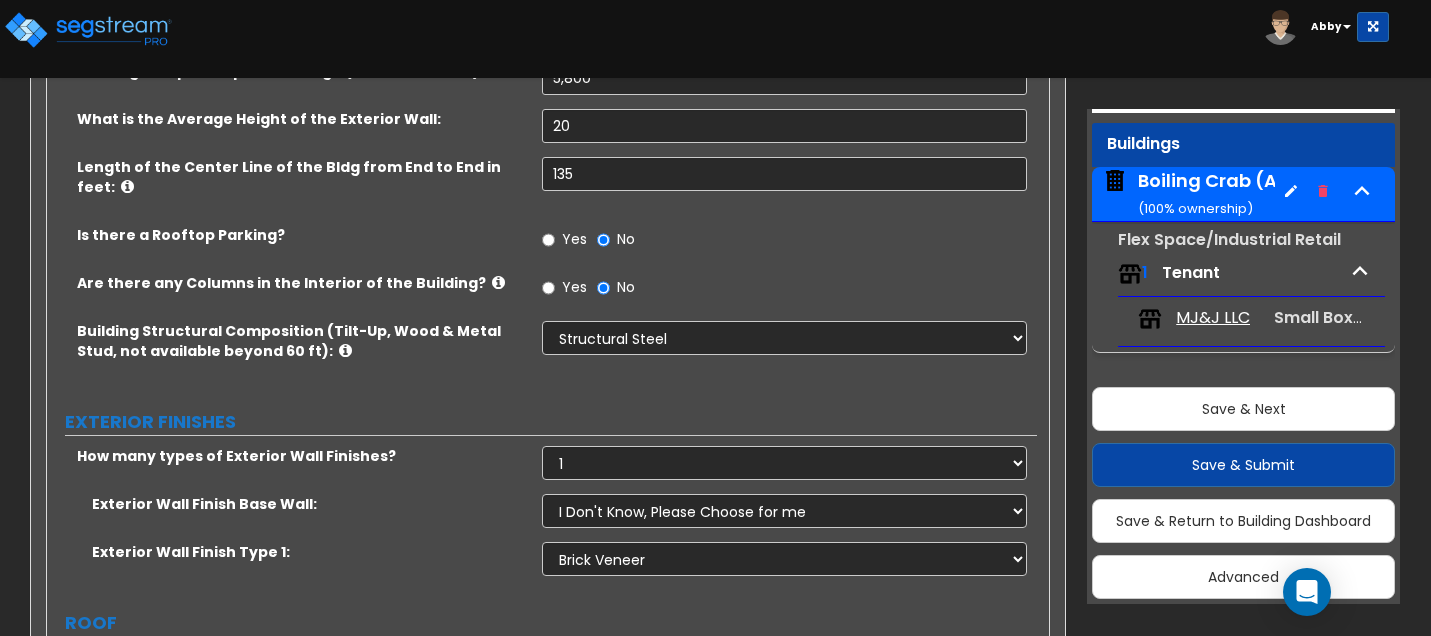 click at bounding box center [345, 350] 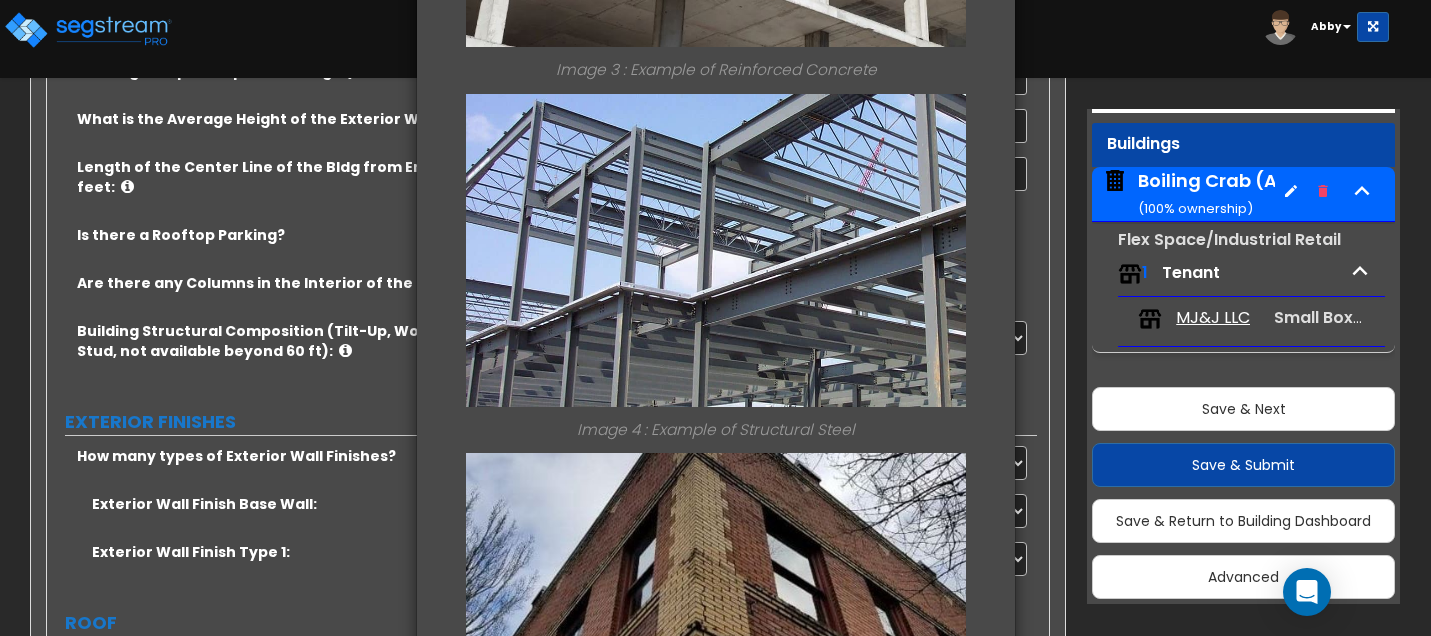 scroll, scrollTop: 1121, scrollLeft: 0, axis: vertical 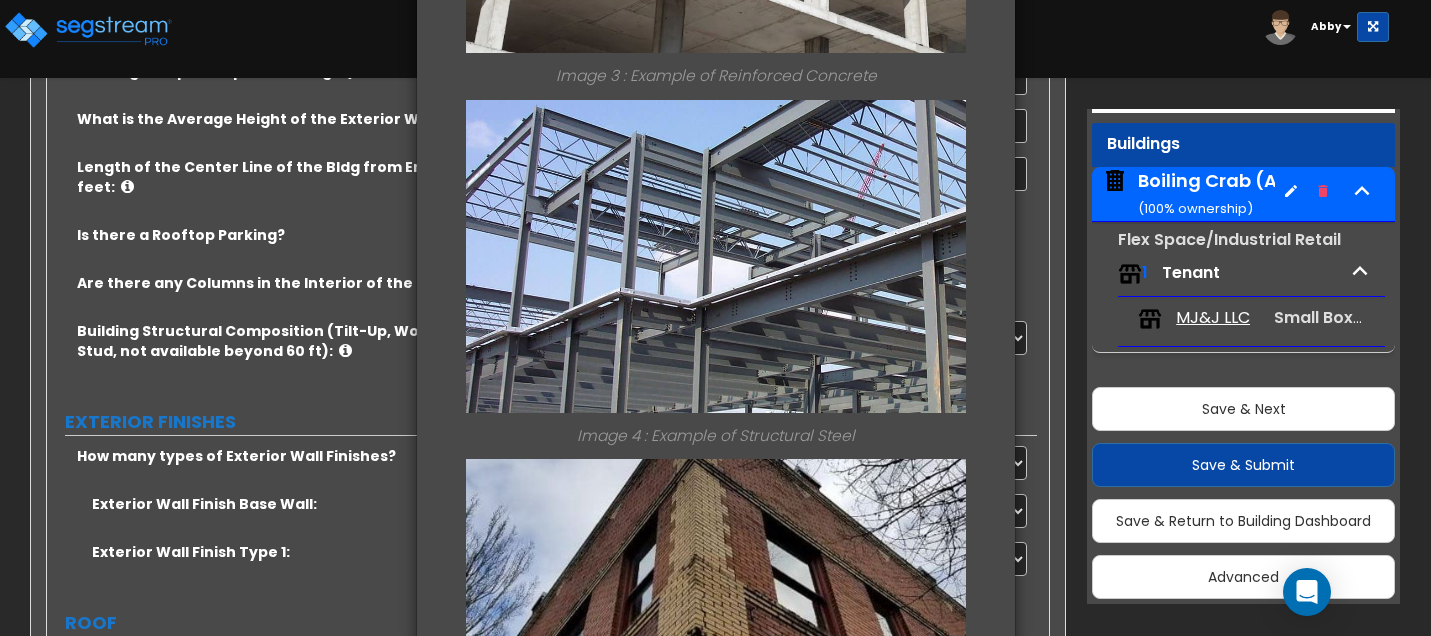 click on "× Information of  Building Structural Composition (Tilt-Up, Wood & Metal Stud, not available beyond 60 ft): Image 1 : Example of Pre-Engineered Metal Bldg Image 2 : Example of Tilt-up Wall Construction Image 3 : Example of Reinforced Concrete Image 4 : Example of Structural Steel Image 5 : Example of Brick Masonry Image 6 : Example of CMU Masonry Image 7 : Example of Wood Studs Image 8: Example of Metal Studs Close" at bounding box center [715, 318] 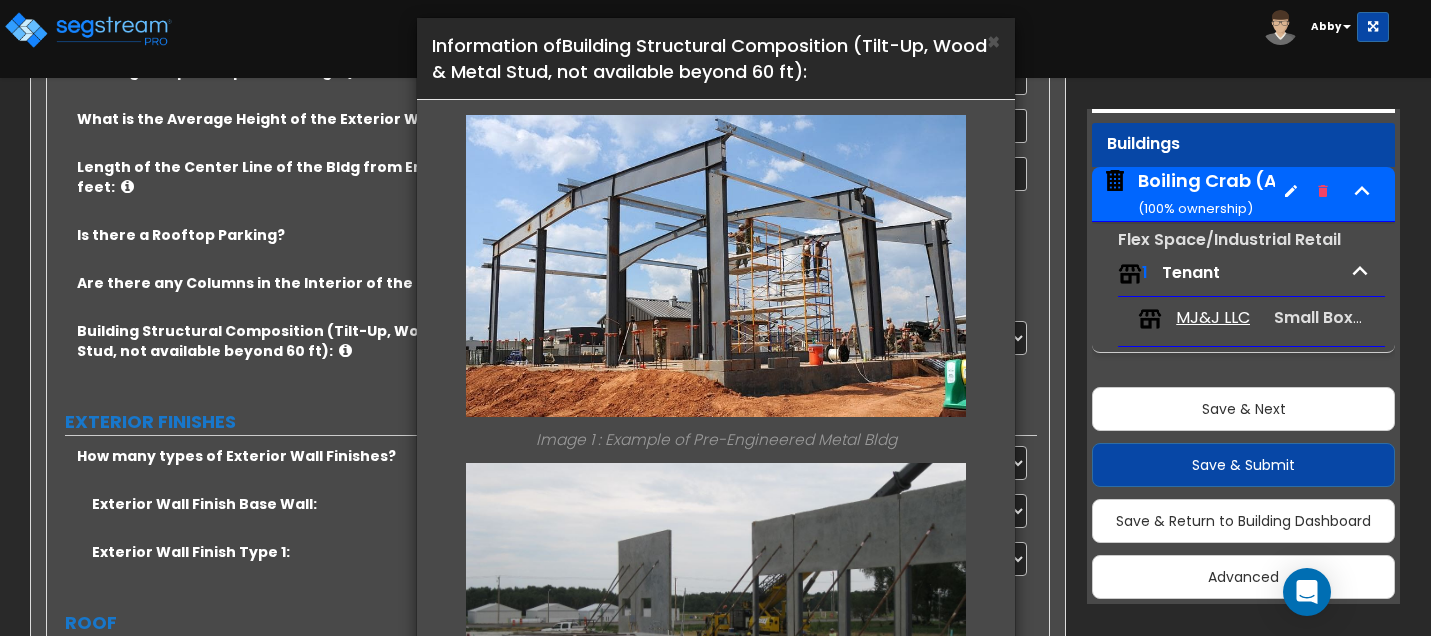 scroll, scrollTop: 0, scrollLeft: 0, axis: both 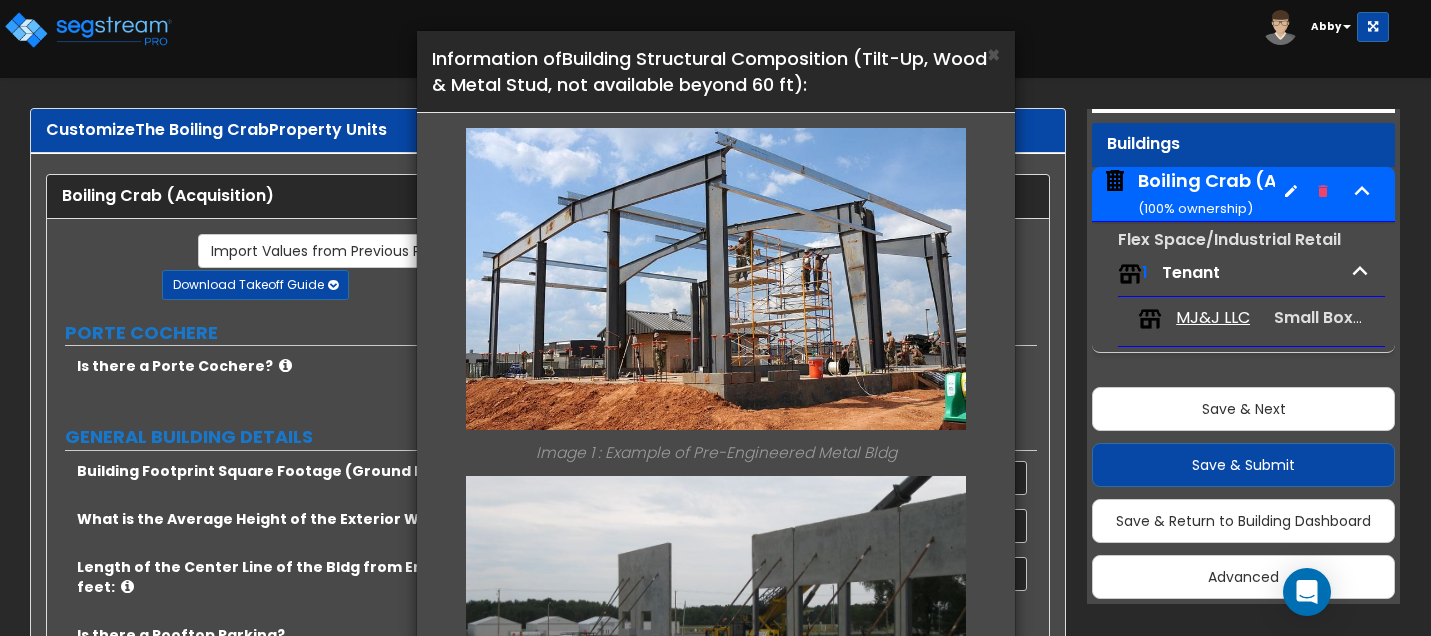 click on "Information of  Building Structural Composition (Tilt-Up, Wood & Metal Stud, not available beyond 60 ft):" at bounding box center (716, 71) 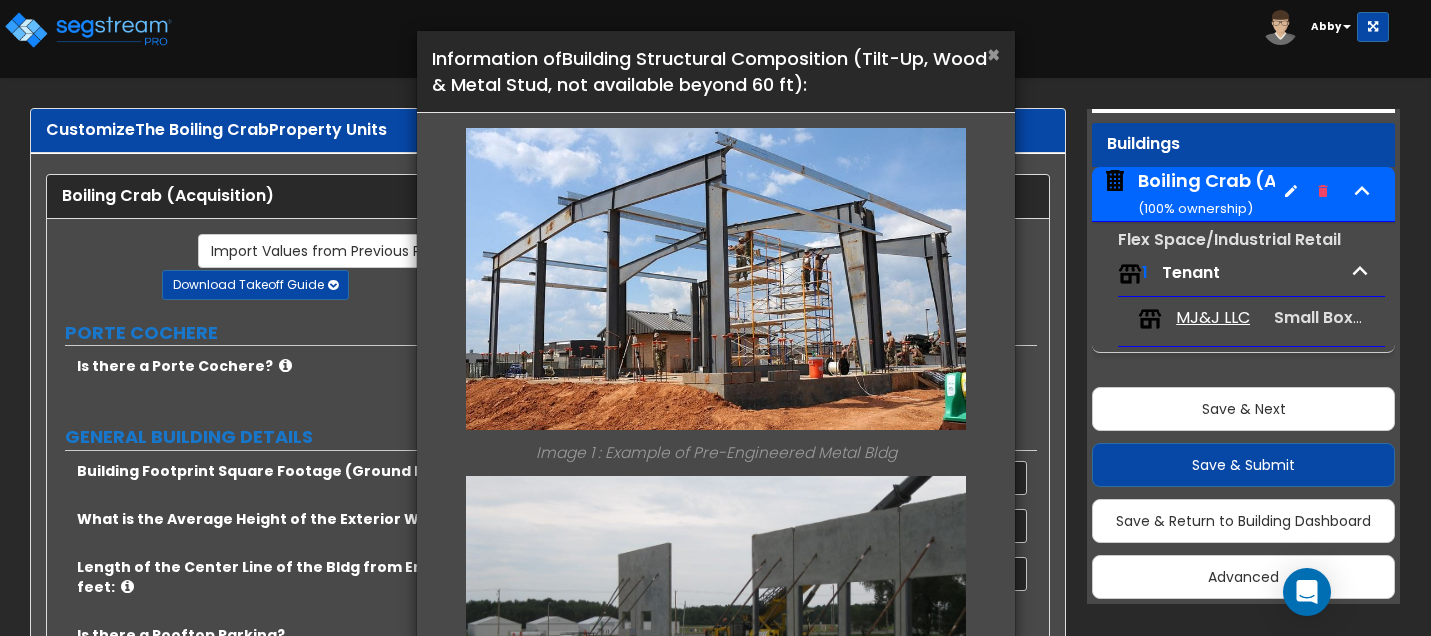 click on "×" at bounding box center [993, 54] 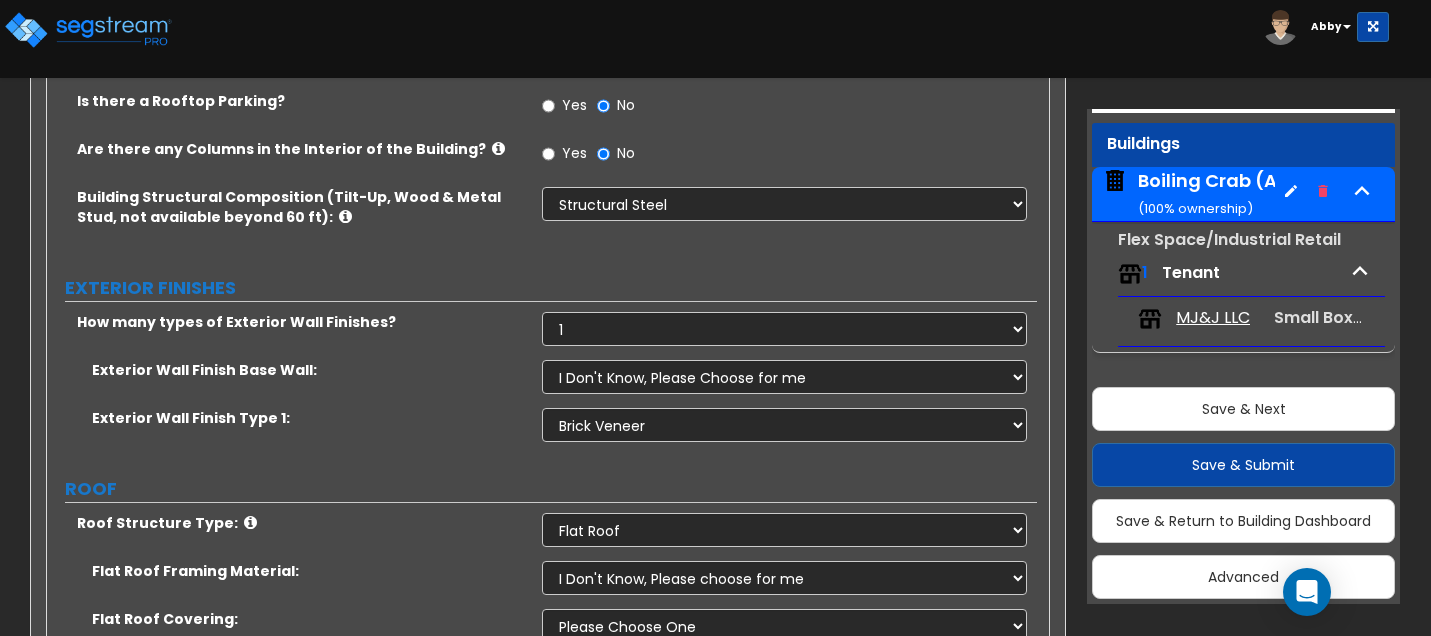 scroll, scrollTop: 500, scrollLeft: 0, axis: vertical 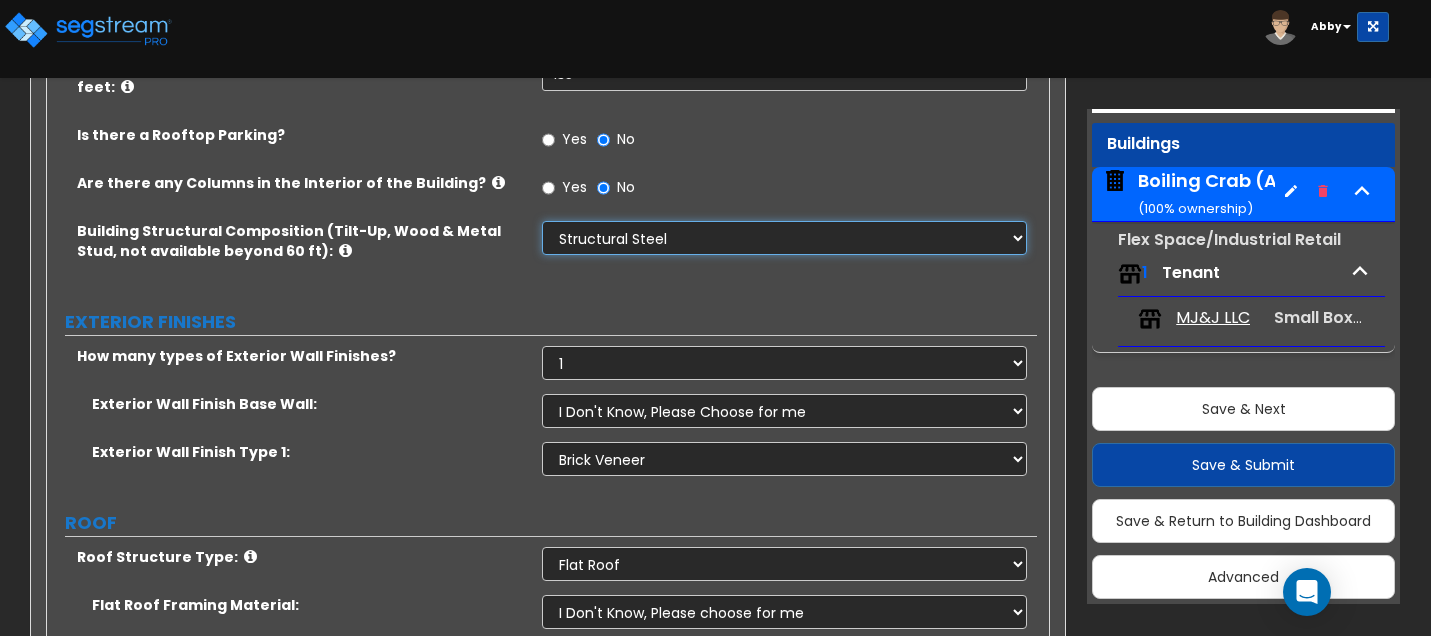 click on "Please Choose One Pre-Engineered Metal Building Tilt-up Wall Construction Reinforced Concrete Structural Steel Brick Masonry CMU Masonry Wood Stud Metal Stud" at bounding box center (784, 238) 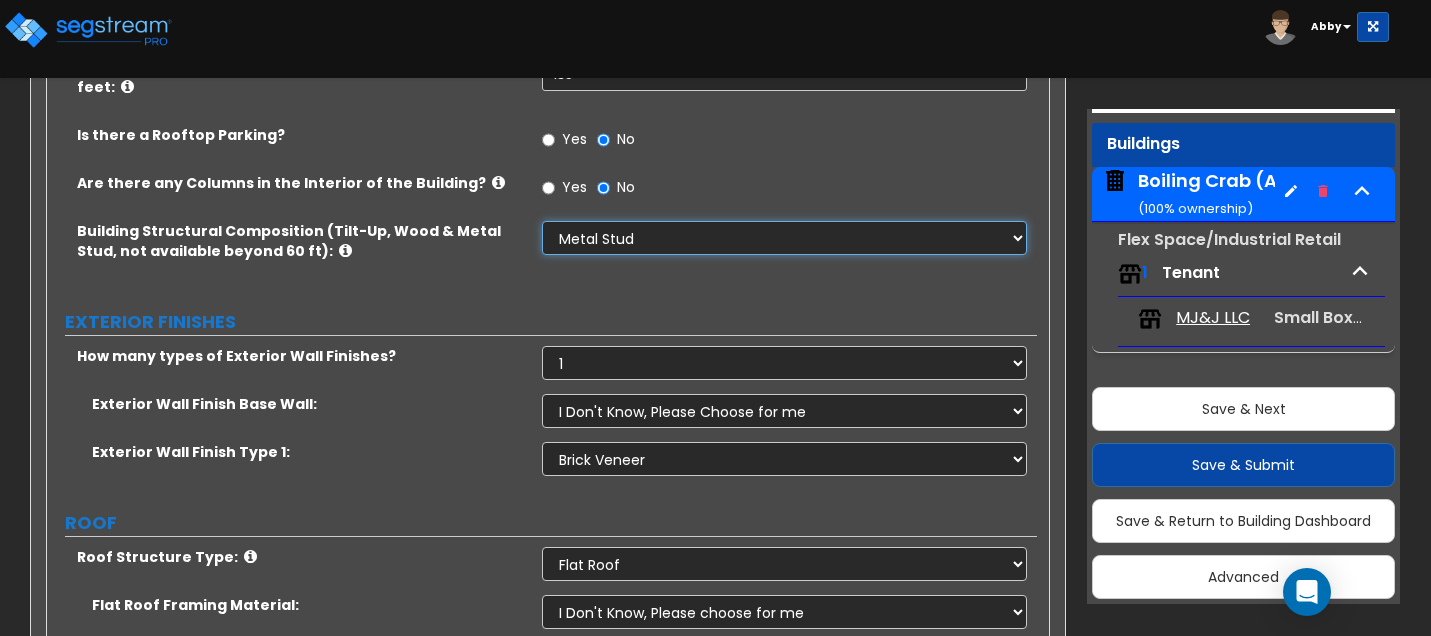 click on "Please Choose One Pre-Engineered Metal Building Tilt-up Wall Construction Reinforced Concrete Structural Steel Brick Masonry CMU Masonry Wood Stud Metal Stud" at bounding box center (784, 238) 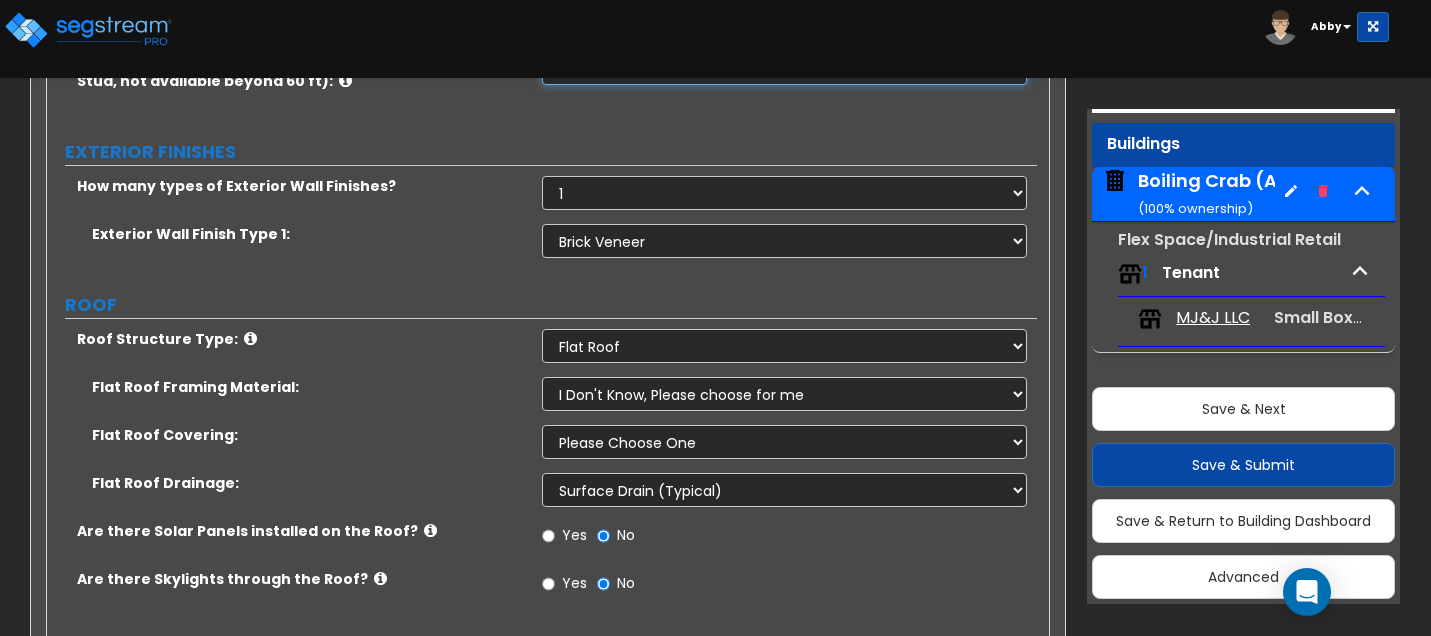 scroll, scrollTop: 700, scrollLeft: 0, axis: vertical 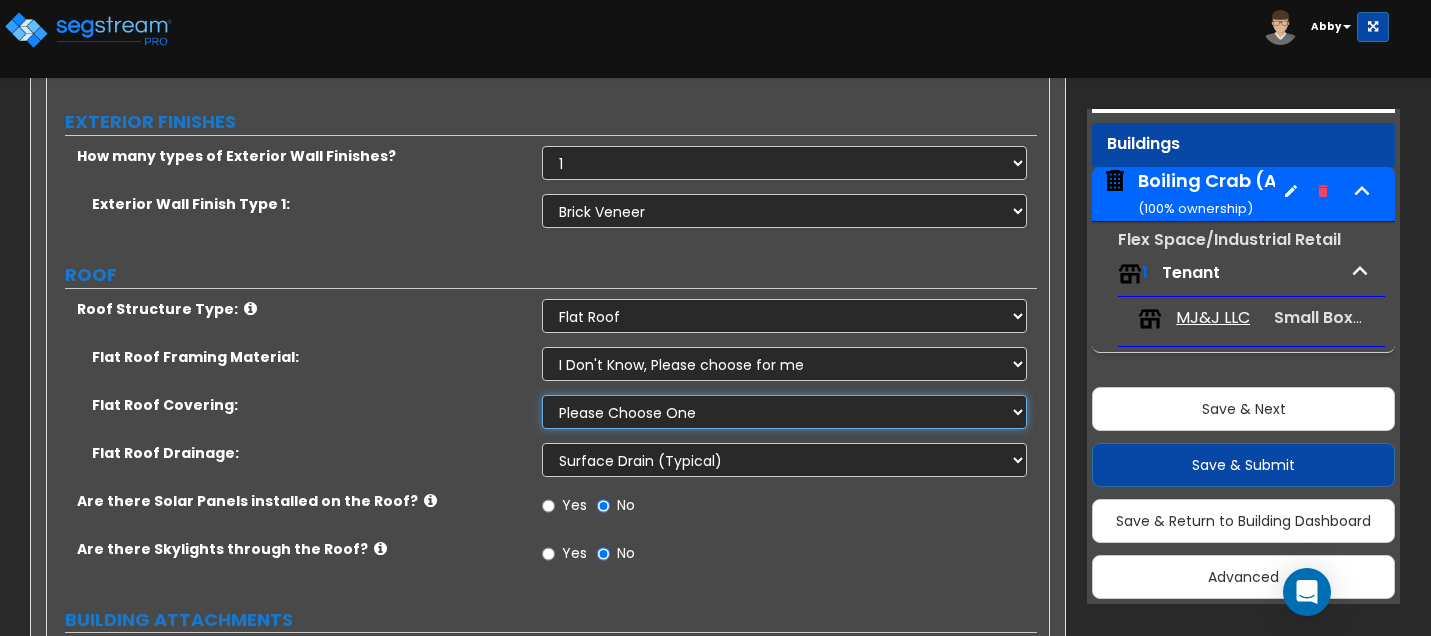 click on "Please Choose One Rolled Asphalt PVC Membrane Plastic (EPDM) Membrane Asphalt Flood Coat" at bounding box center [784, 412] 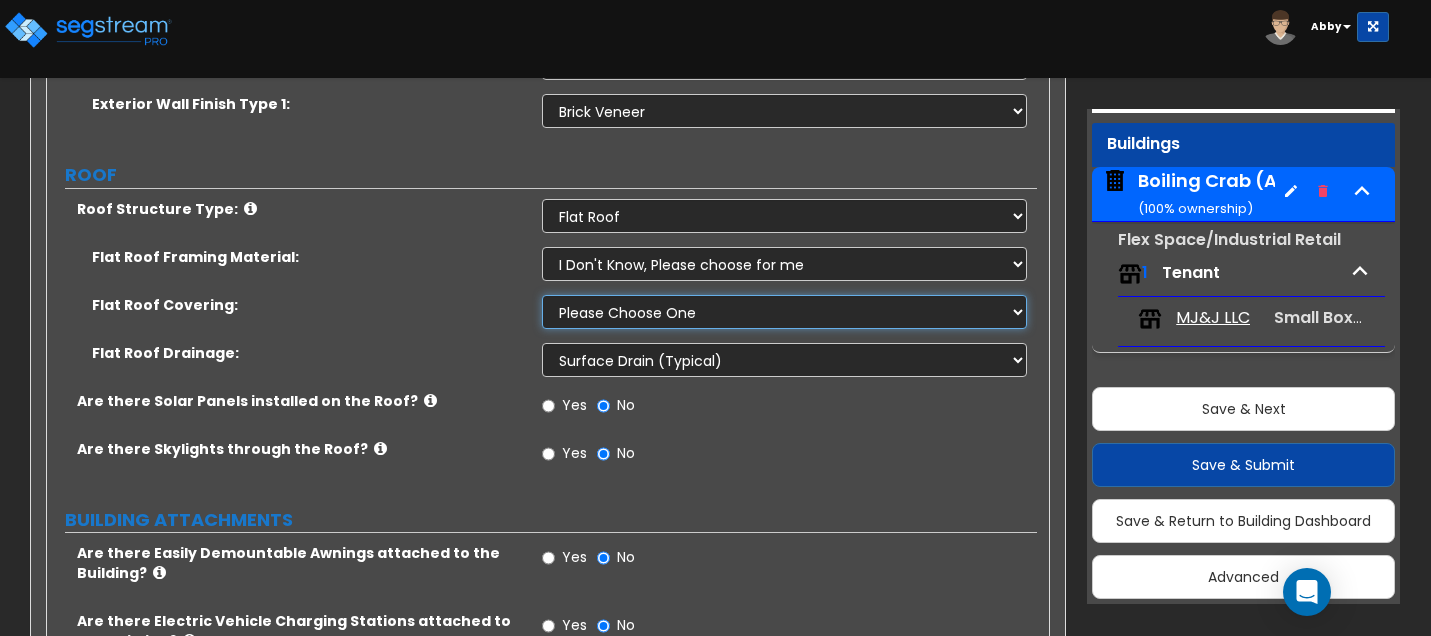 scroll, scrollTop: 900, scrollLeft: 0, axis: vertical 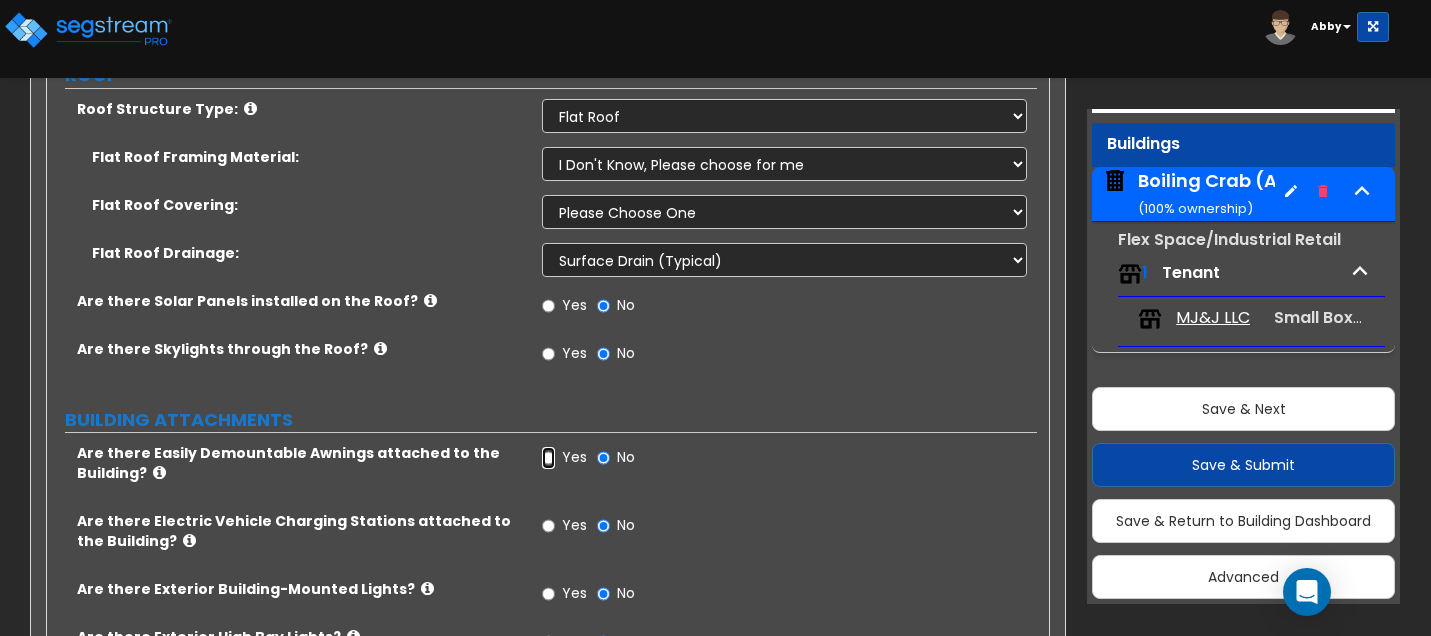 click on "Yes" at bounding box center (548, 458) 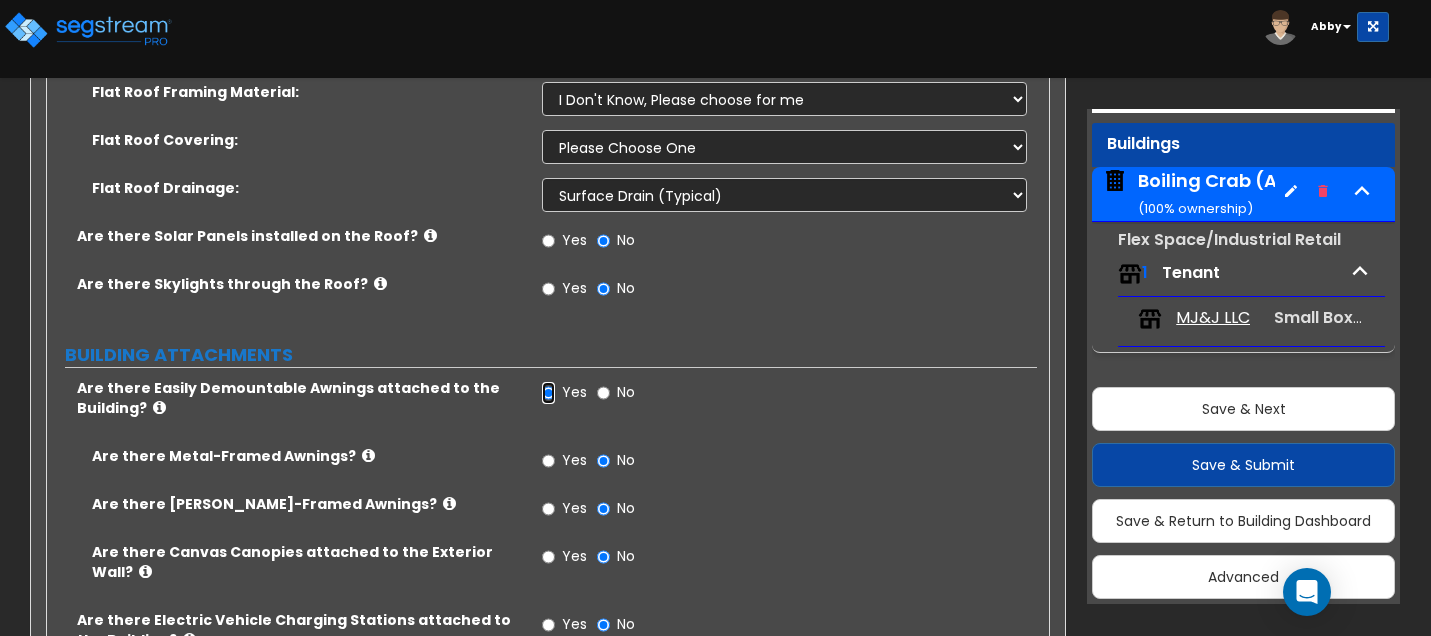 scroll, scrollTop: 1000, scrollLeft: 0, axis: vertical 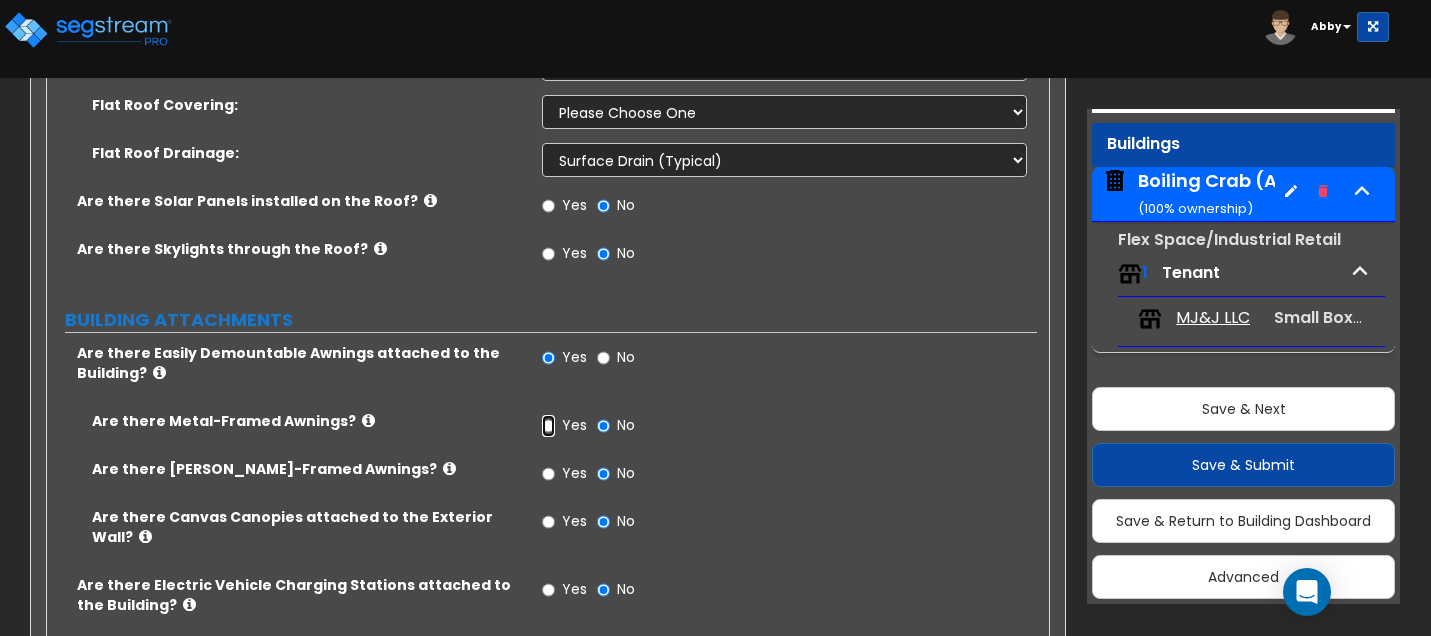 click on "Yes" at bounding box center [548, 426] 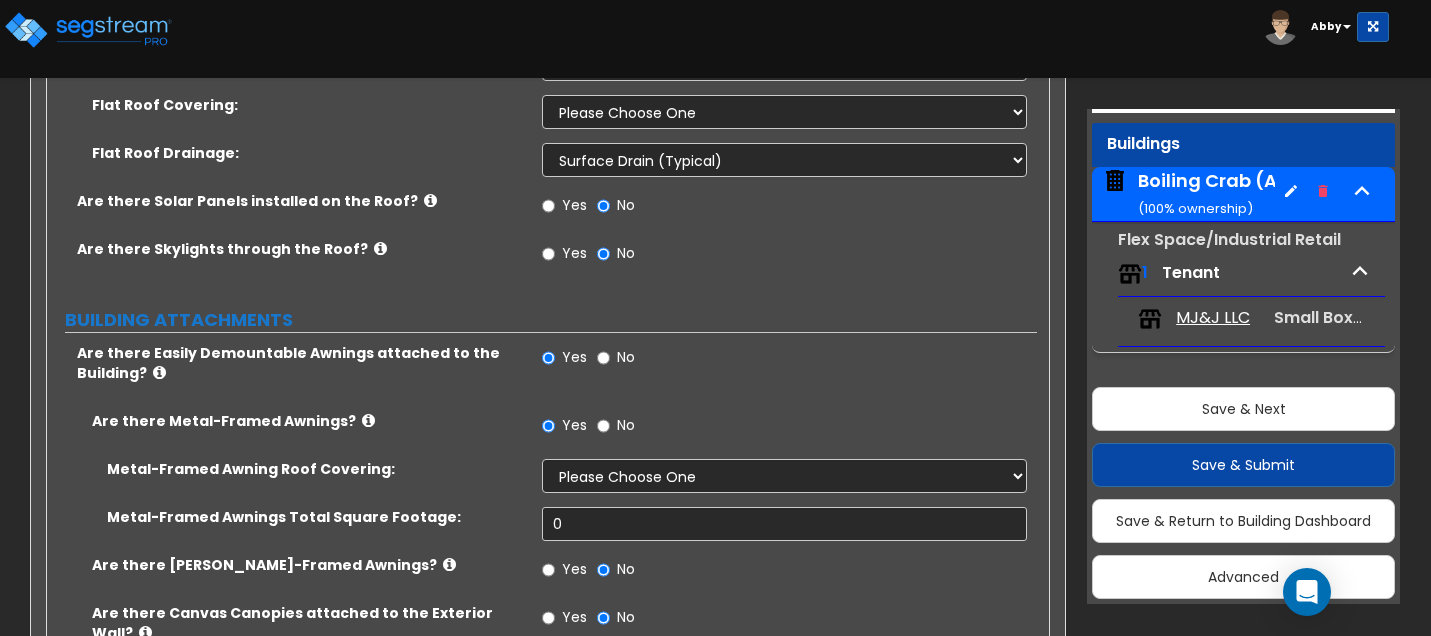 click on "Yes" at bounding box center [564, 428] 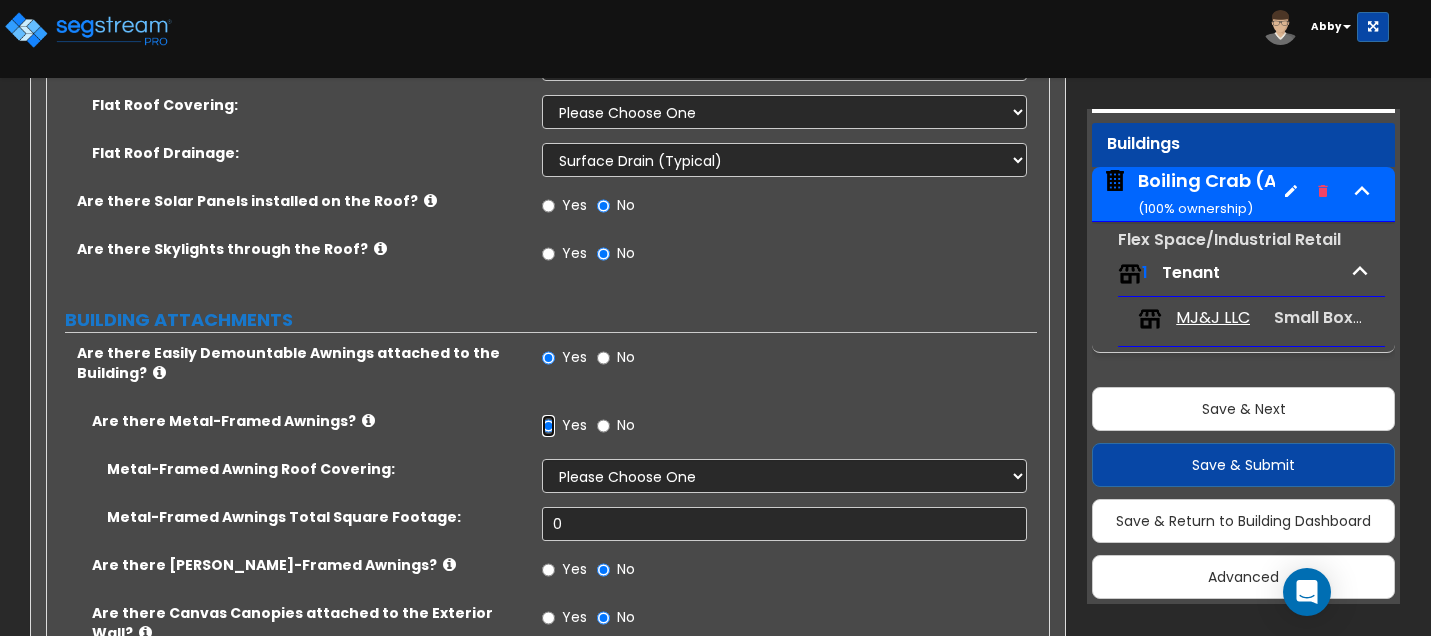click on "Yes" at bounding box center (548, 426) 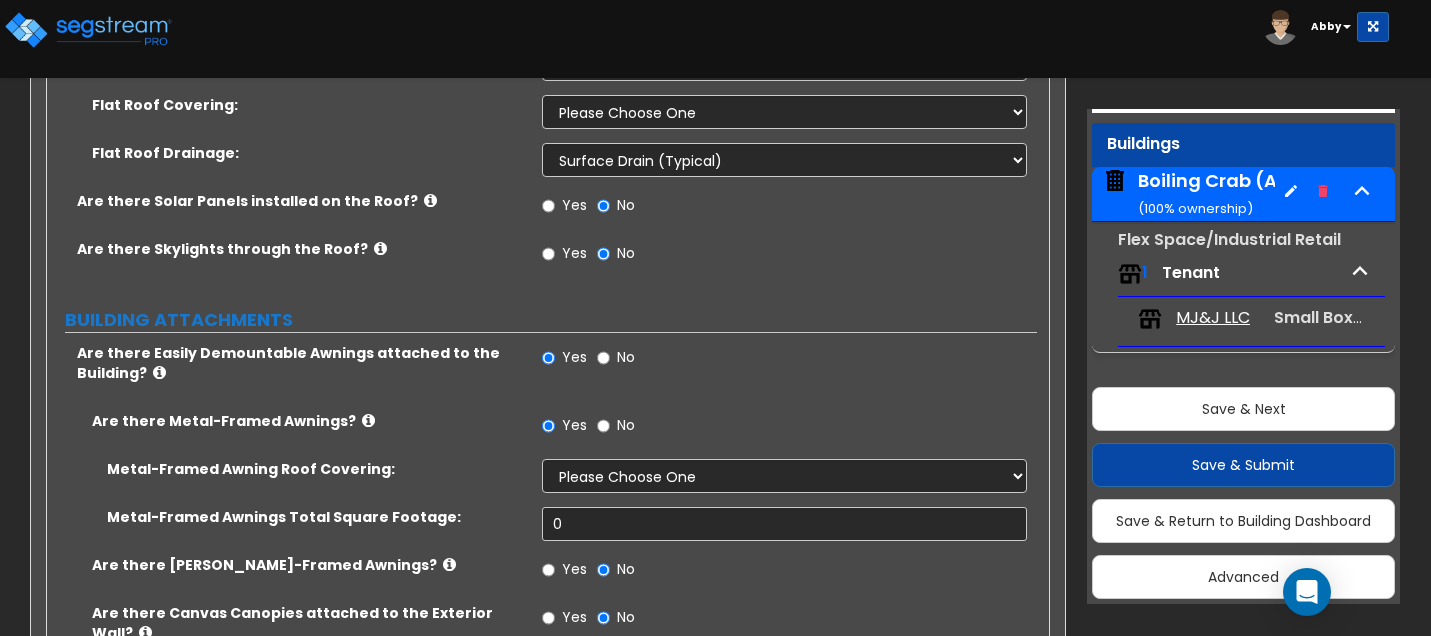 click on "No" at bounding box center [616, 428] 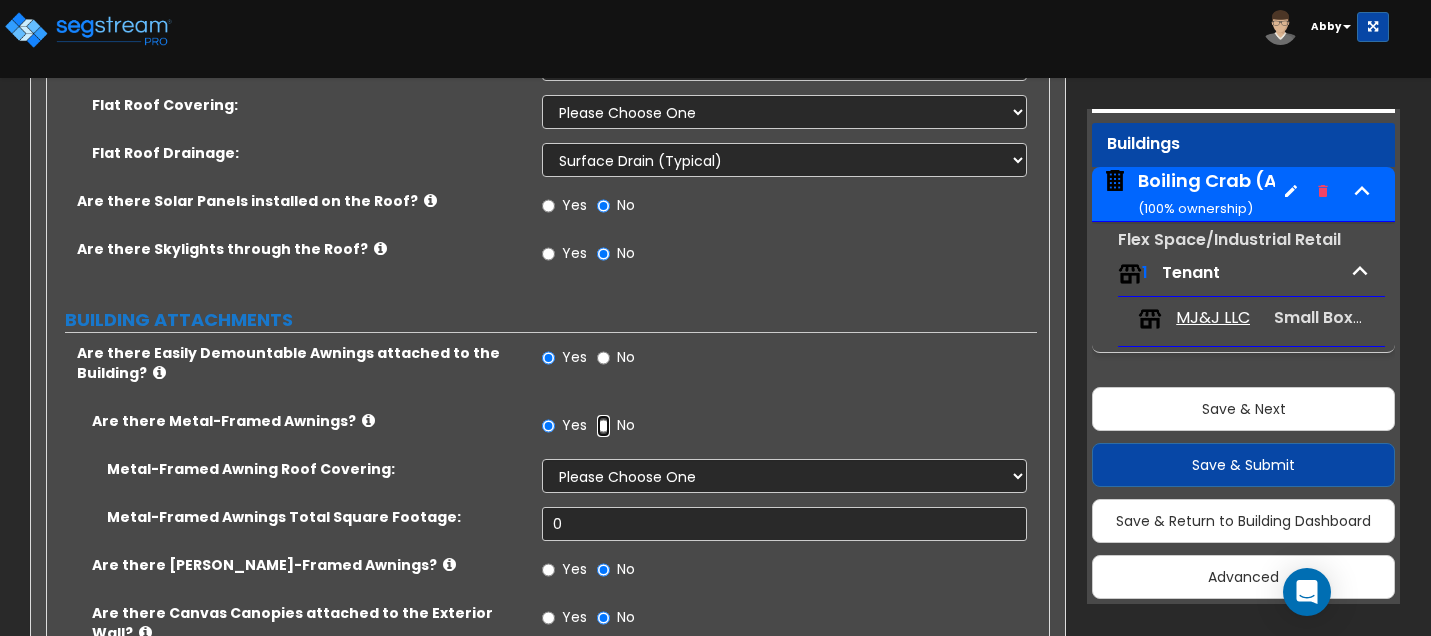 click on "No" at bounding box center [603, 426] 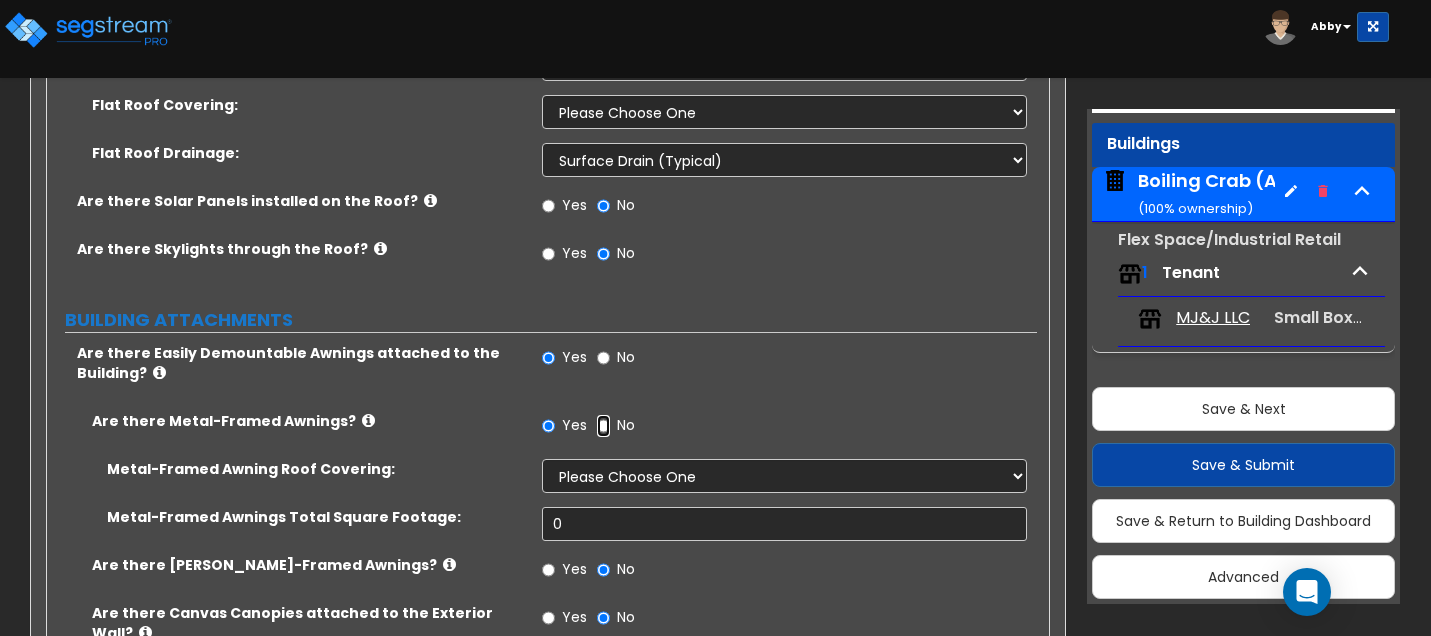 radio on "false" 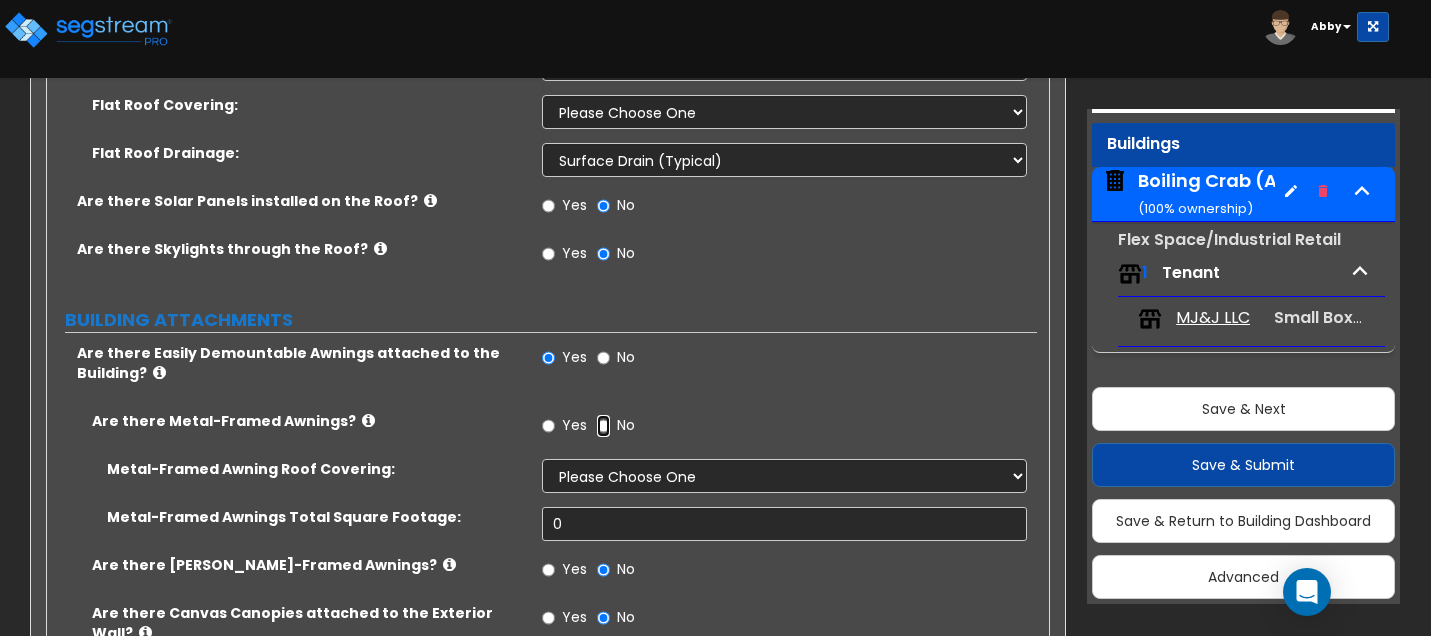 radio on "true" 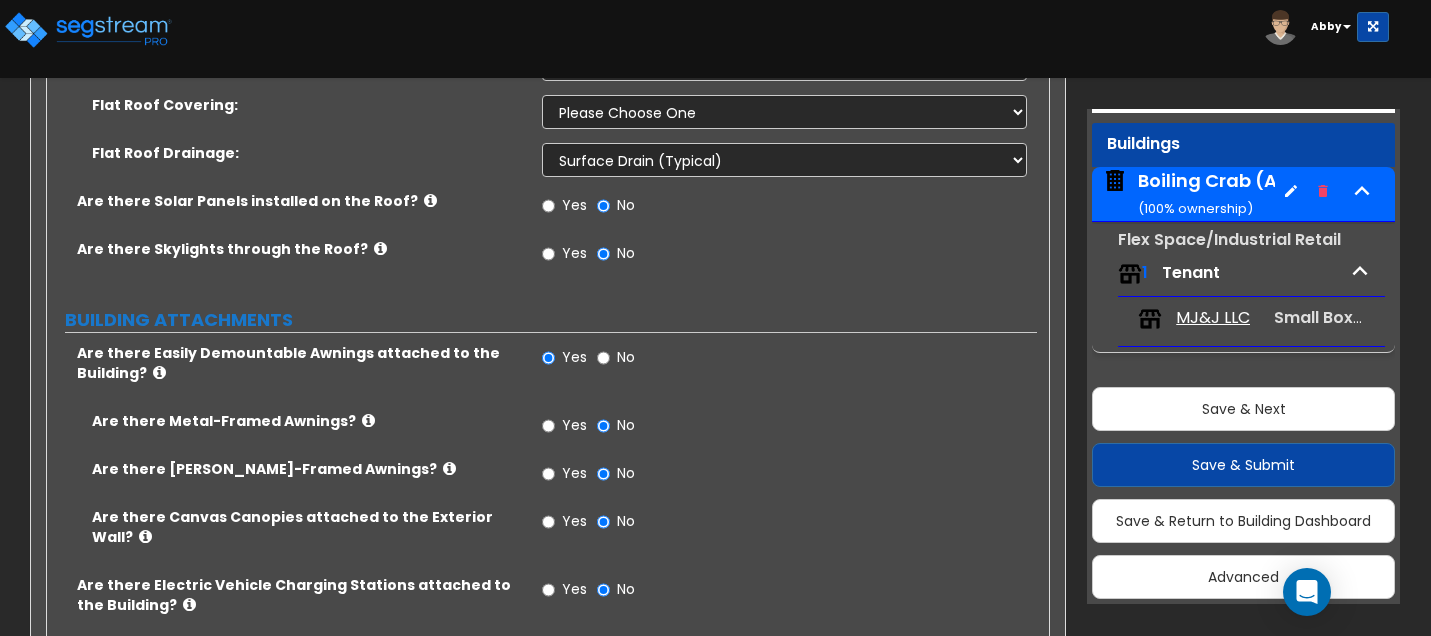 click on "Yes" at bounding box center [574, 521] 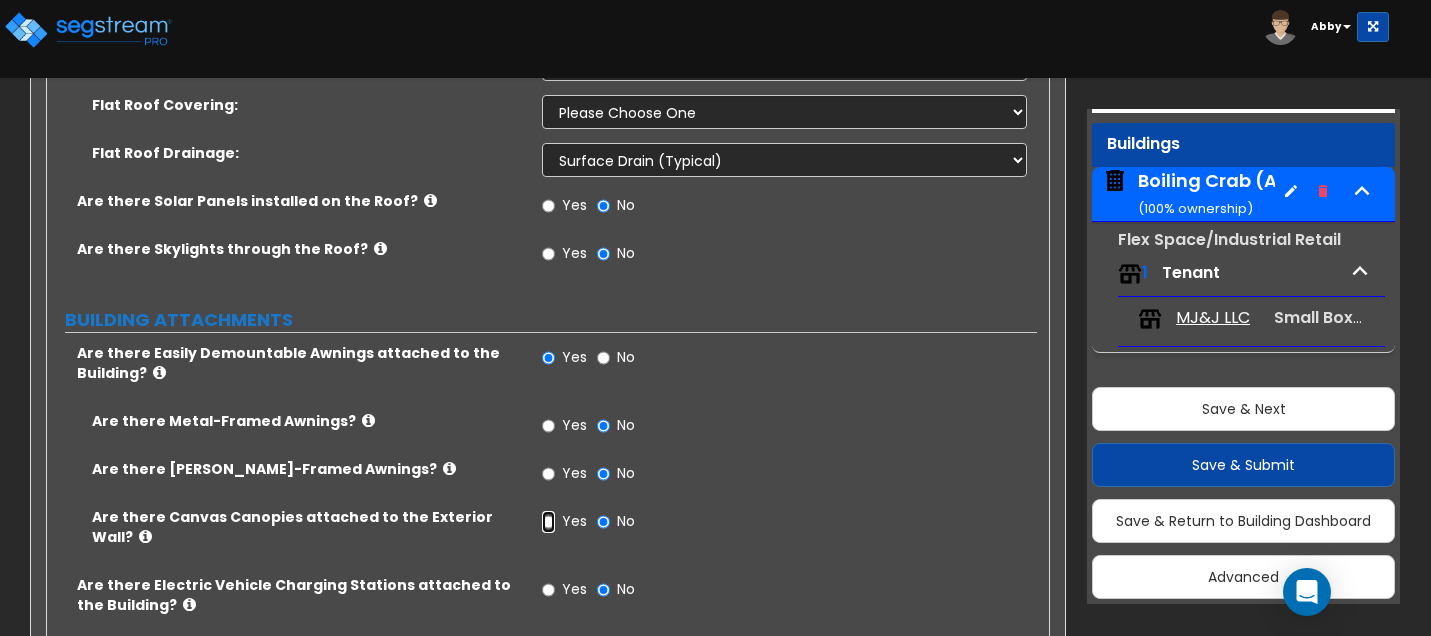click on "Yes" at bounding box center [548, 522] 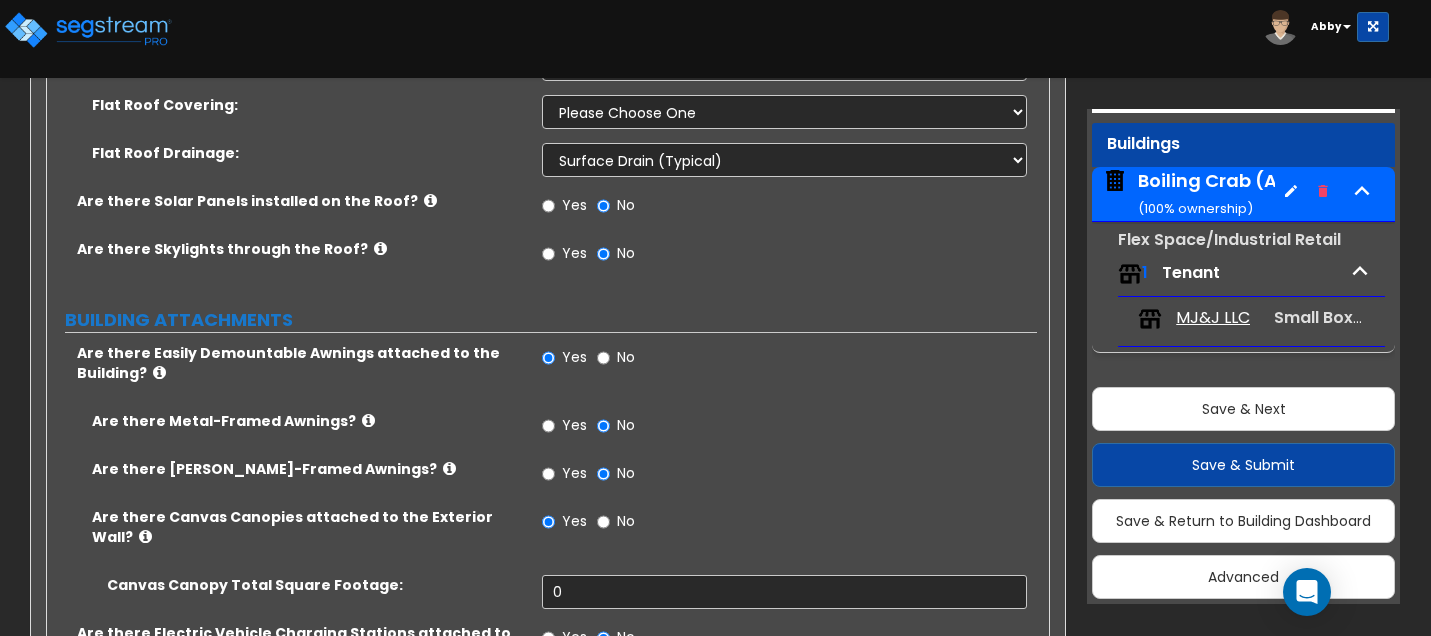 click at bounding box center [145, 536] 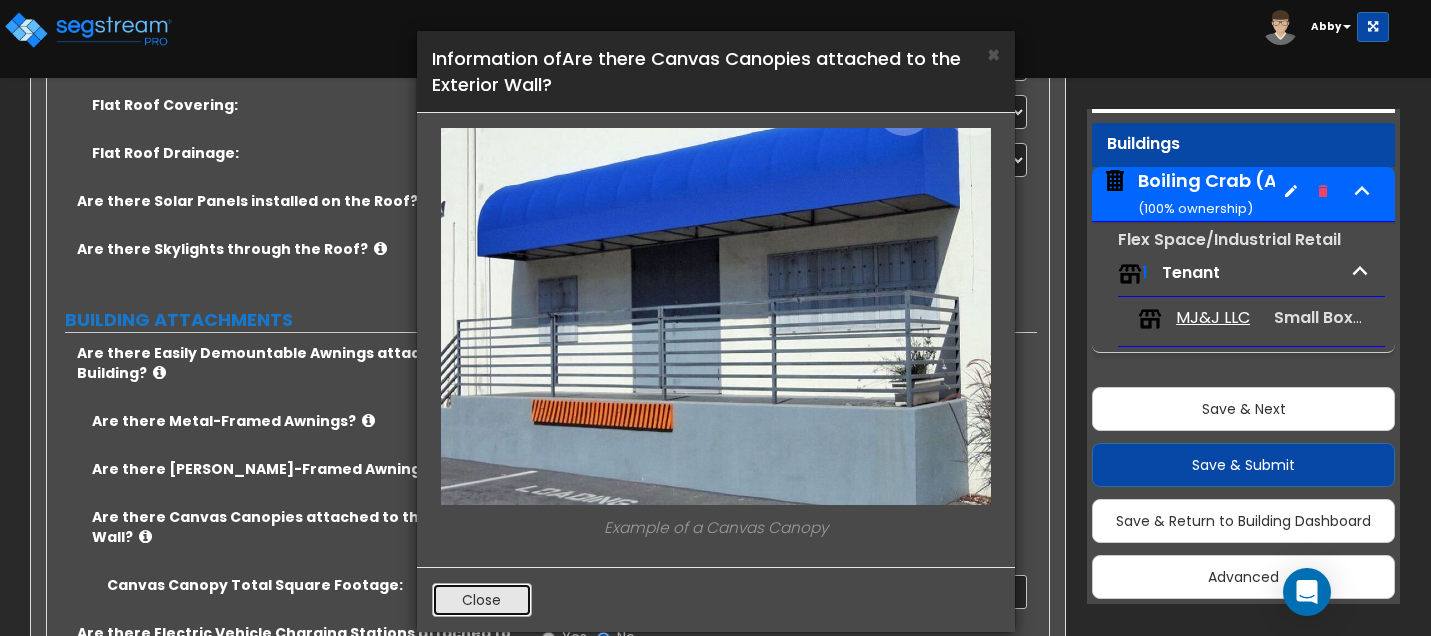 click on "Close" at bounding box center (482, 600) 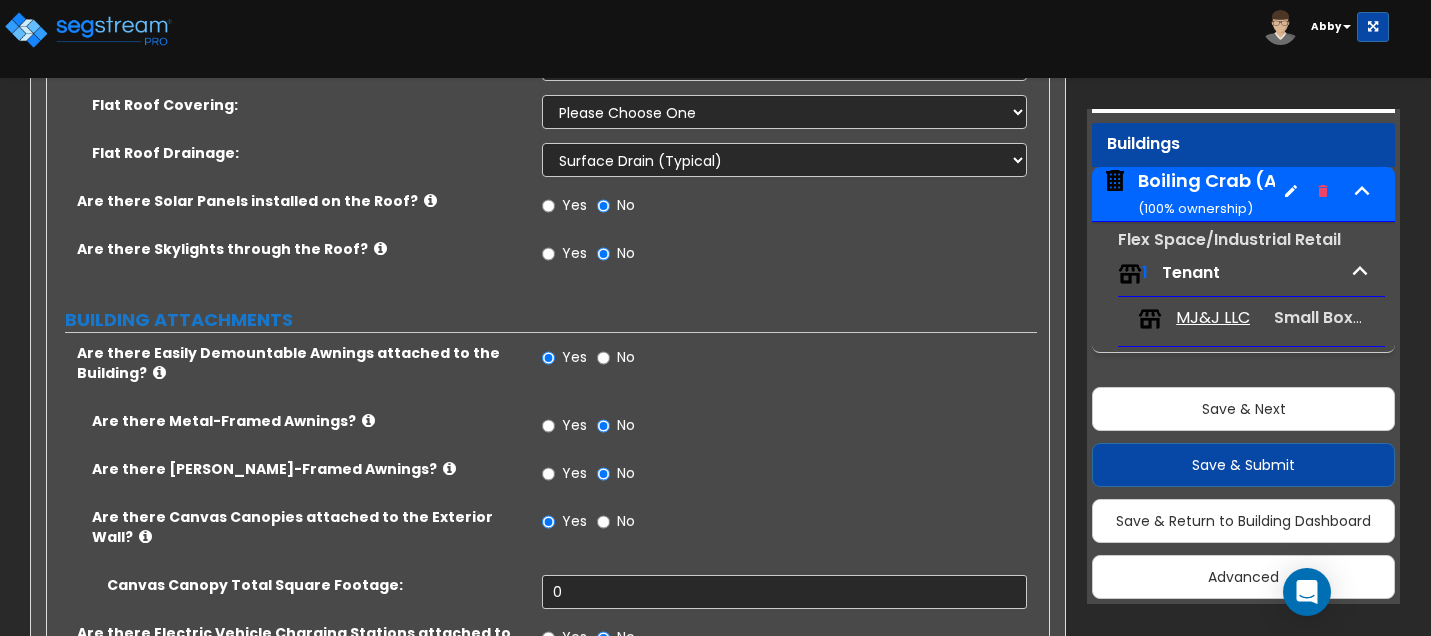 scroll, scrollTop: 1100, scrollLeft: 0, axis: vertical 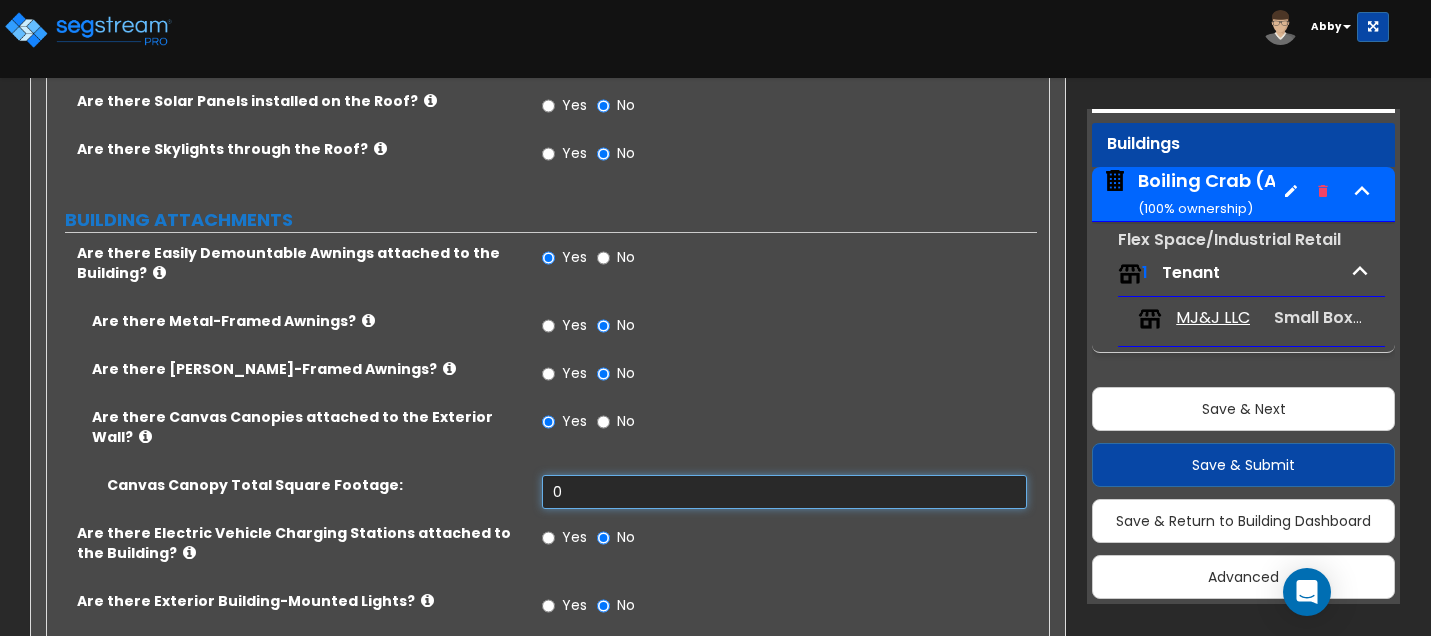 click on "0" at bounding box center [784, 492] 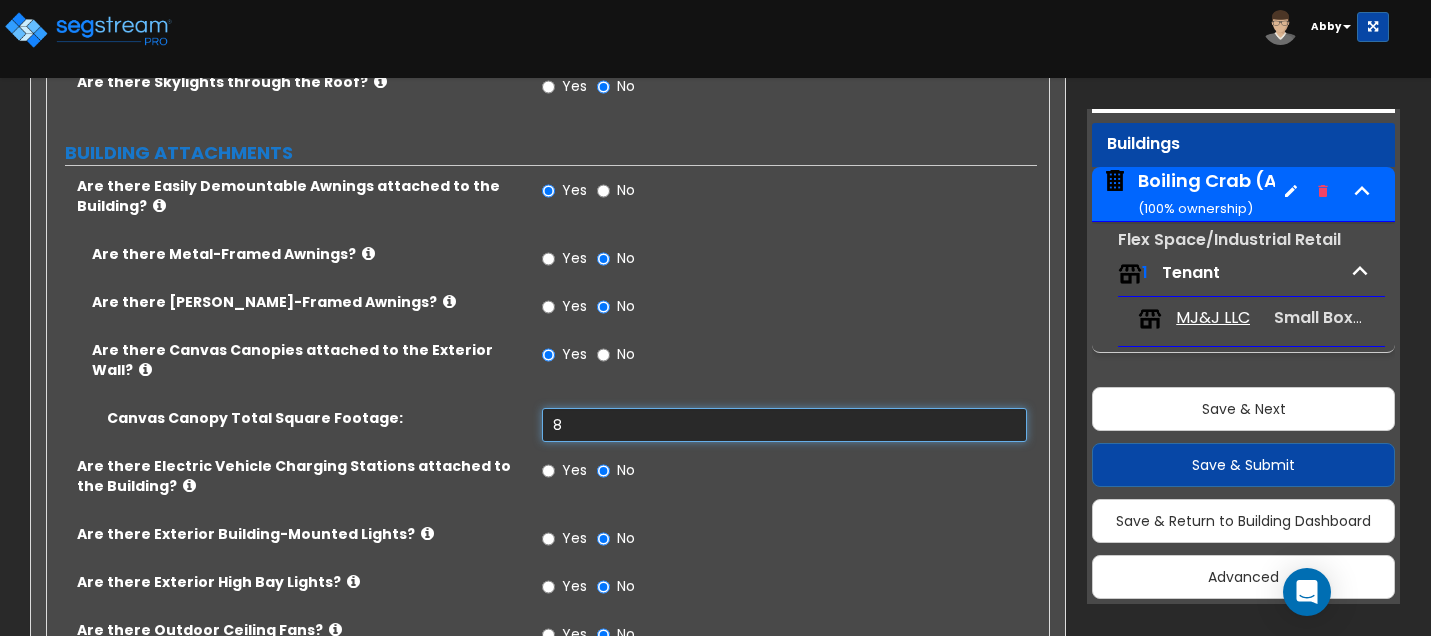 scroll, scrollTop: 1200, scrollLeft: 0, axis: vertical 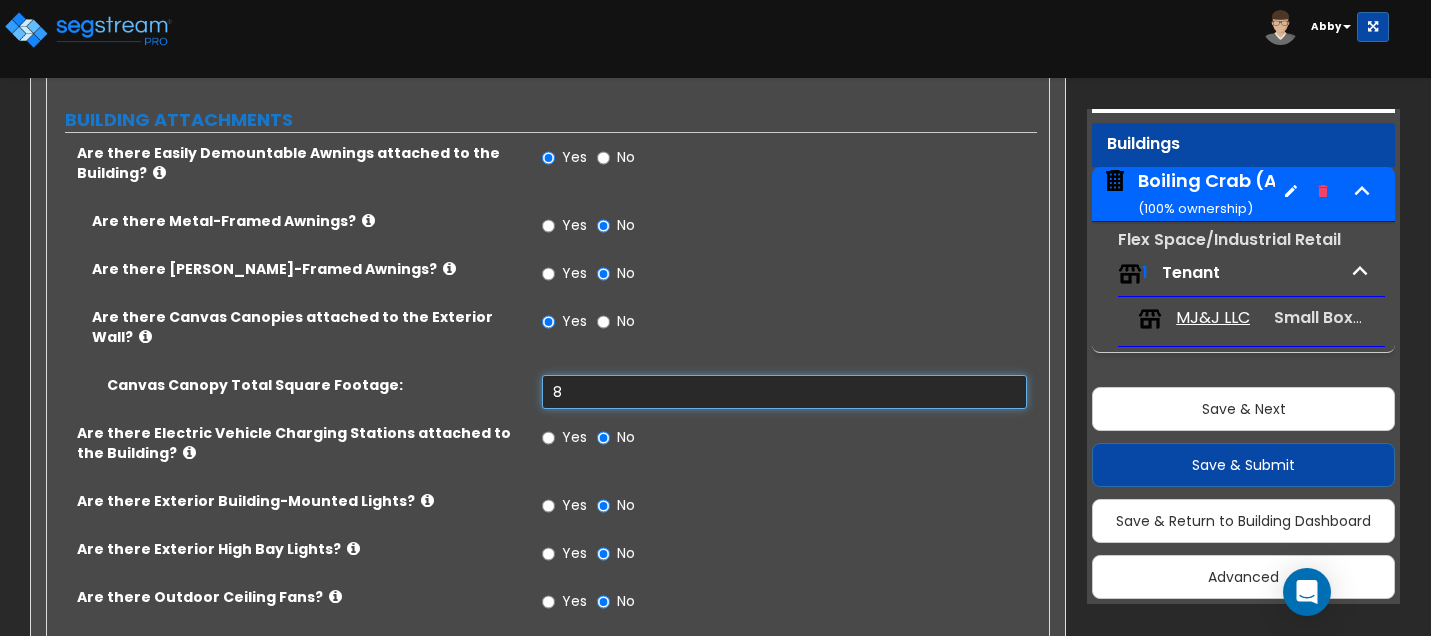 type on "8" 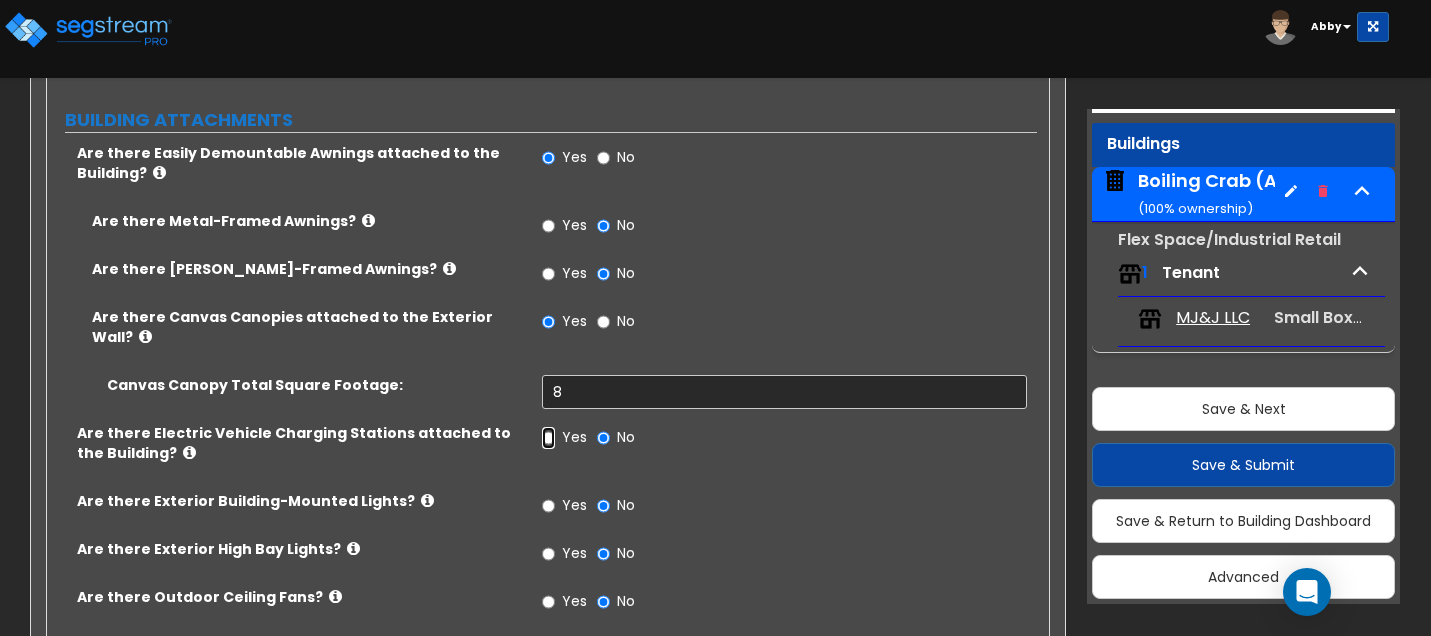 click on "Yes" at bounding box center [548, 438] 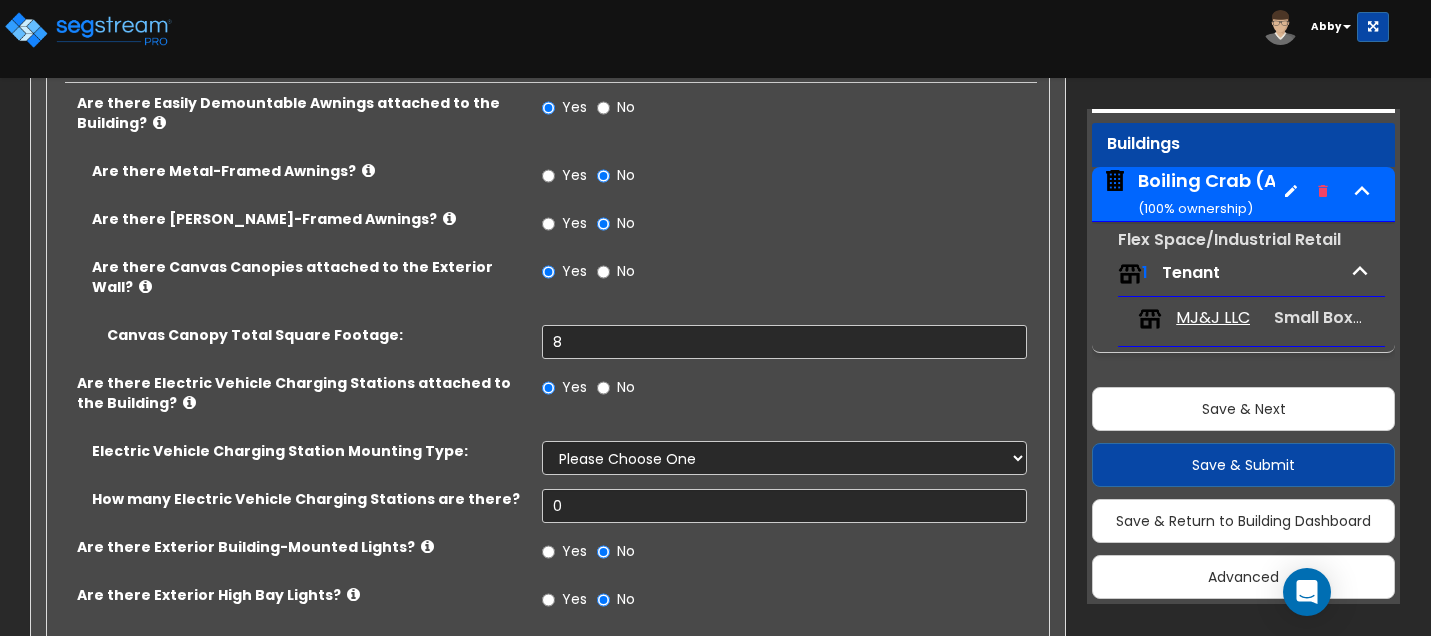 scroll, scrollTop: 1300, scrollLeft: 0, axis: vertical 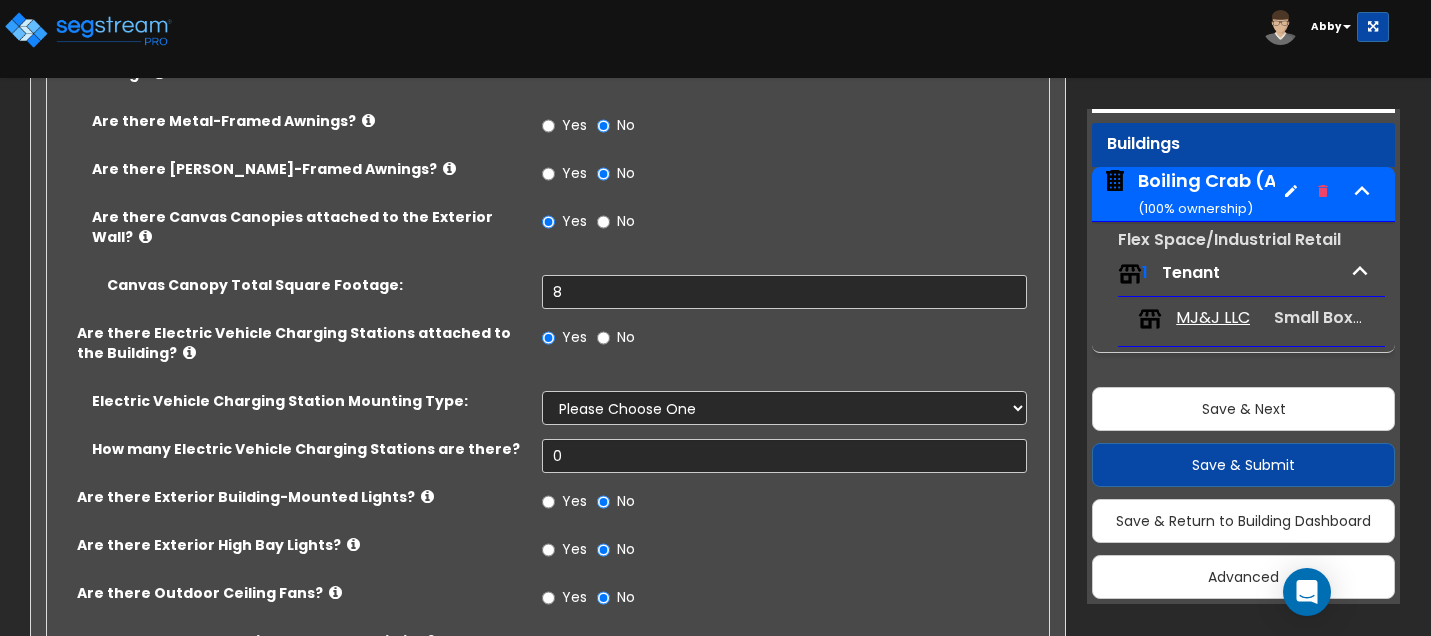 click on "No" at bounding box center [616, 340] 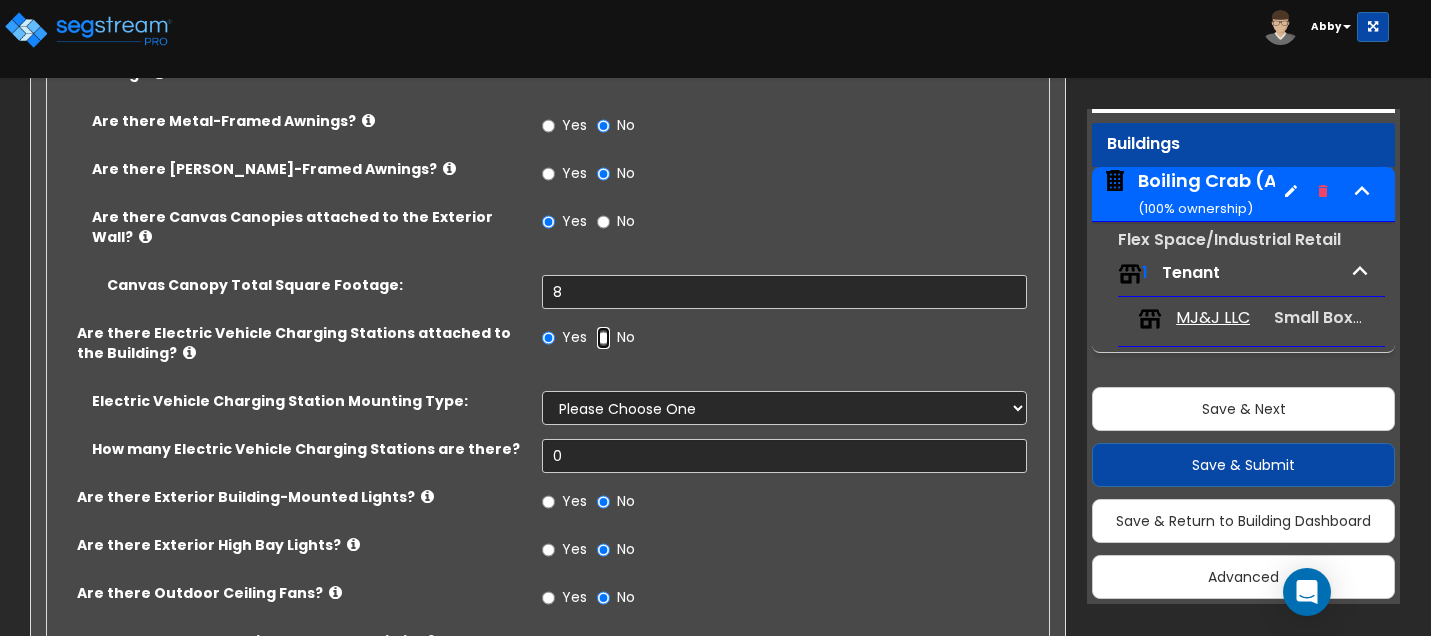 click on "No" at bounding box center [603, 338] 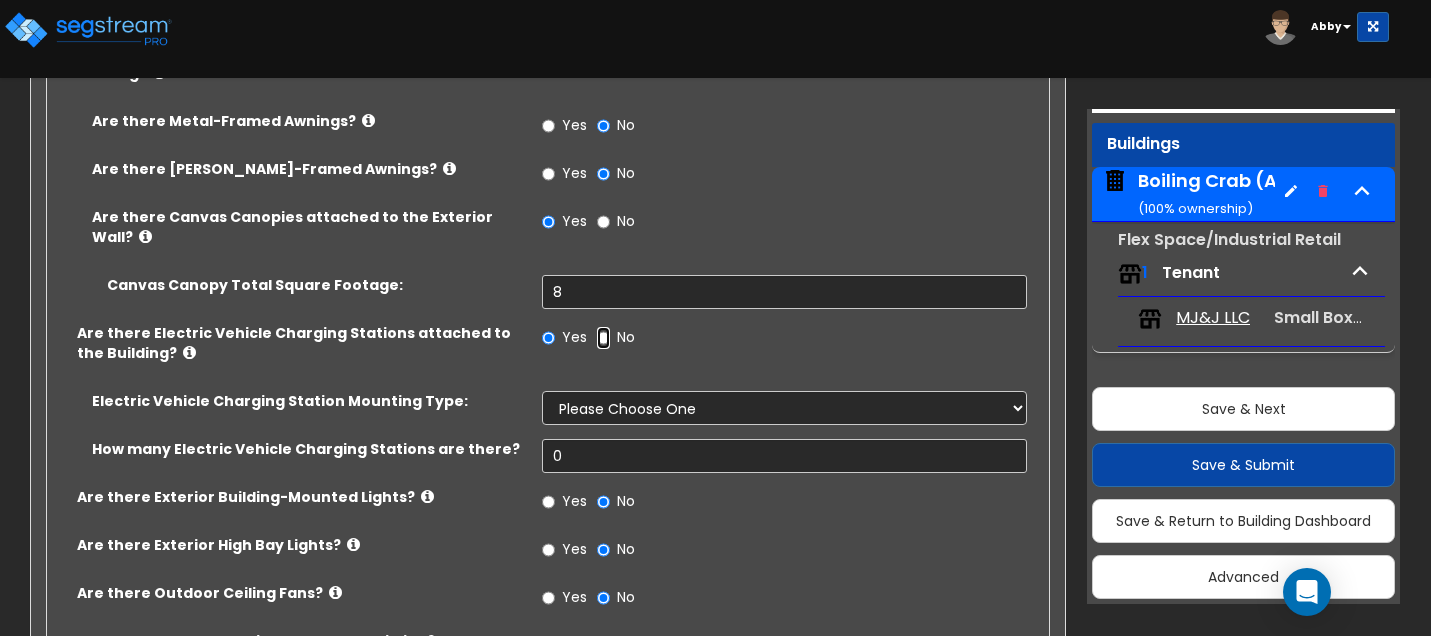 radio on "false" 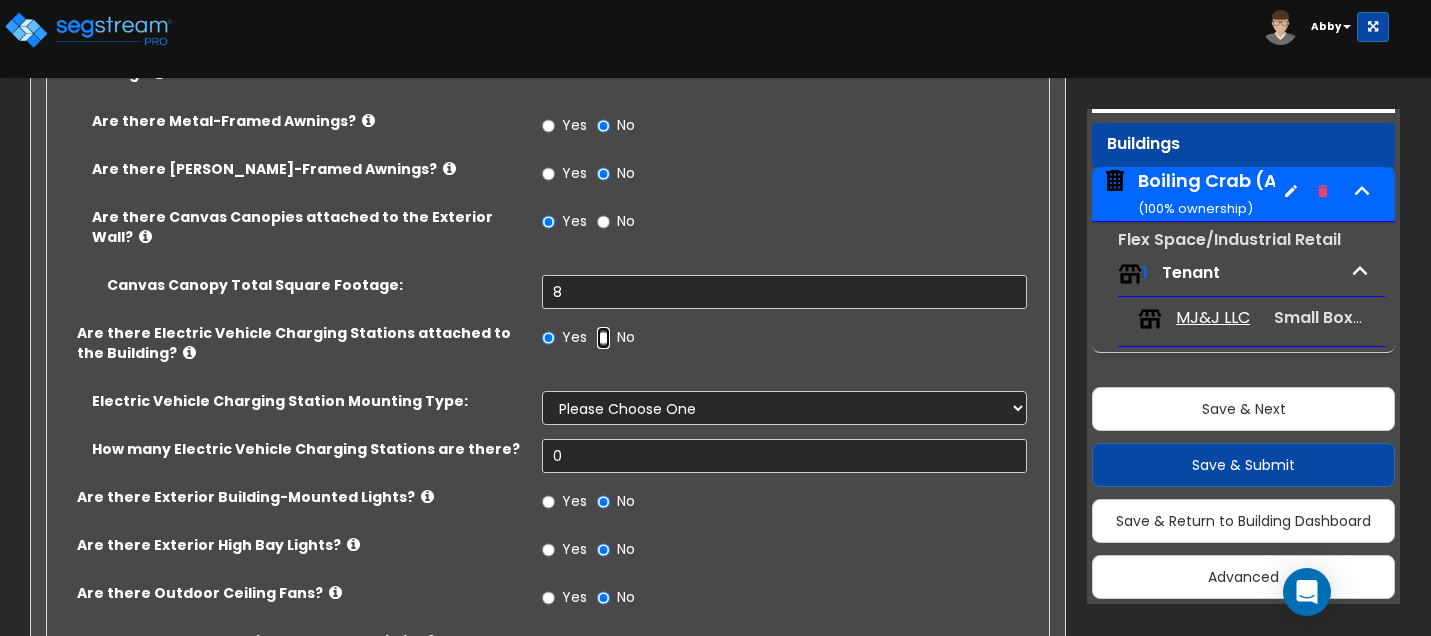 radio on "true" 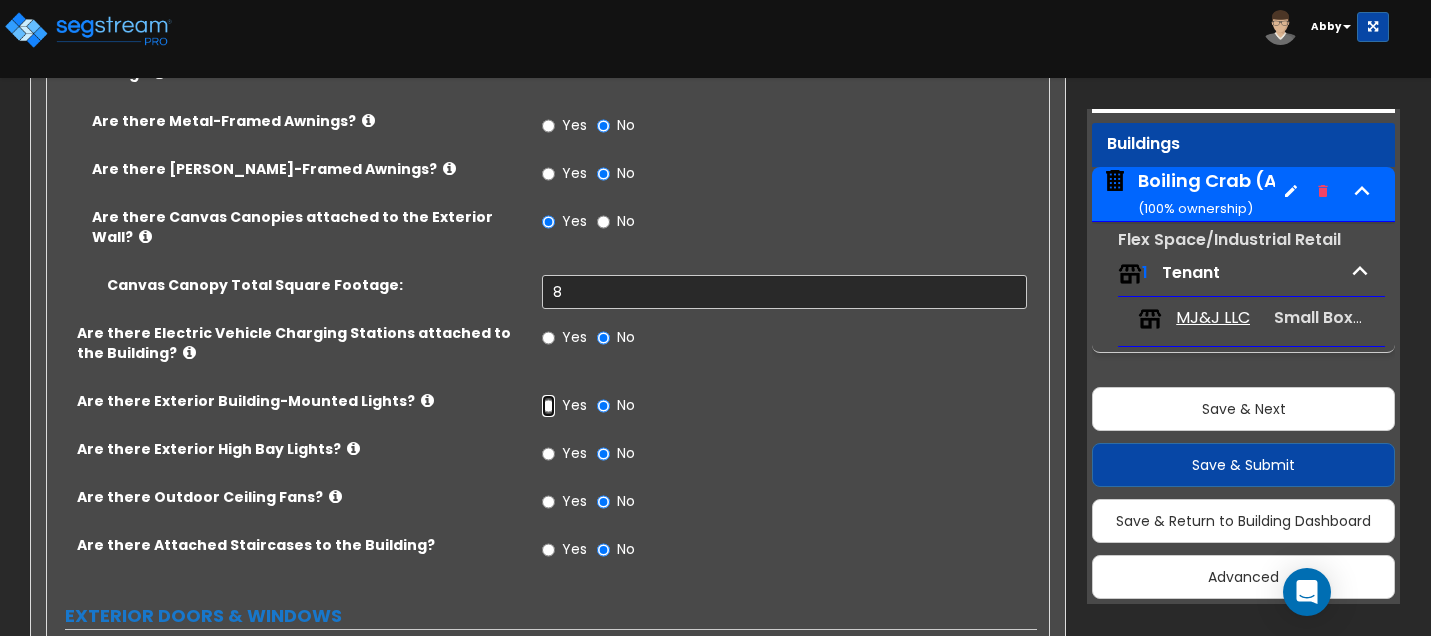 click on "Yes" at bounding box center (548, 406) 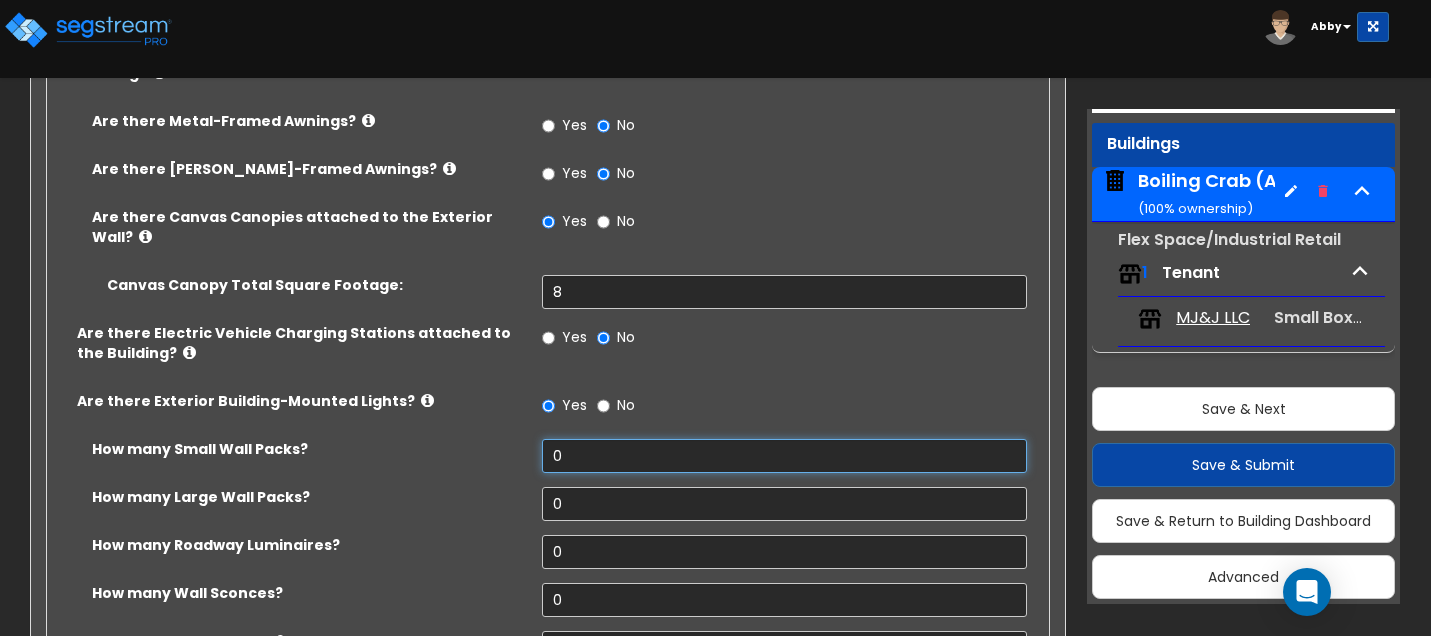 click on "0" at bounding box center (784, 456) 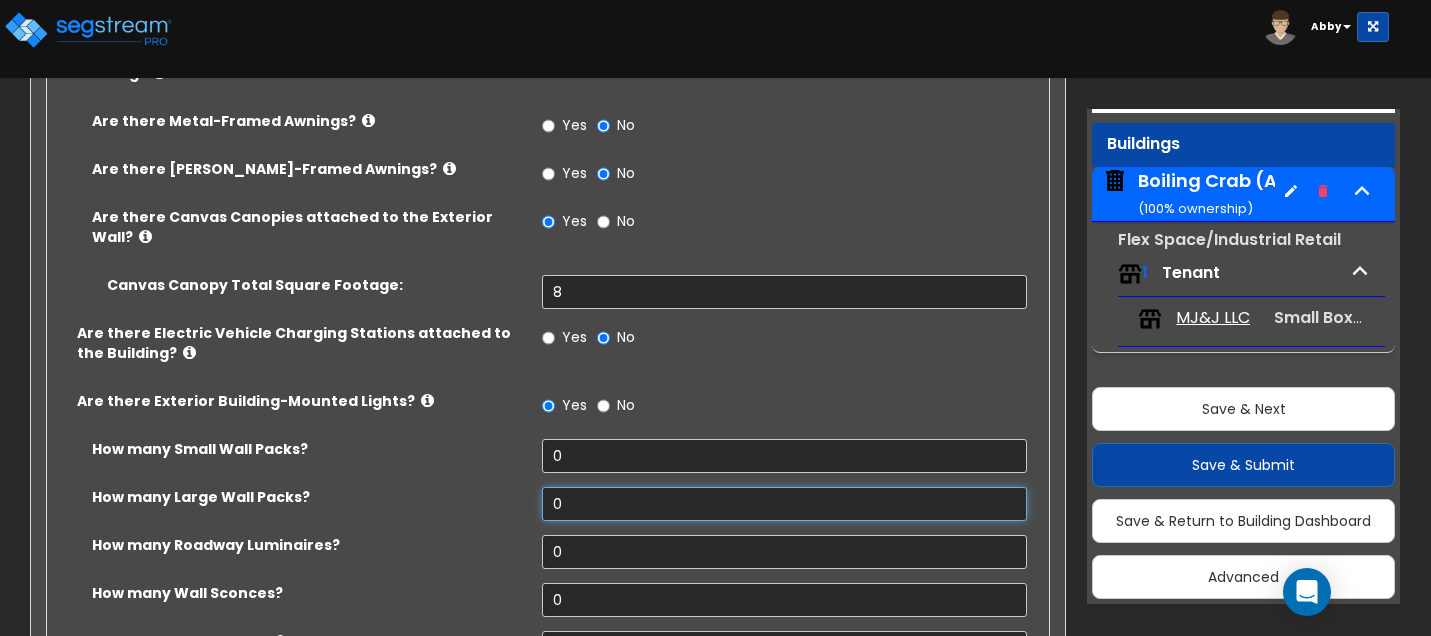 click on "0" at bounding box center [784, 504] 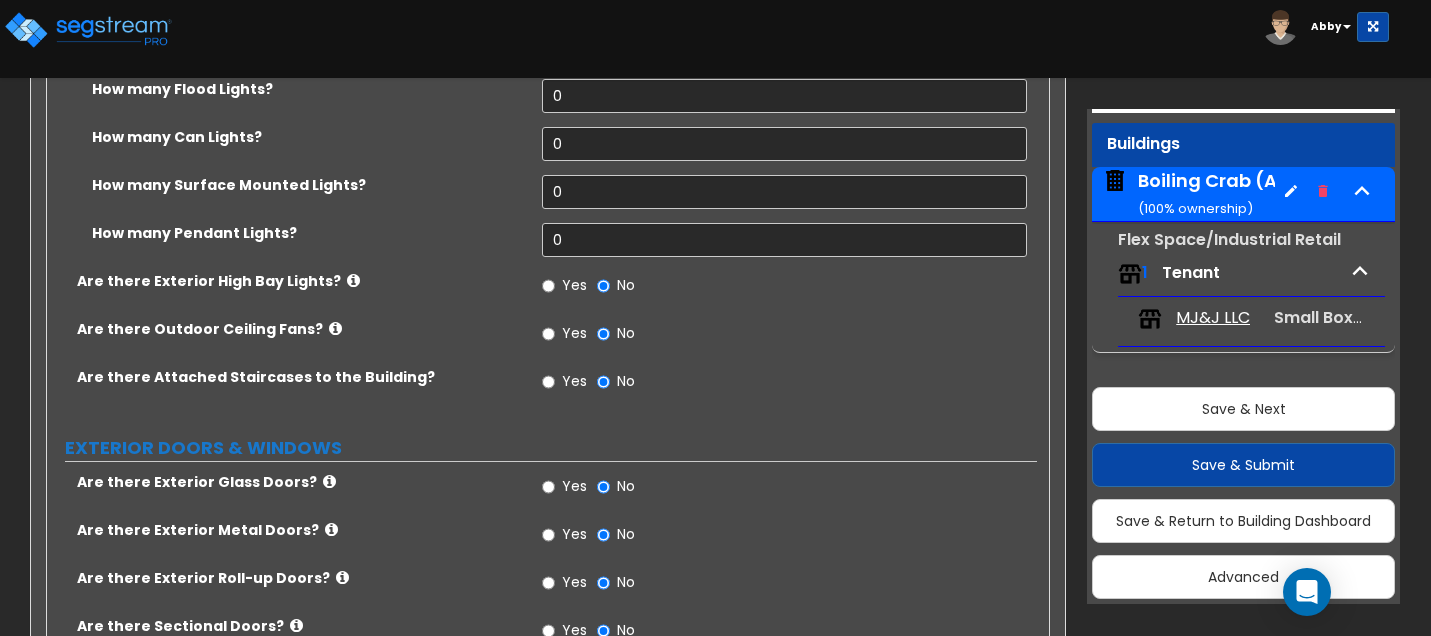 scroll, scrollTop: 2000, scrollLeft: 0, axis: vertical 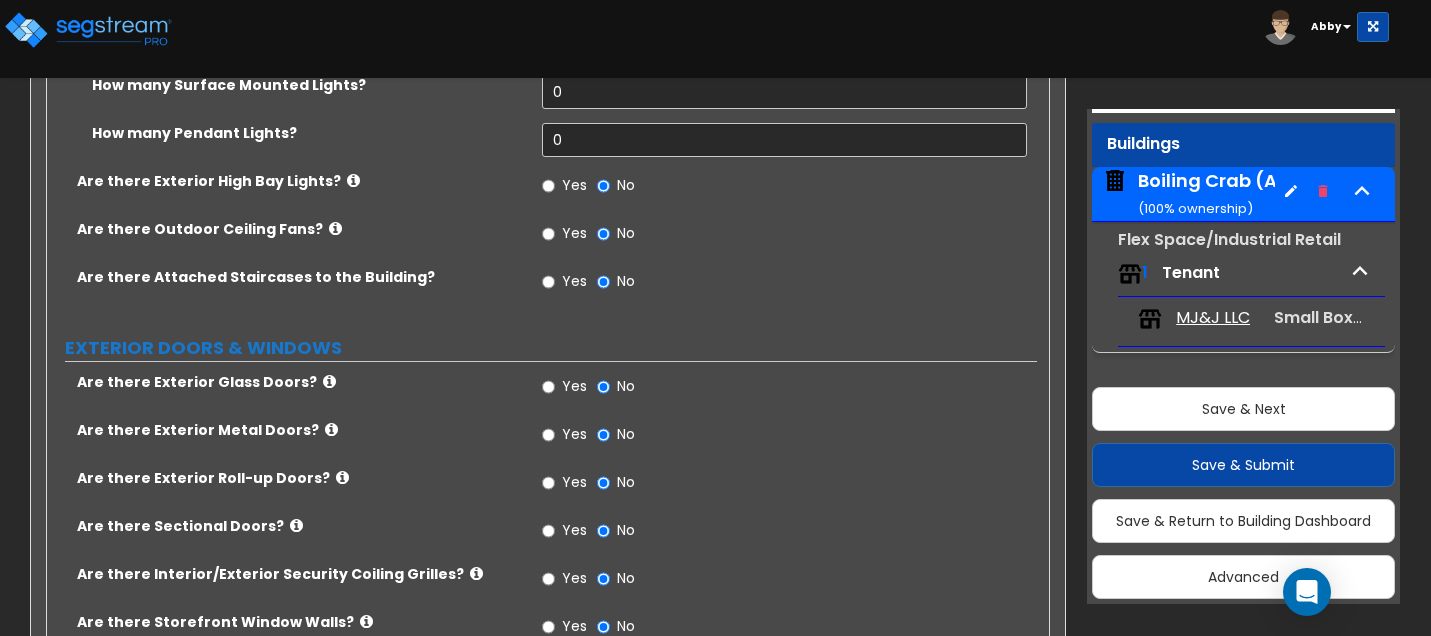 type on "4" 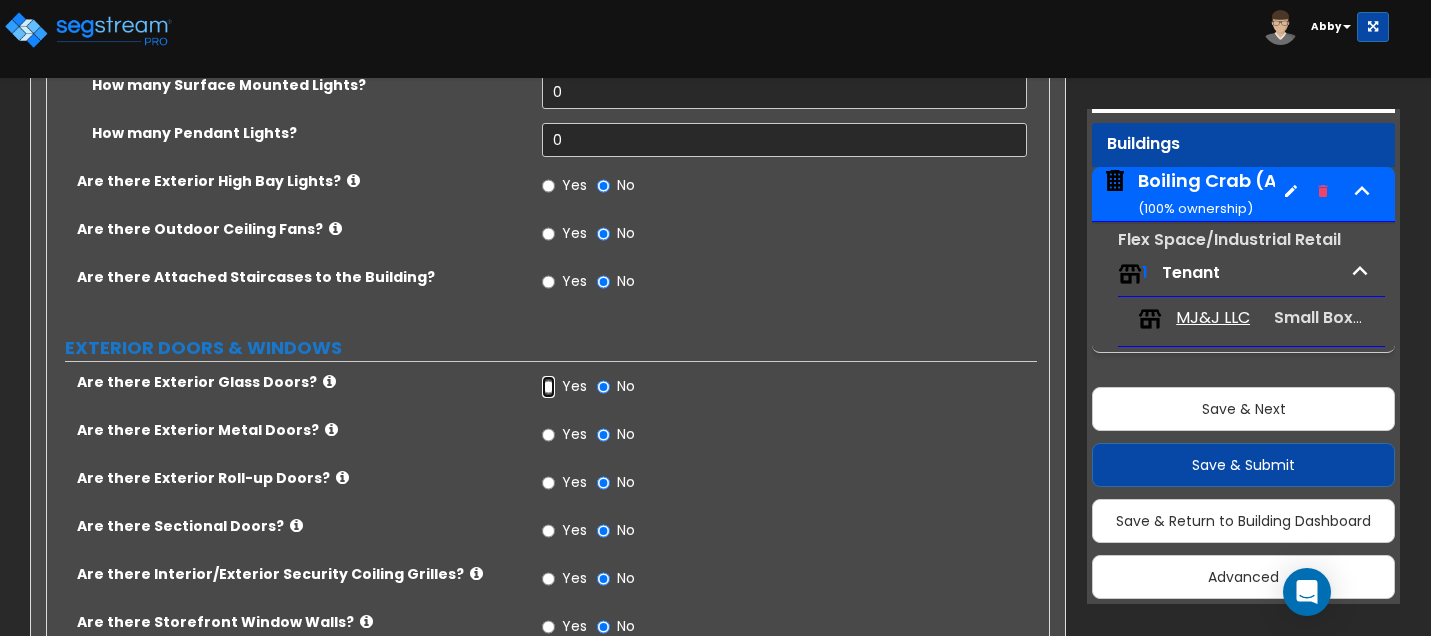 click on "Yes" at bounding box center [548, 387] 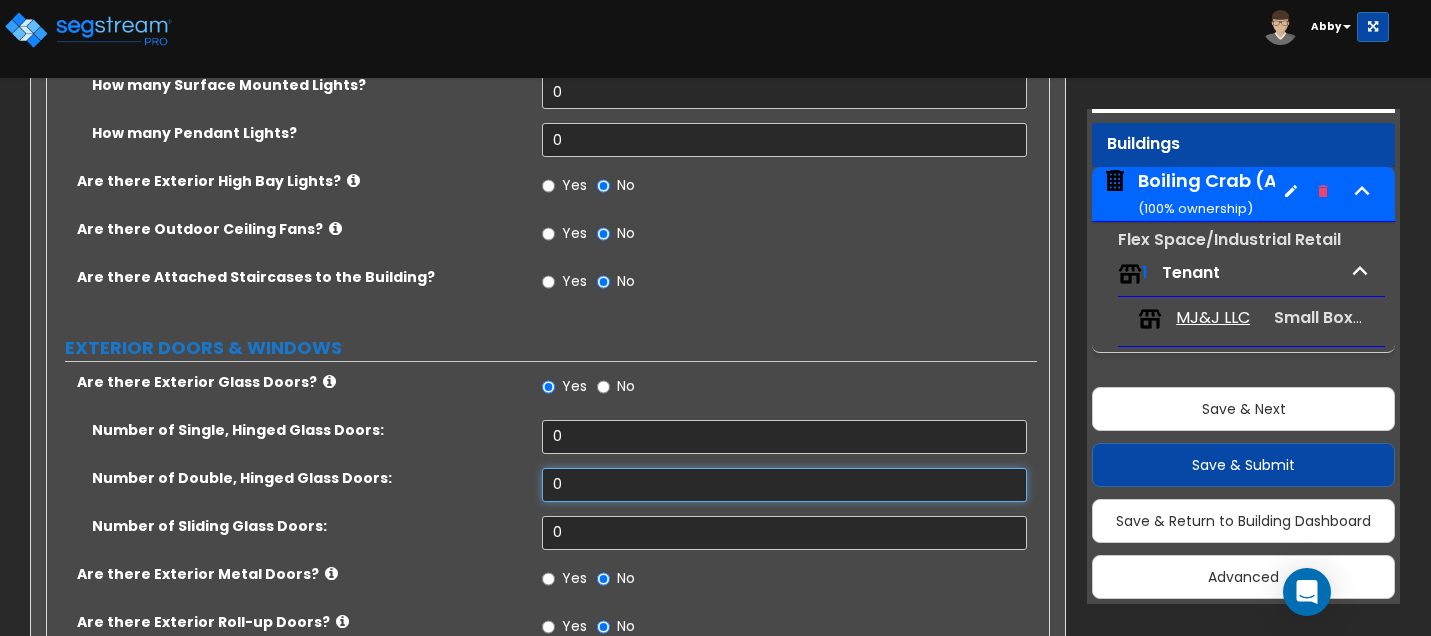 click on "0" at bounding box center (784, 485) 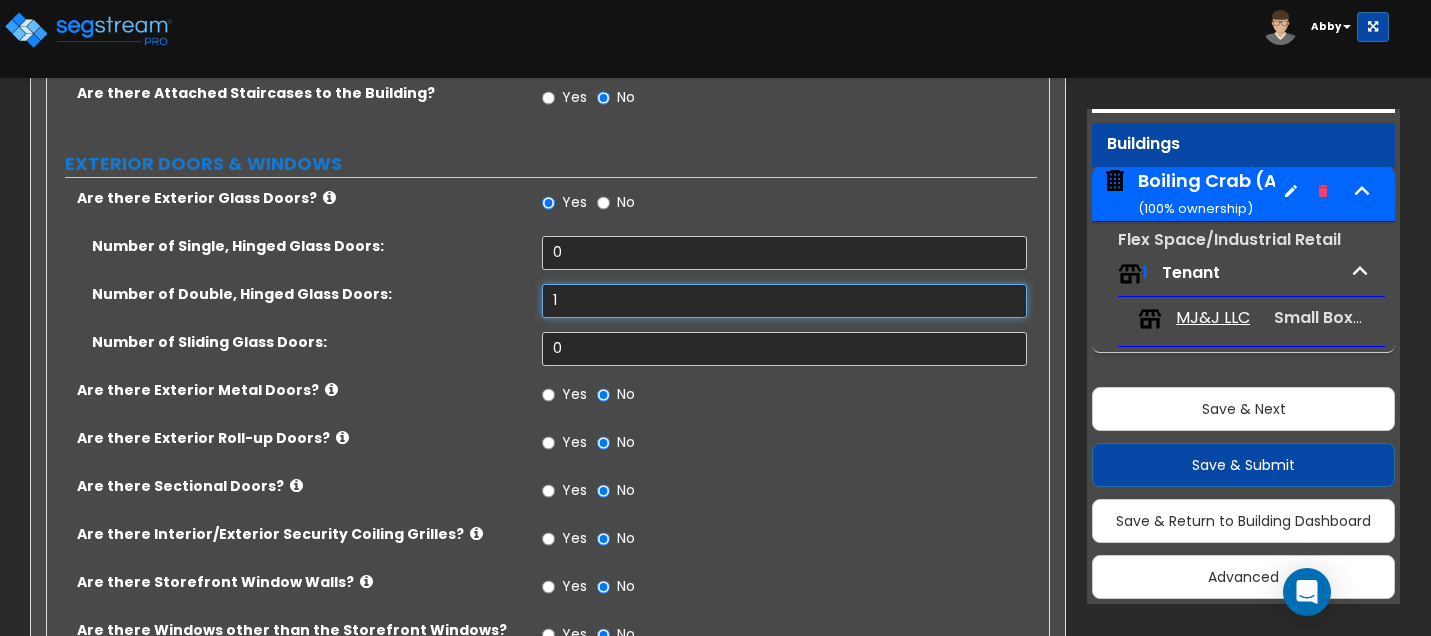 scroll, scrollTop: 2200, scrollLeft: 0, axis: vertical 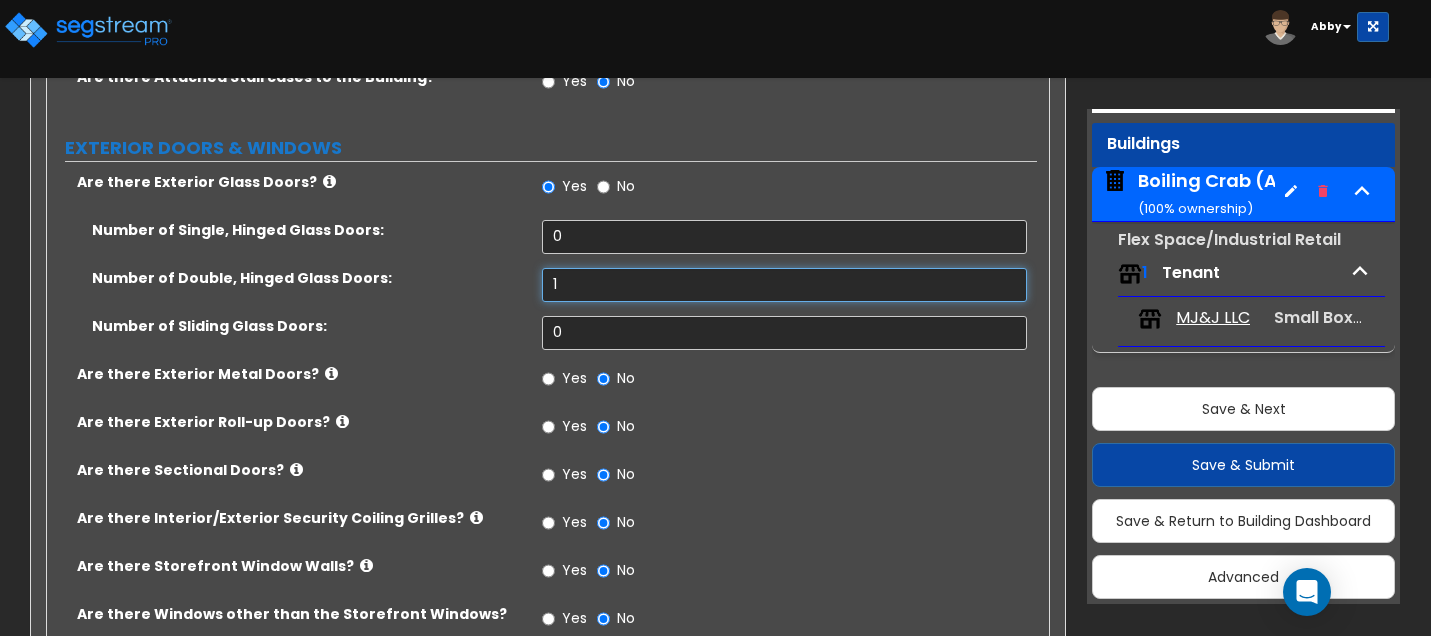 type on "1" 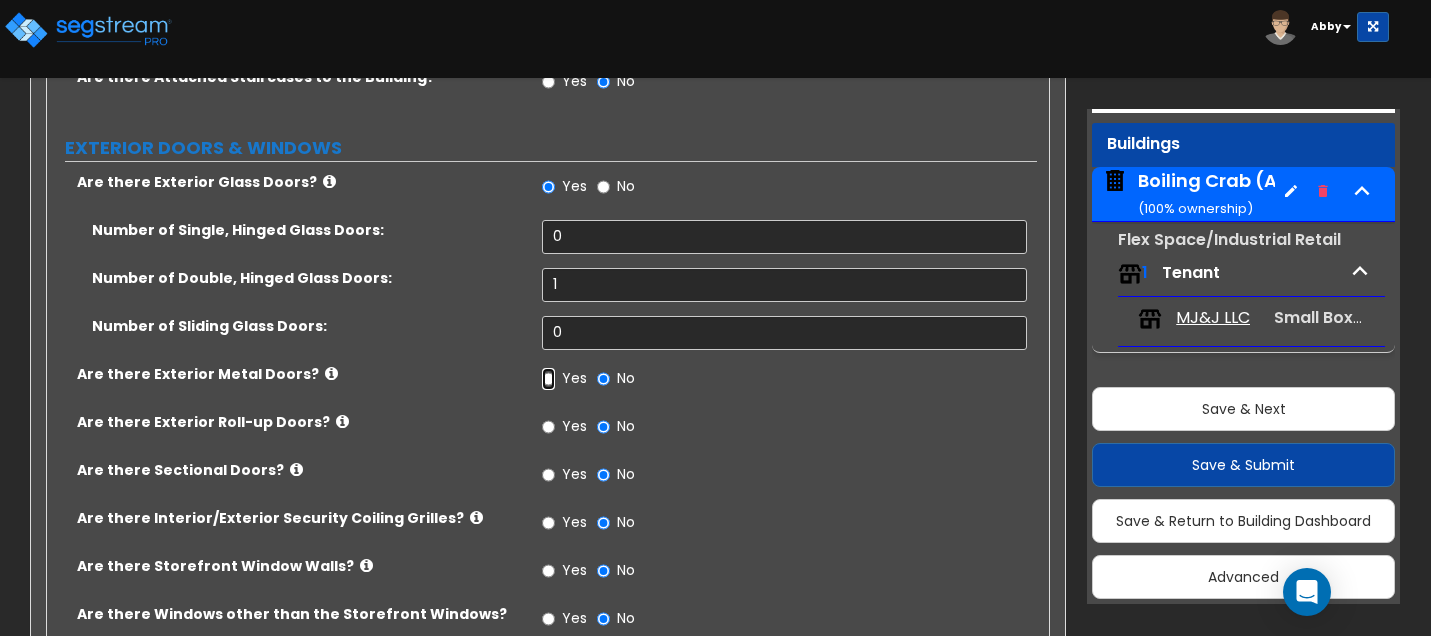 click on "Yes" at bounding box center [548, 379] 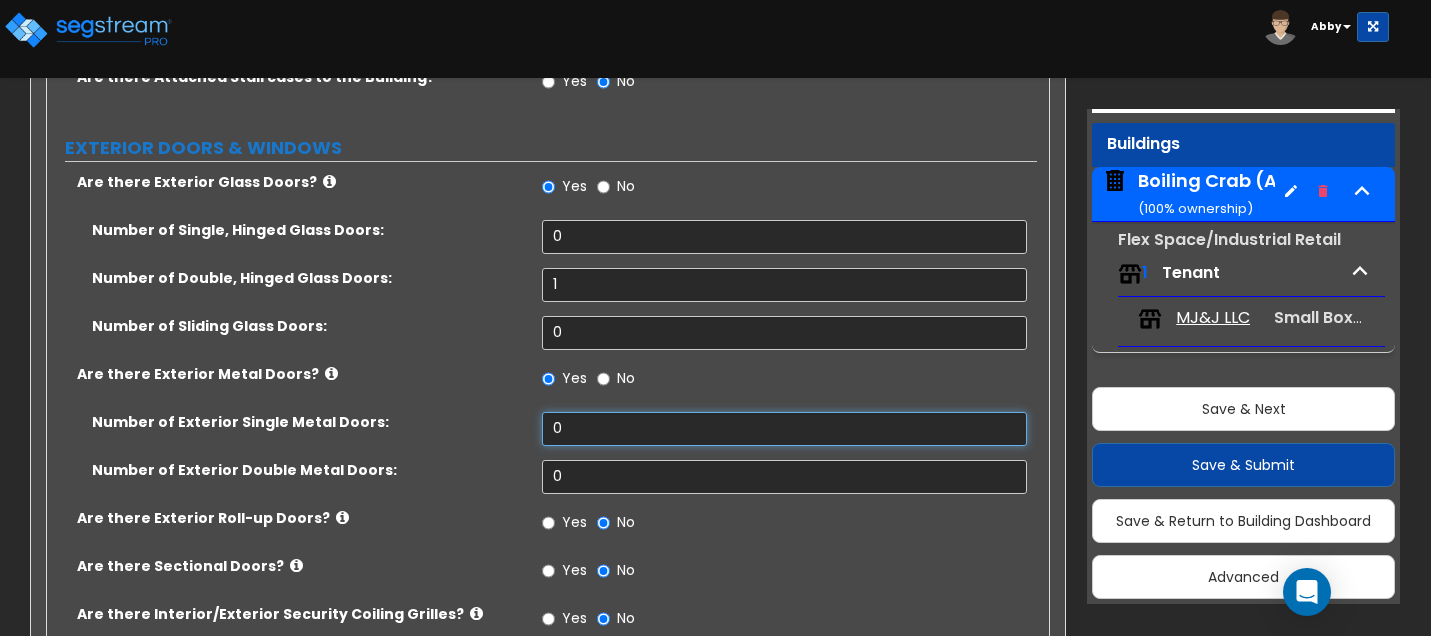 click on "0" at bounding box center [784, 429] 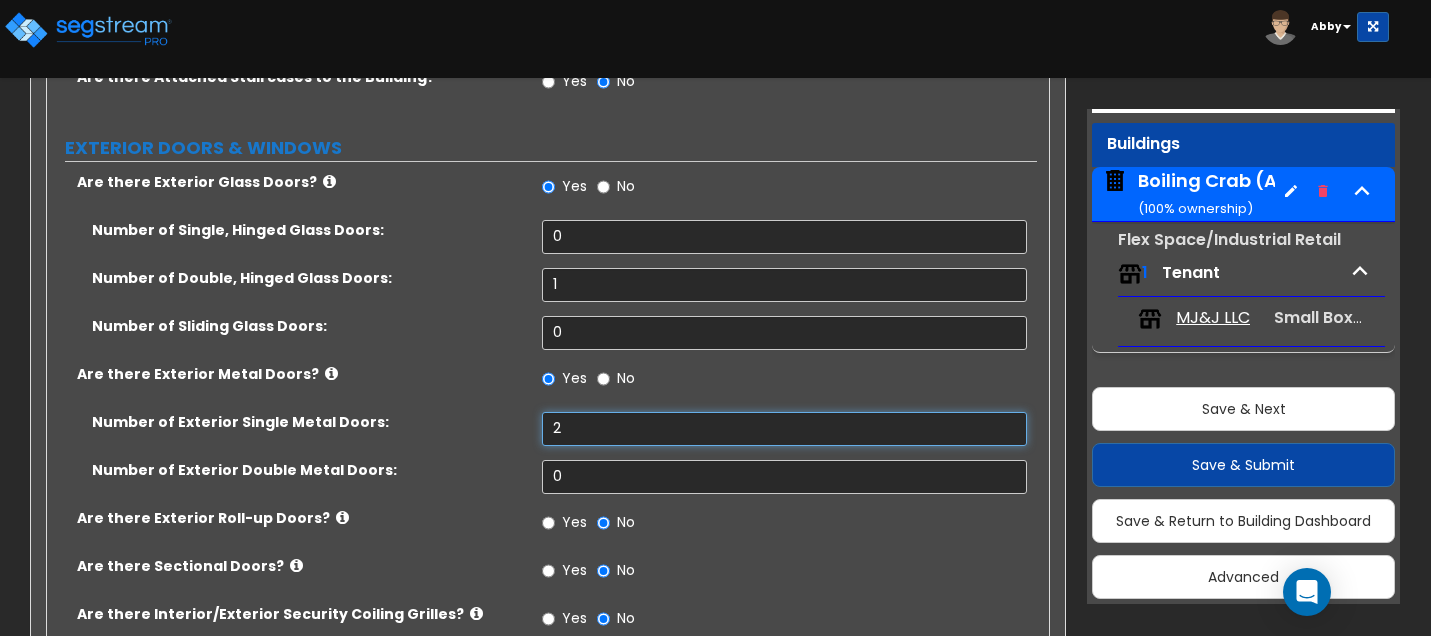 type on "2" 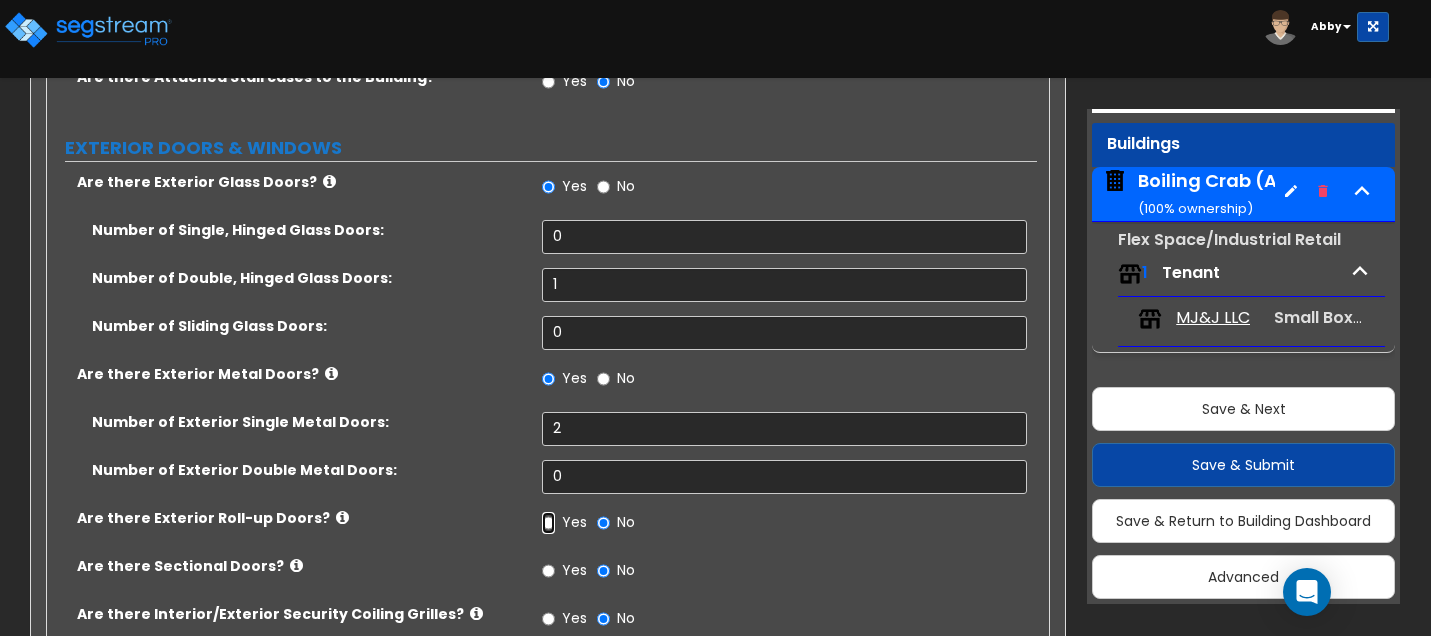 click on "Yes" at bounding box center [548, 523] 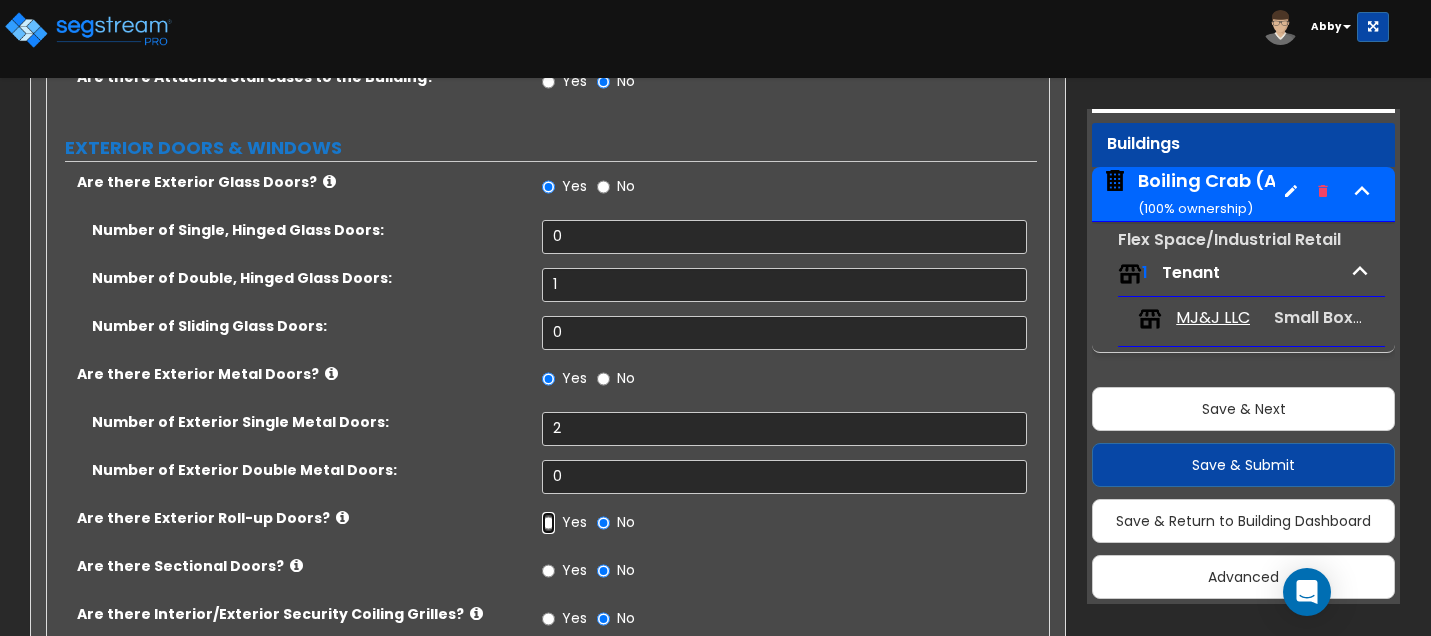 radio on "true" 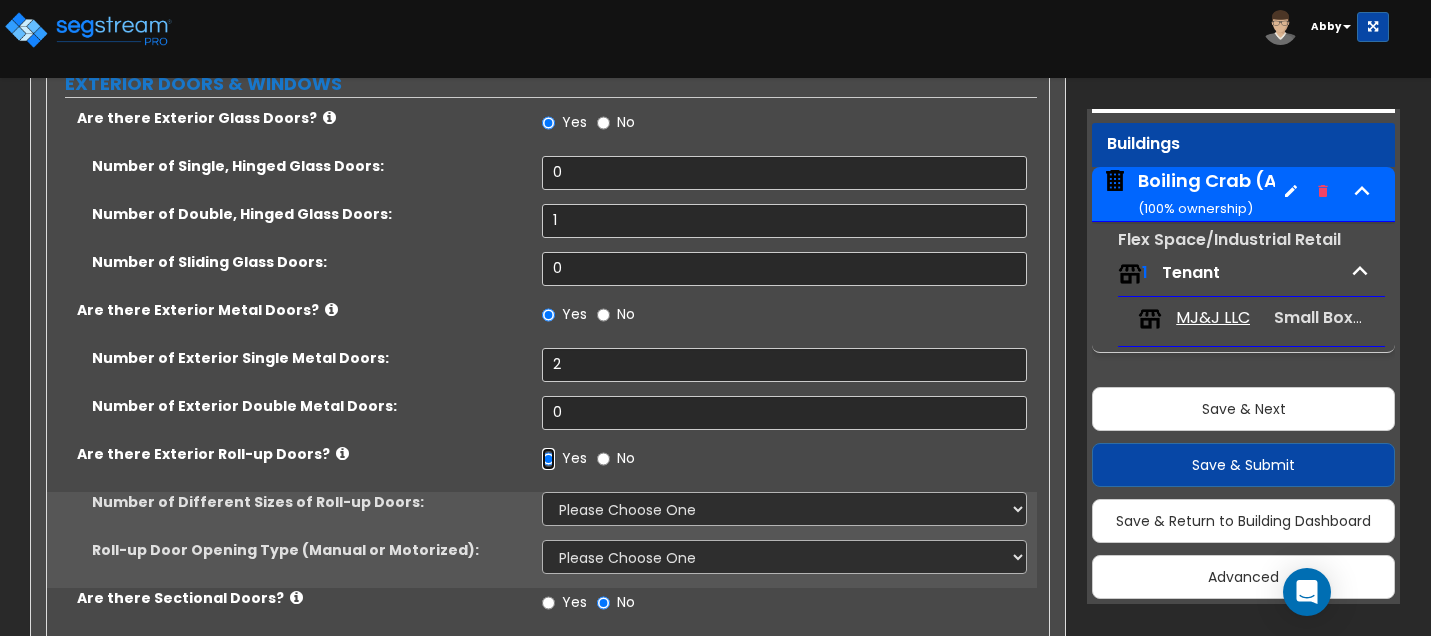 scroll, scrollTop: 2300, scrollLeft: 0, axis: vertical 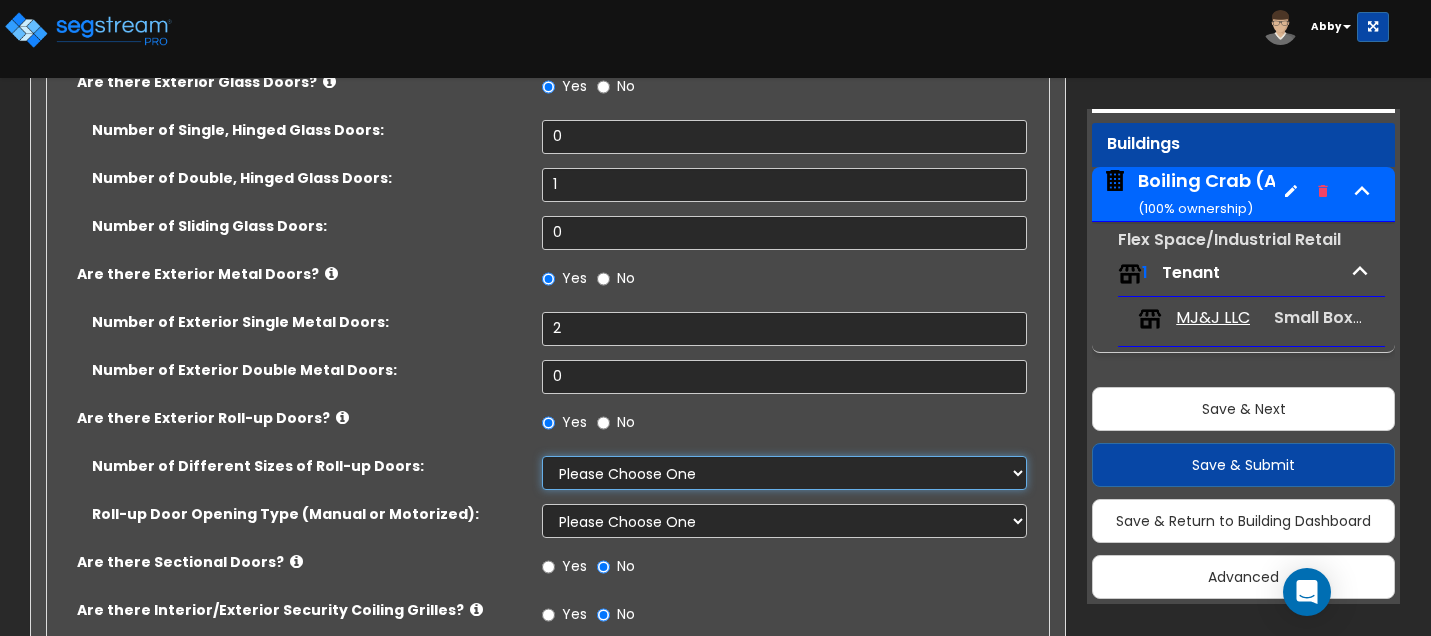 click on "Please Choose One 1 2 3" at bounding box center (784, 473) 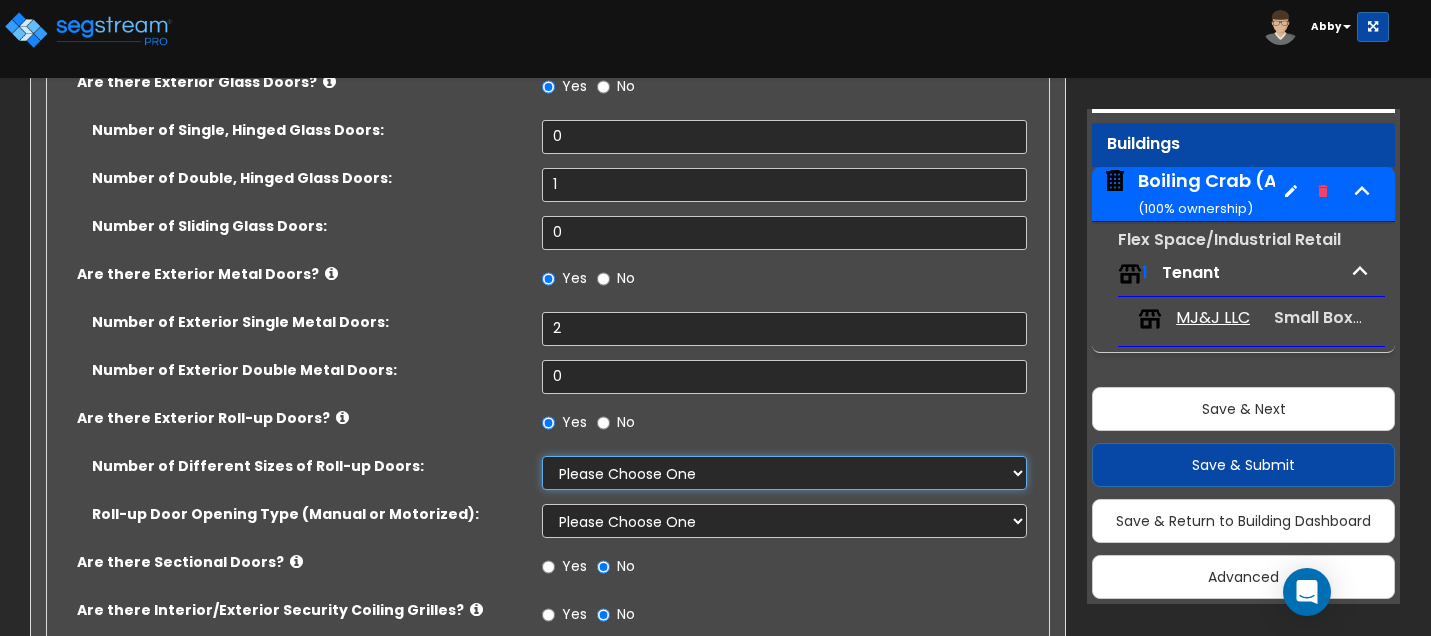 select on "1" 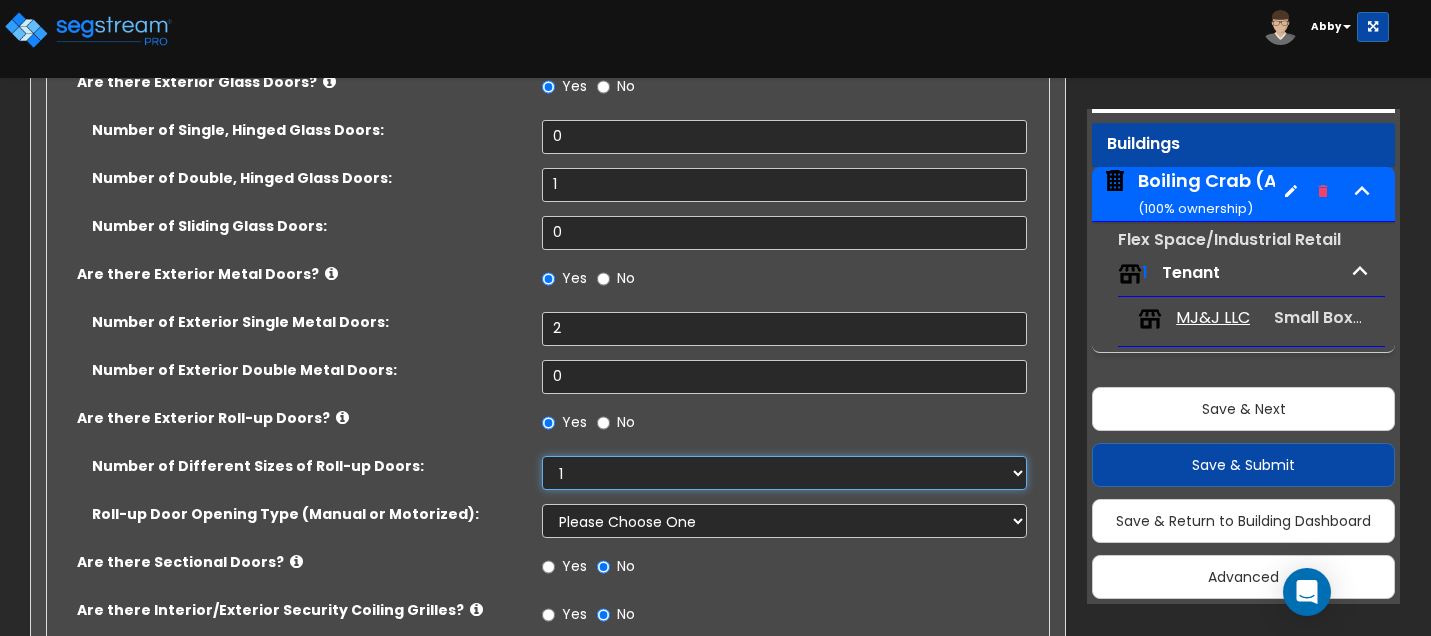 click on "Please Choose One 1 2 3" at bounding box center [784, 473] 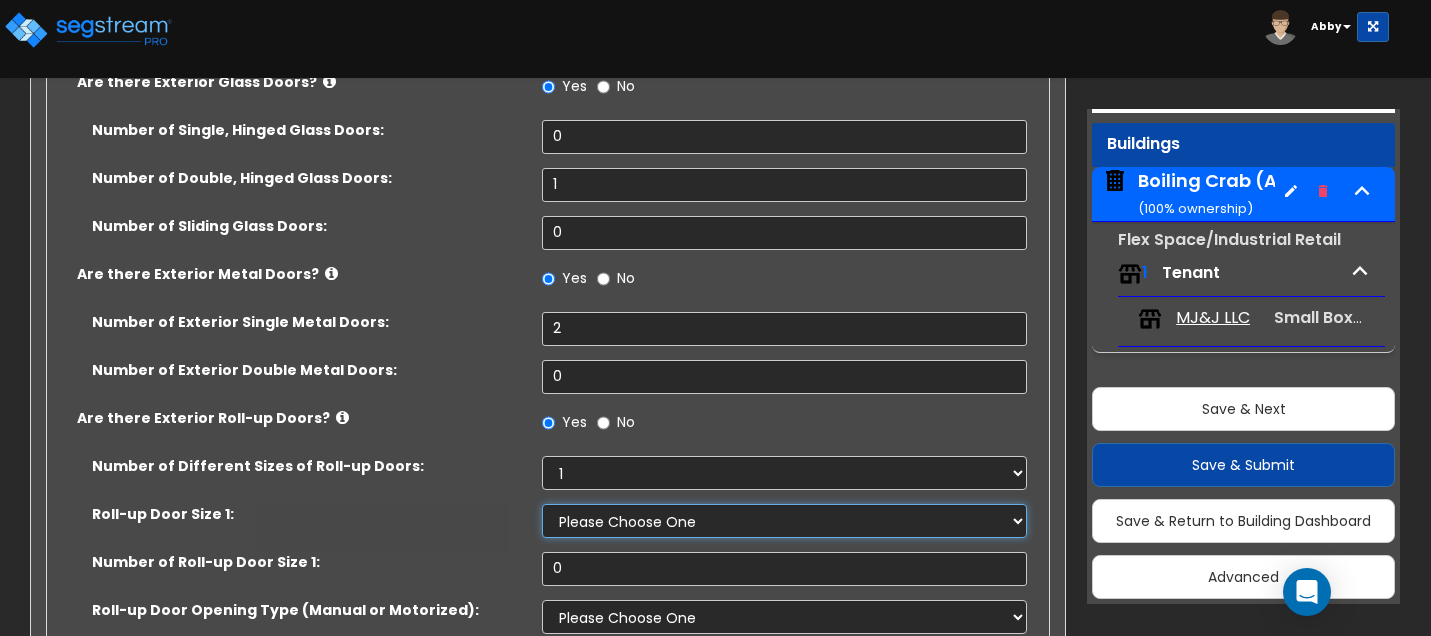 drag, startPoint x: 593, startPoint y: 473, endPoint x: 589, endPoint y: 485, distance: 12.649111 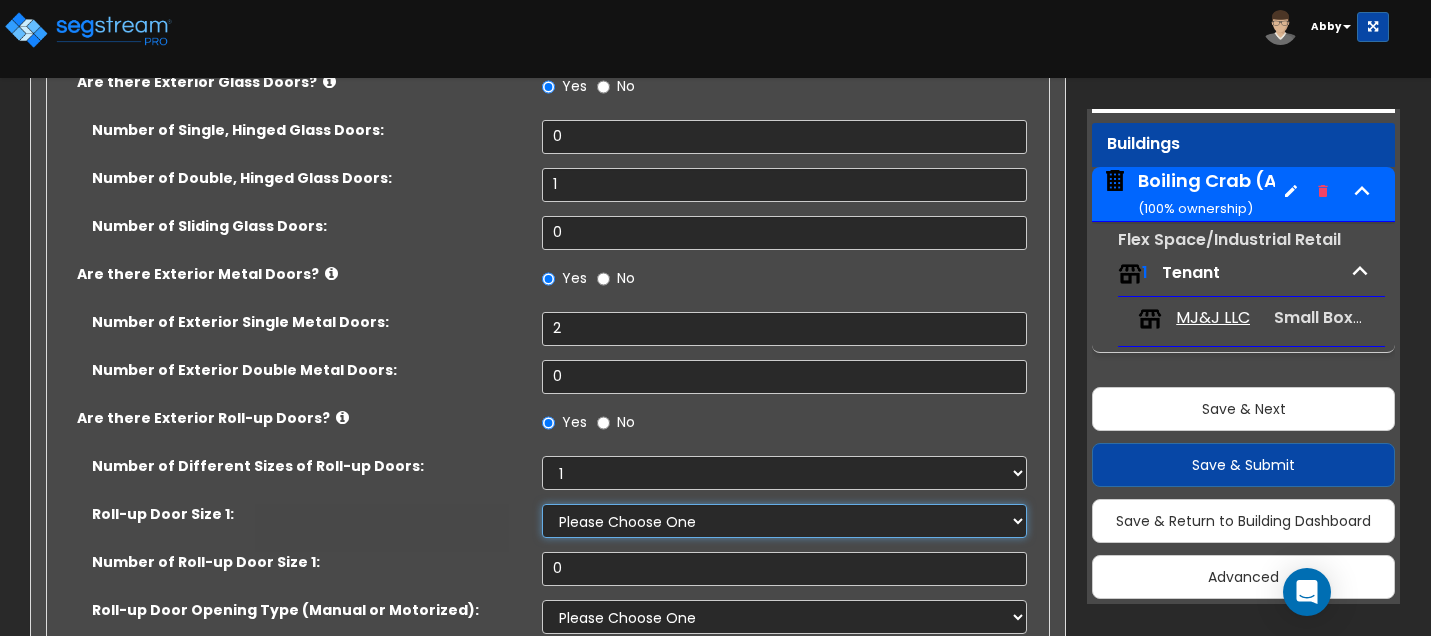 click on "Please Choose One 8' x 8' 10' x 10' 12' x 12' 14' x 14' 20' x 12' 20' x 16'" at bounding box center (784, 521) 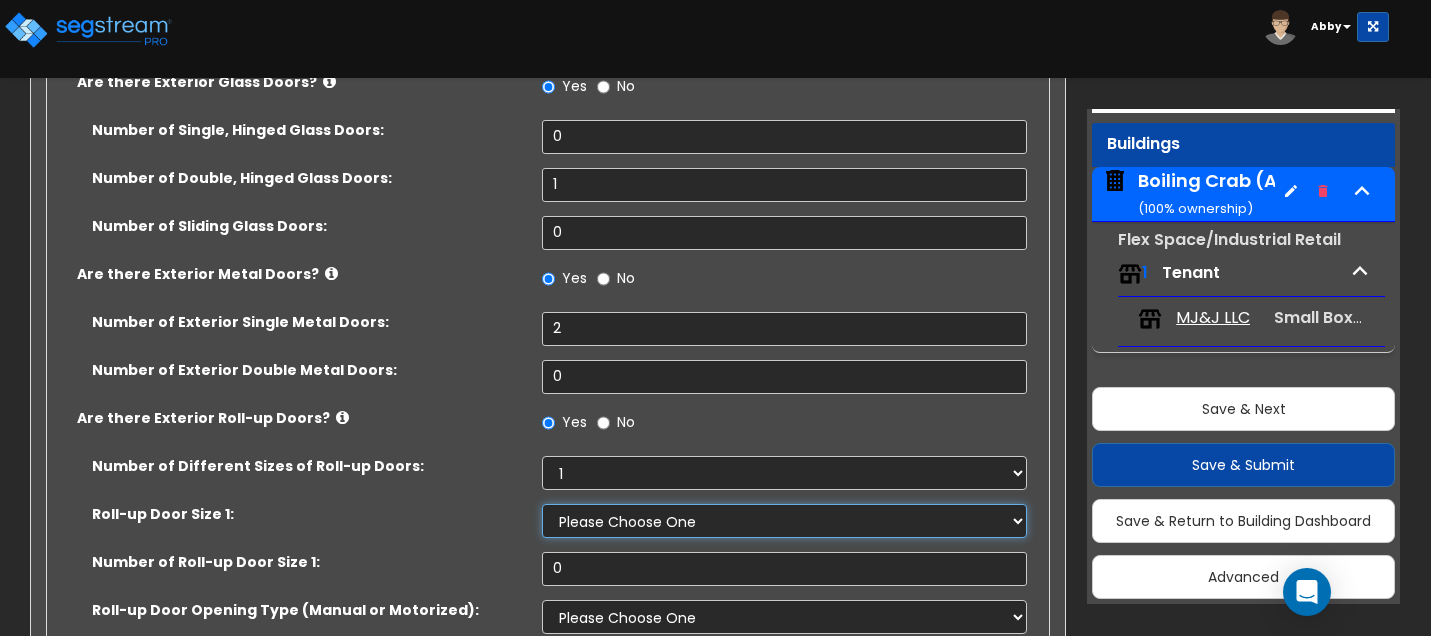 select on "2" 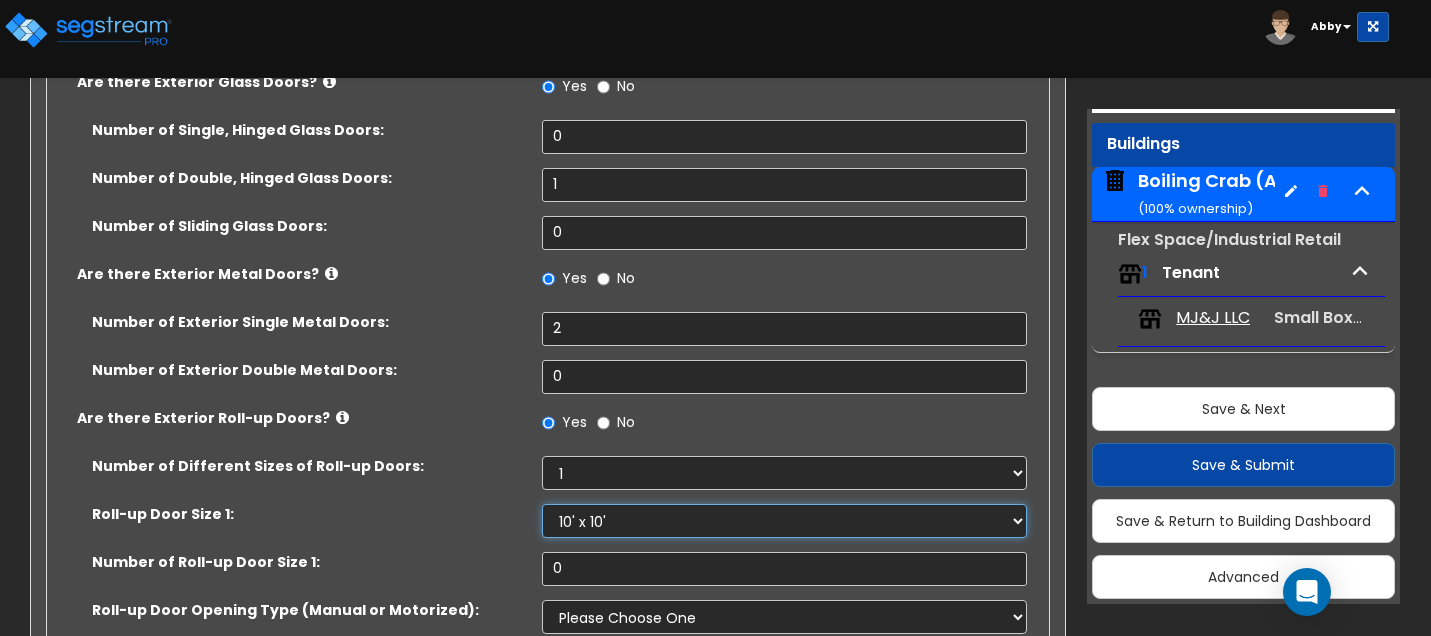 click on "Please Choose One 8' x 8' 10' x 10' 12' x 12' 14' x 14' 20' x 12' 20' x 16'" at bounding box center (784, 521) 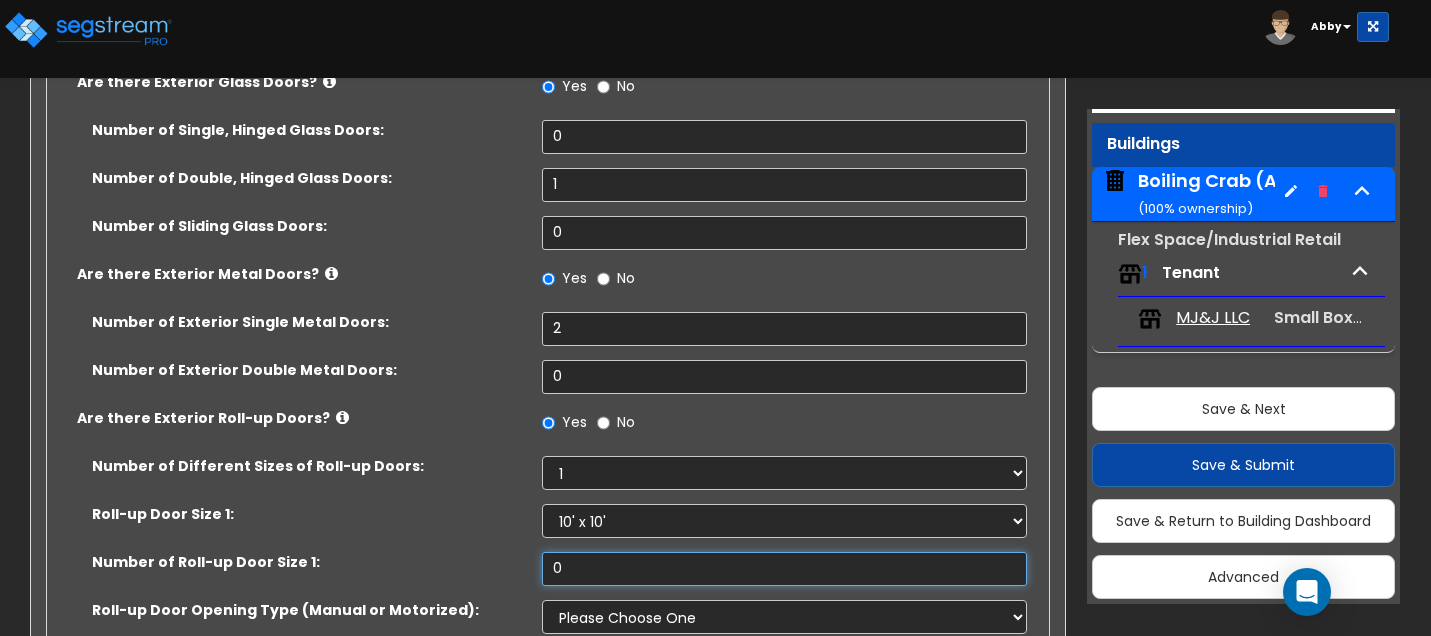 click on "0" at bounding box center (784, 569) 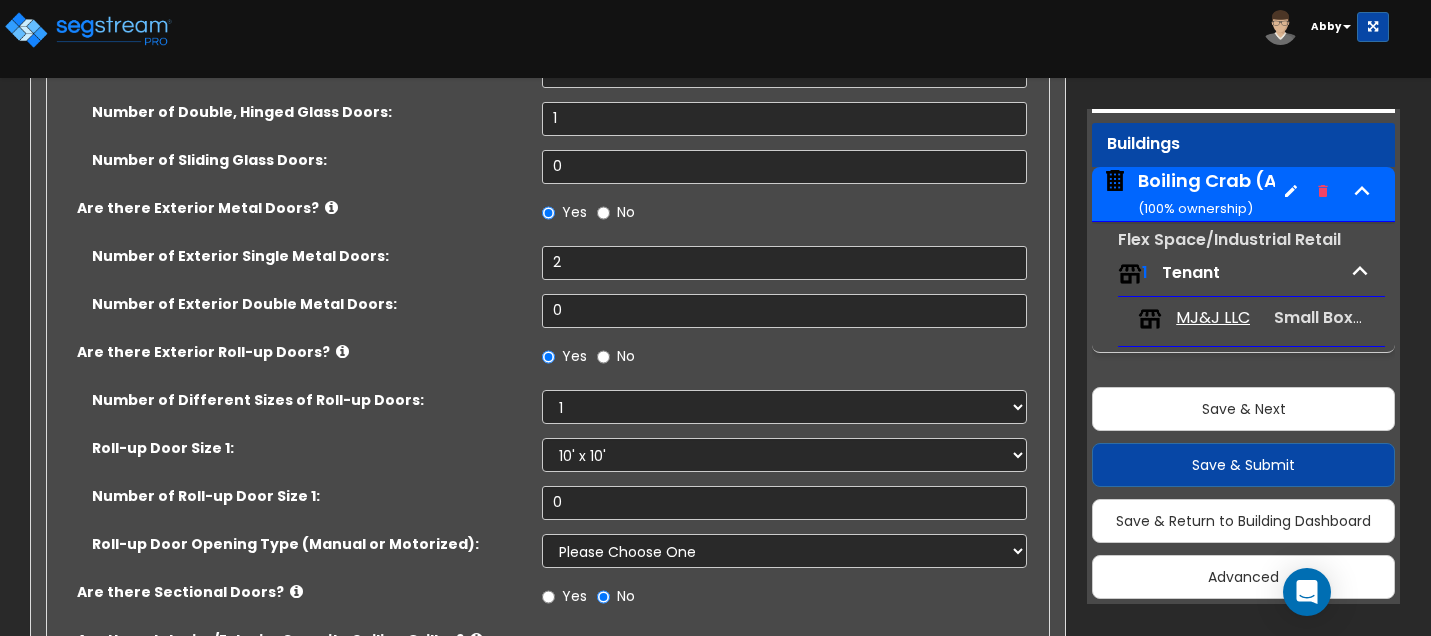 scroll, scrollTop: 2400, scrollLeft: 0, axis: vertical 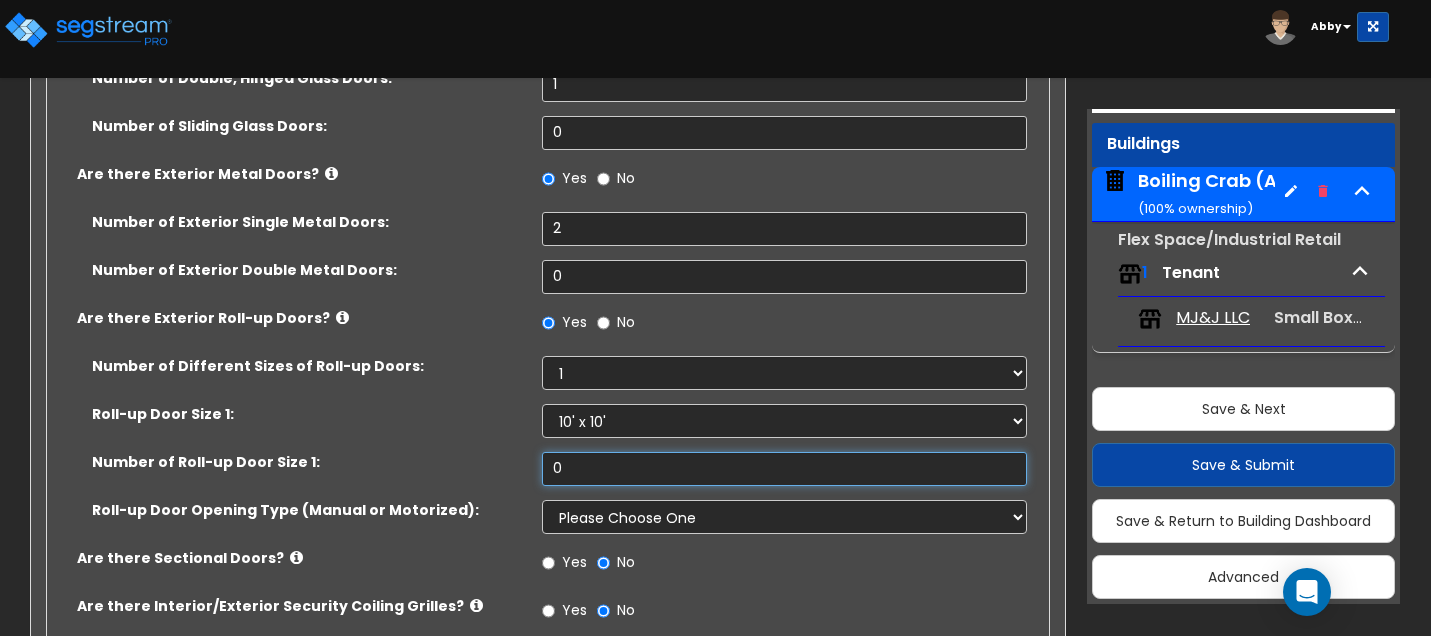 click on "0" at bounding box center [784, 469] 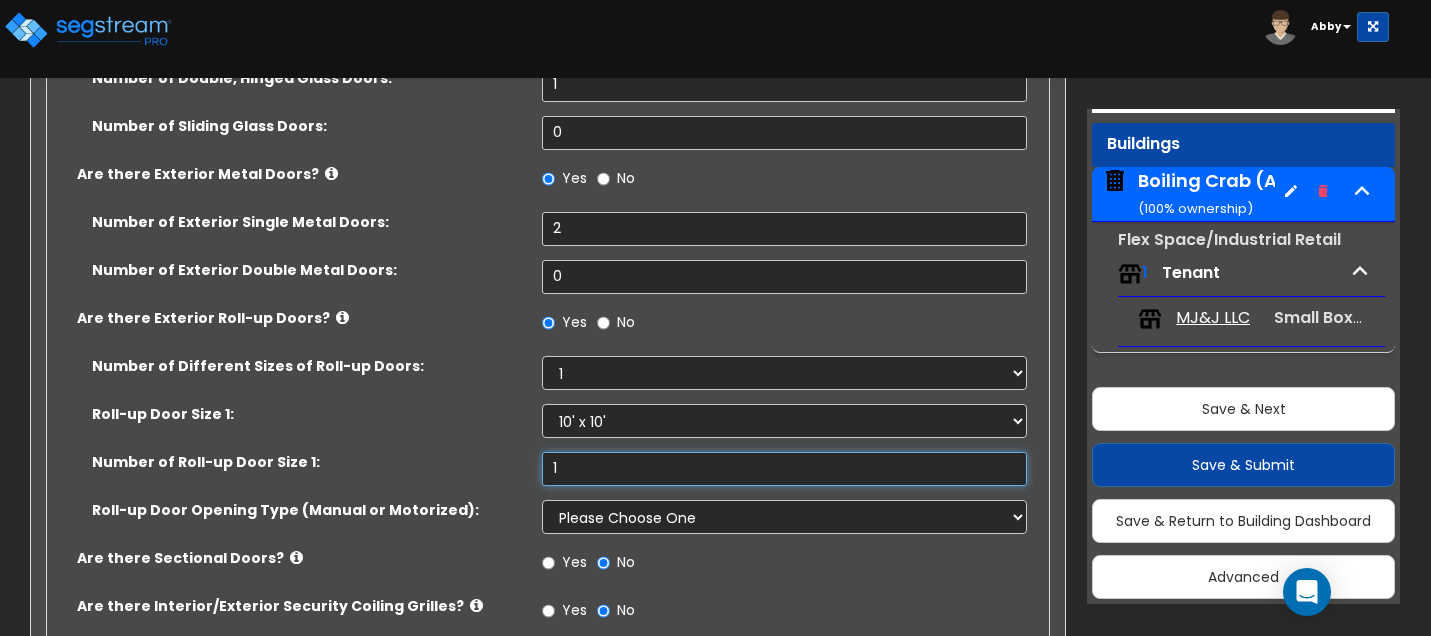 type on "1" 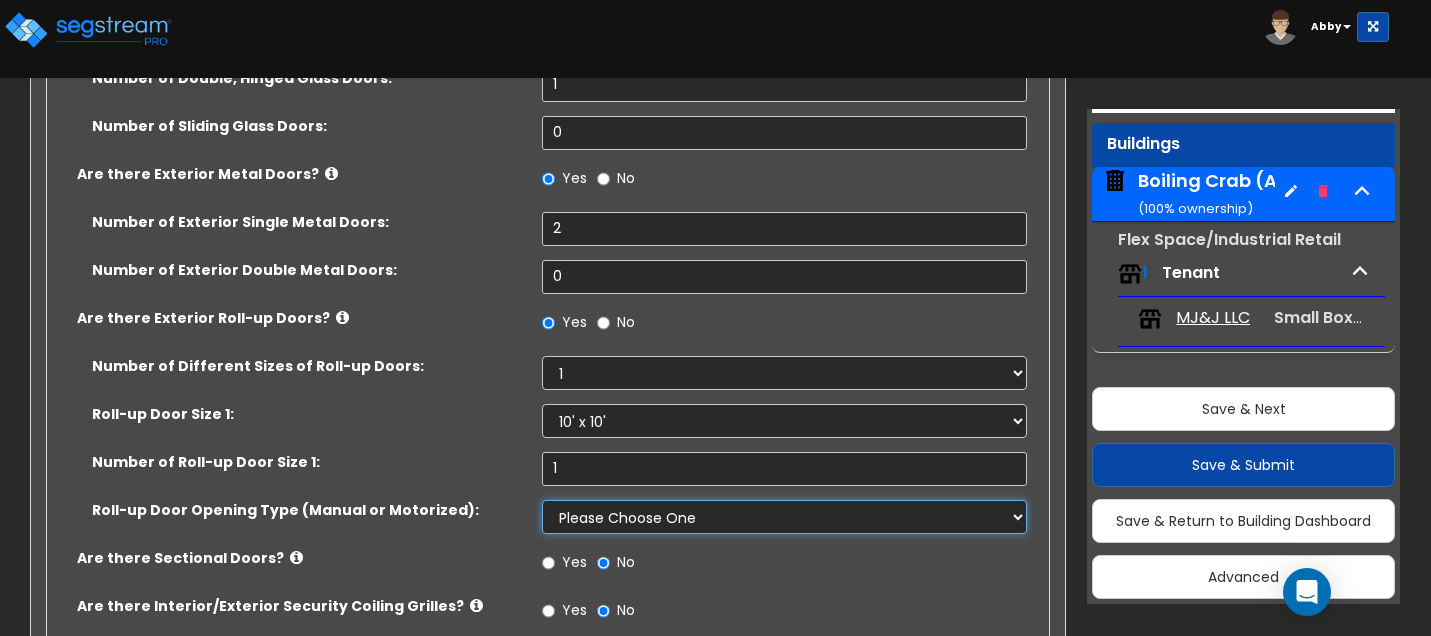 click on "Please Choose One All Manual All Motorized Some are Motorized" at bounding box center [784, 517] 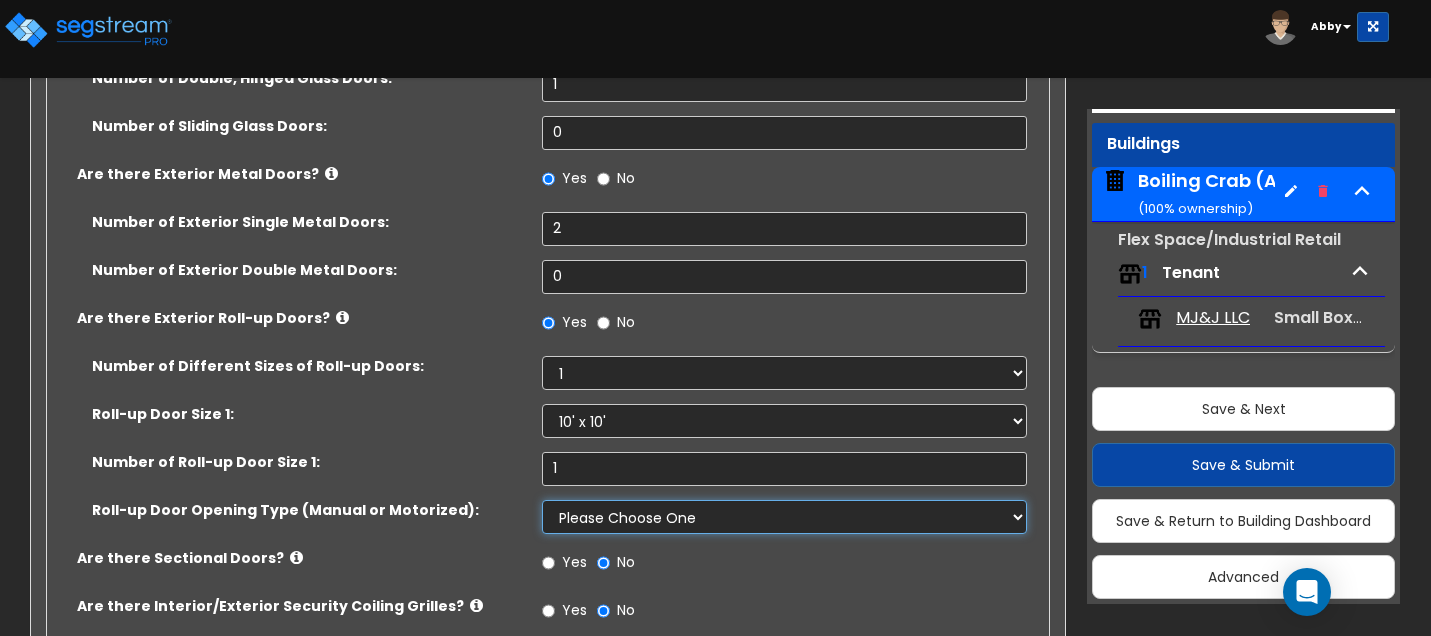 select on "1" 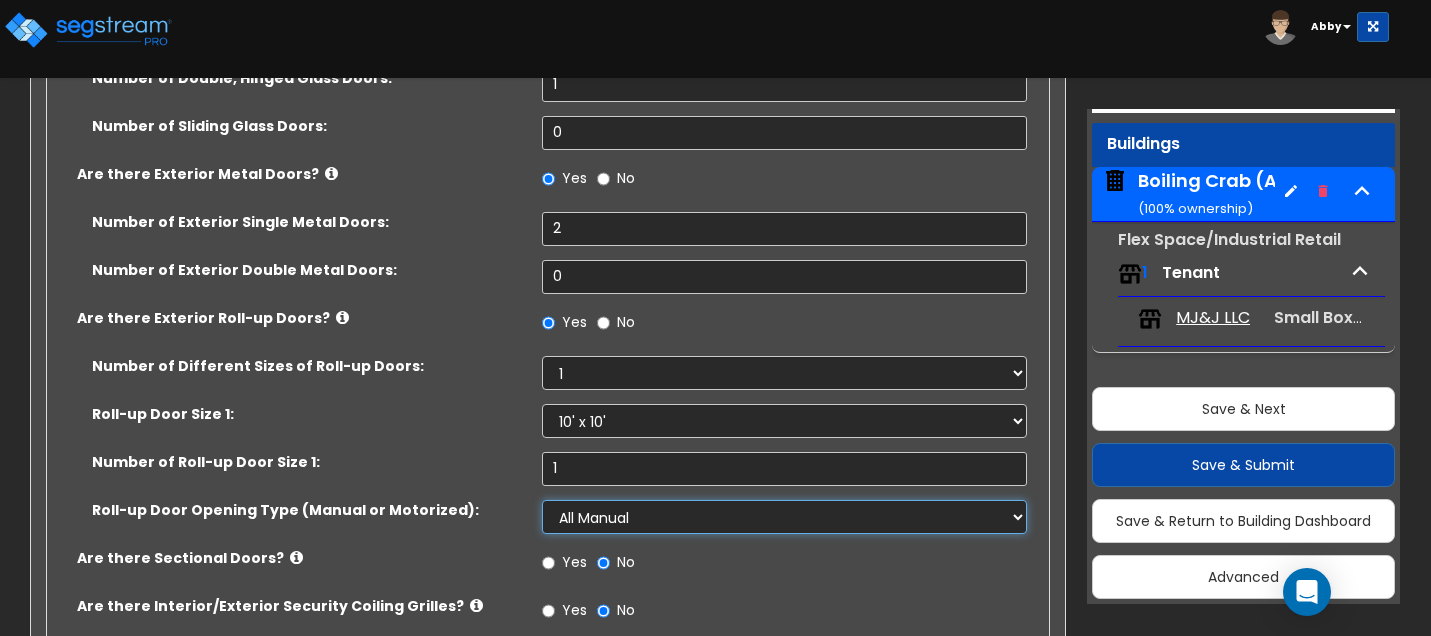 click on "Please Choose One All Manual All Motorized Some are Motorized" at bounding box center [784, 517] 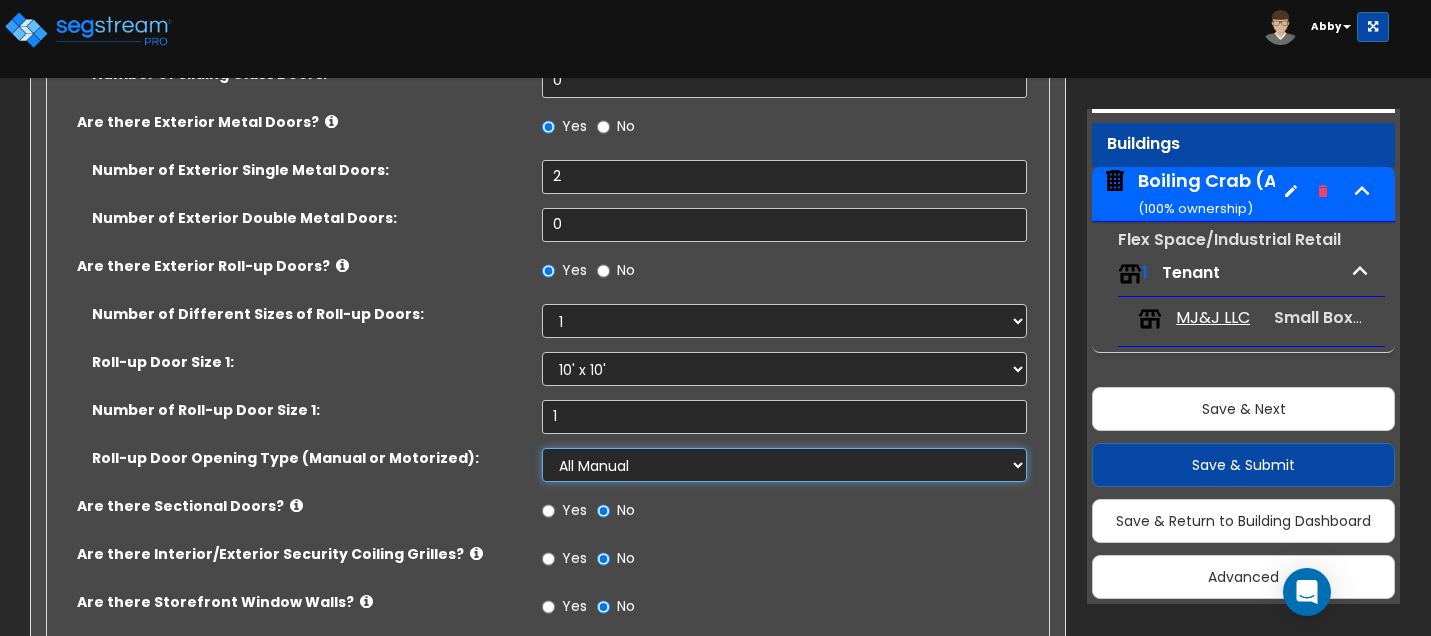 scroll, scrollTop: 2500, scrollLeft: 0, axis: vertical 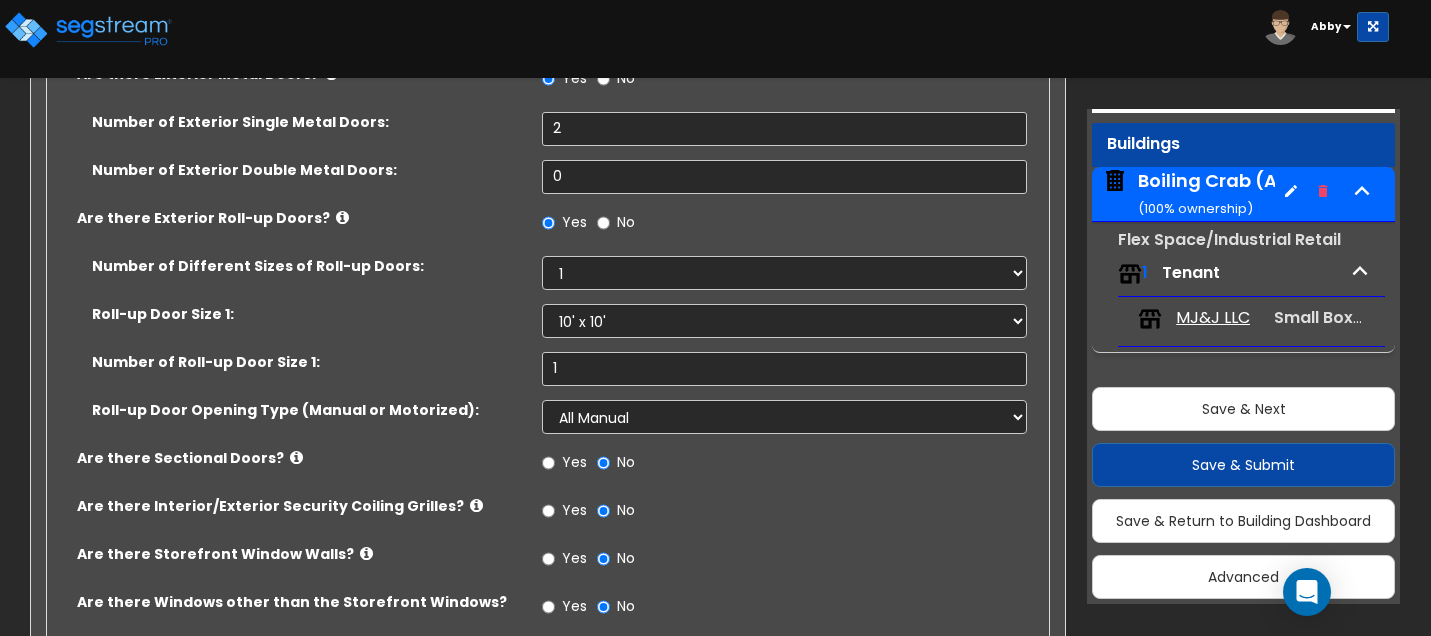 click at bounding box center [296, 457] 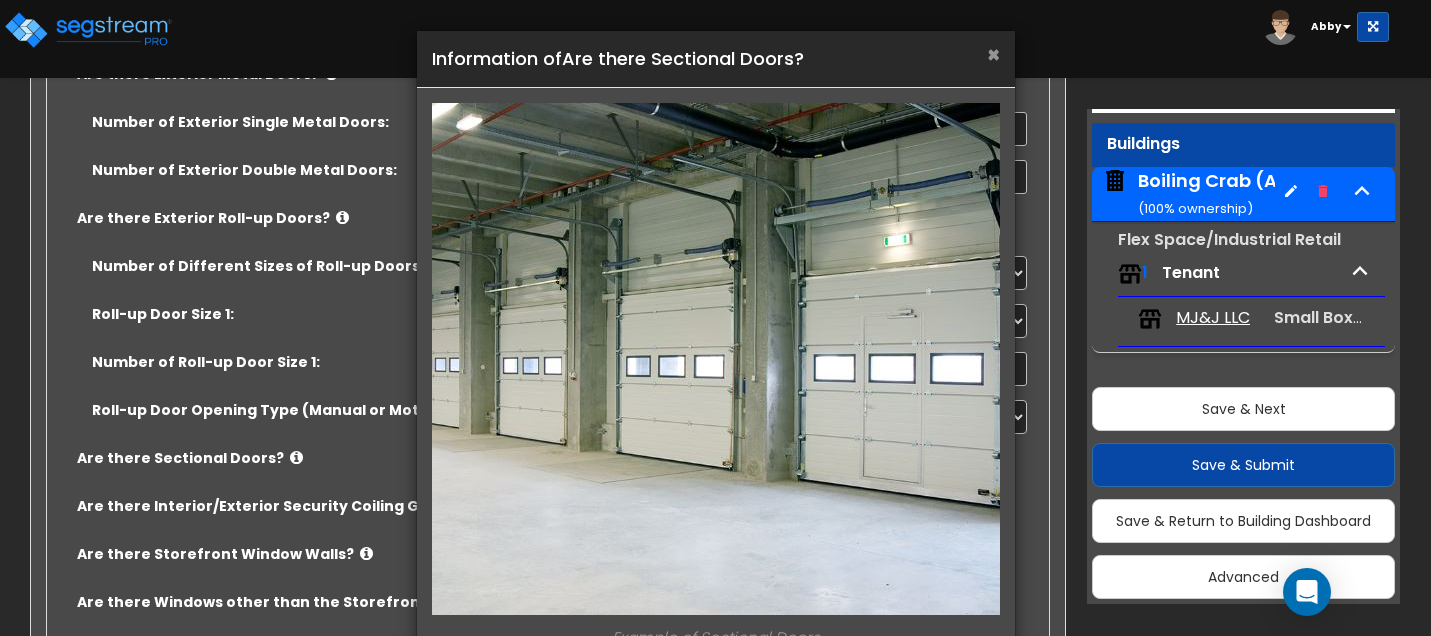 click on "×" at bounding box center (993, 54) 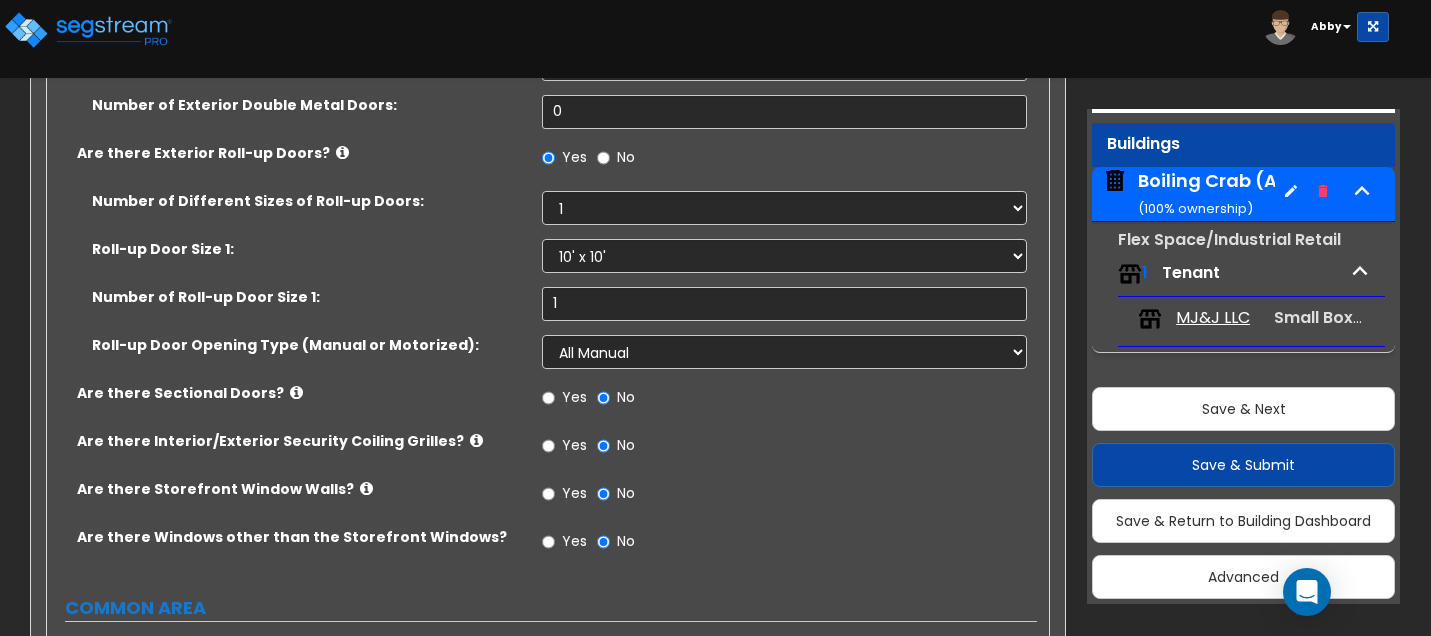 scroll, scrollTop: 2600, scrollLeft: 0, axis: vertical 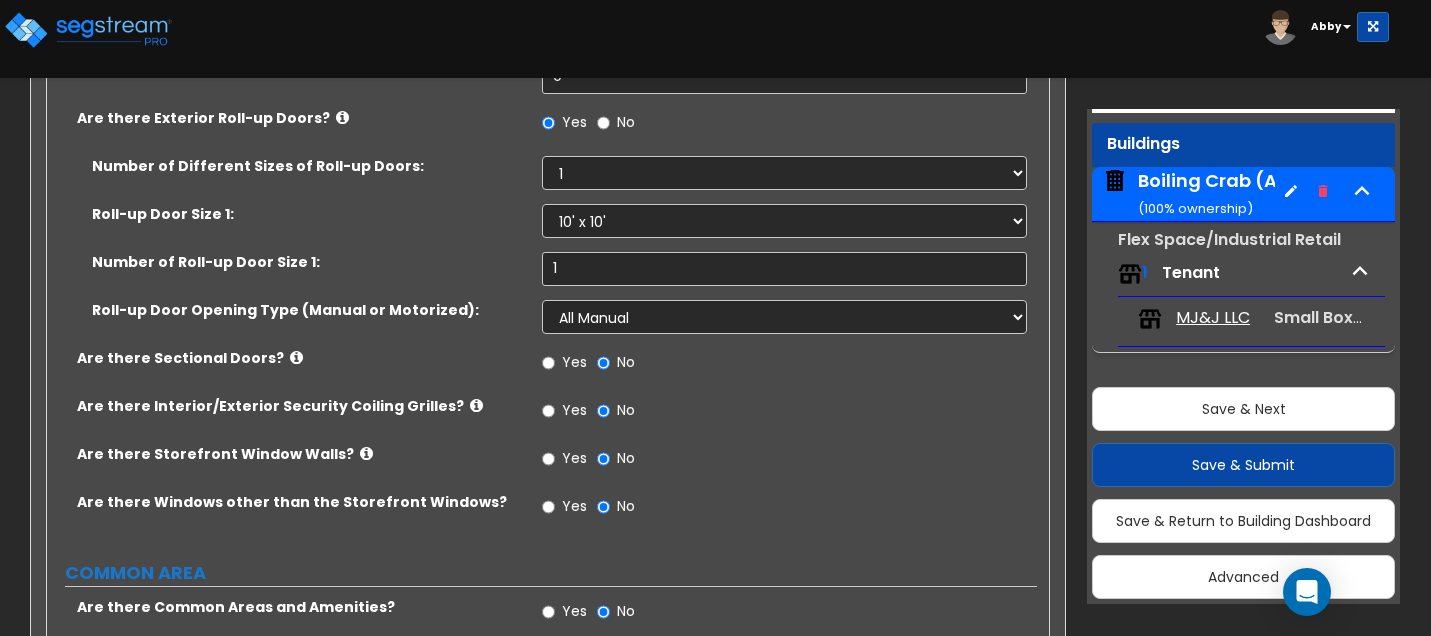 click on "Yes" at bounding box center [574, 458] 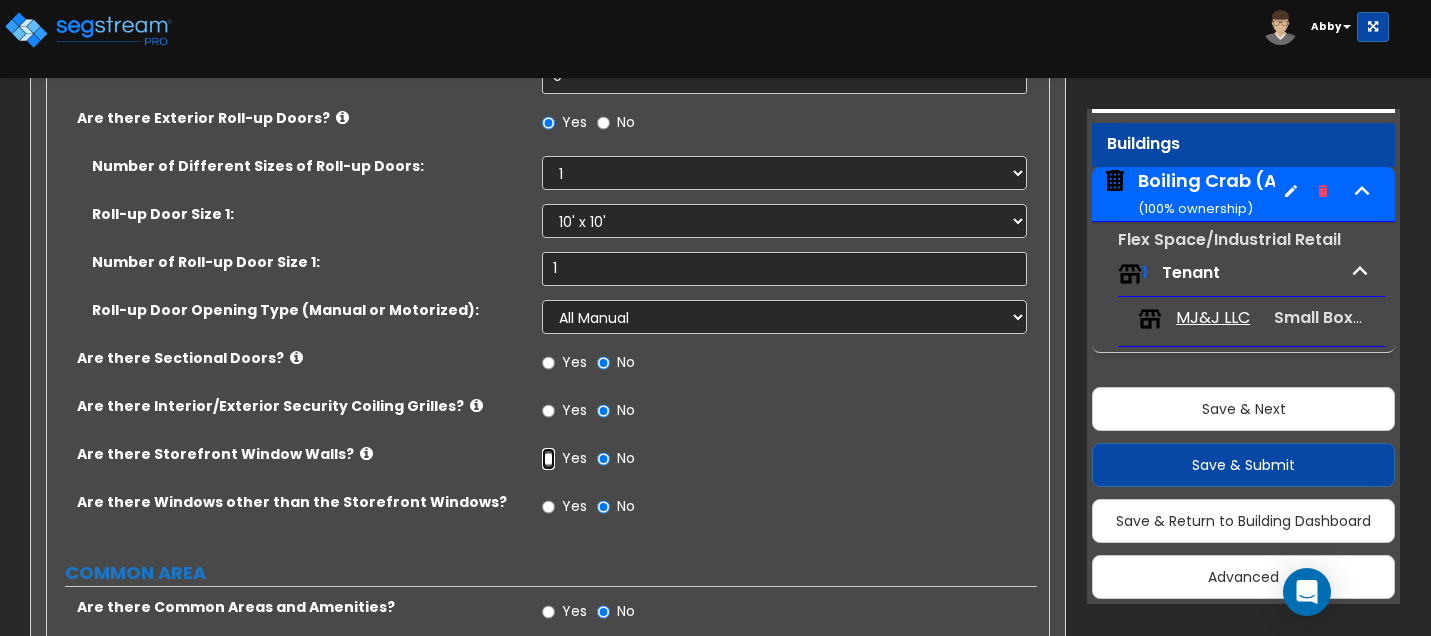 click on "Yes" at bounding box center [548, 459] 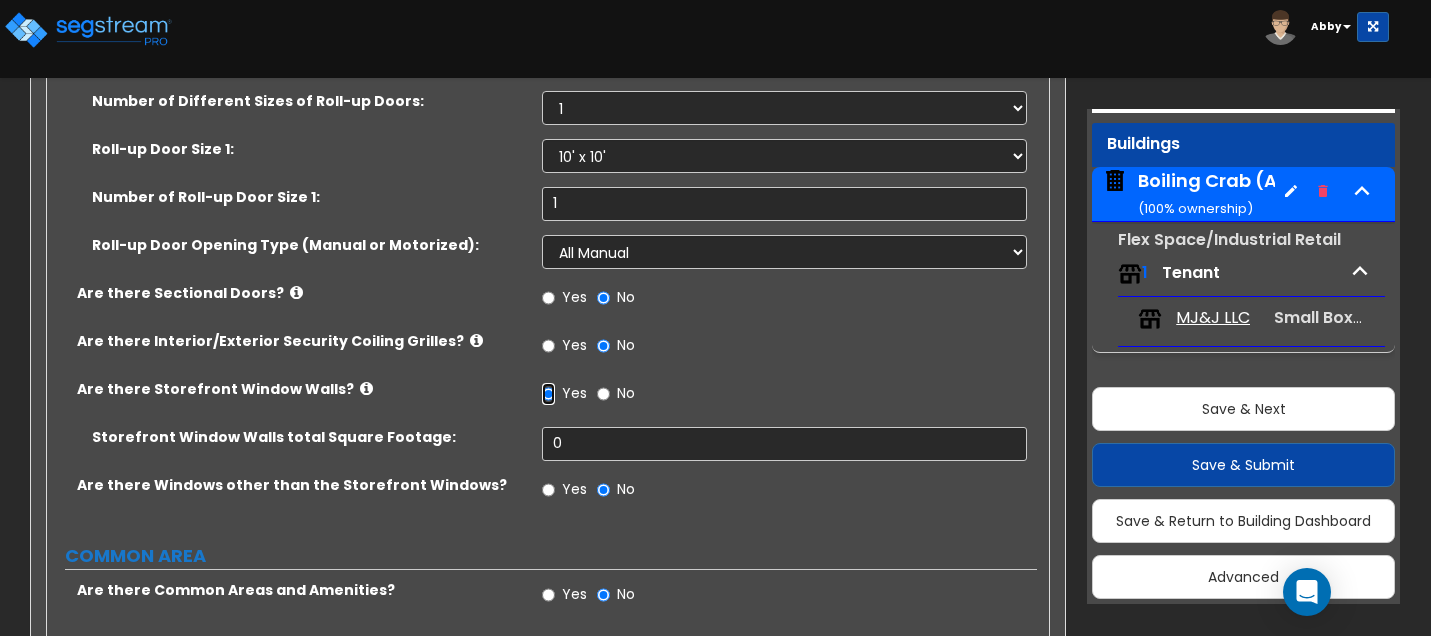 scroll, scrollTop: 2700, scrollLeft: 0, axis: vertical 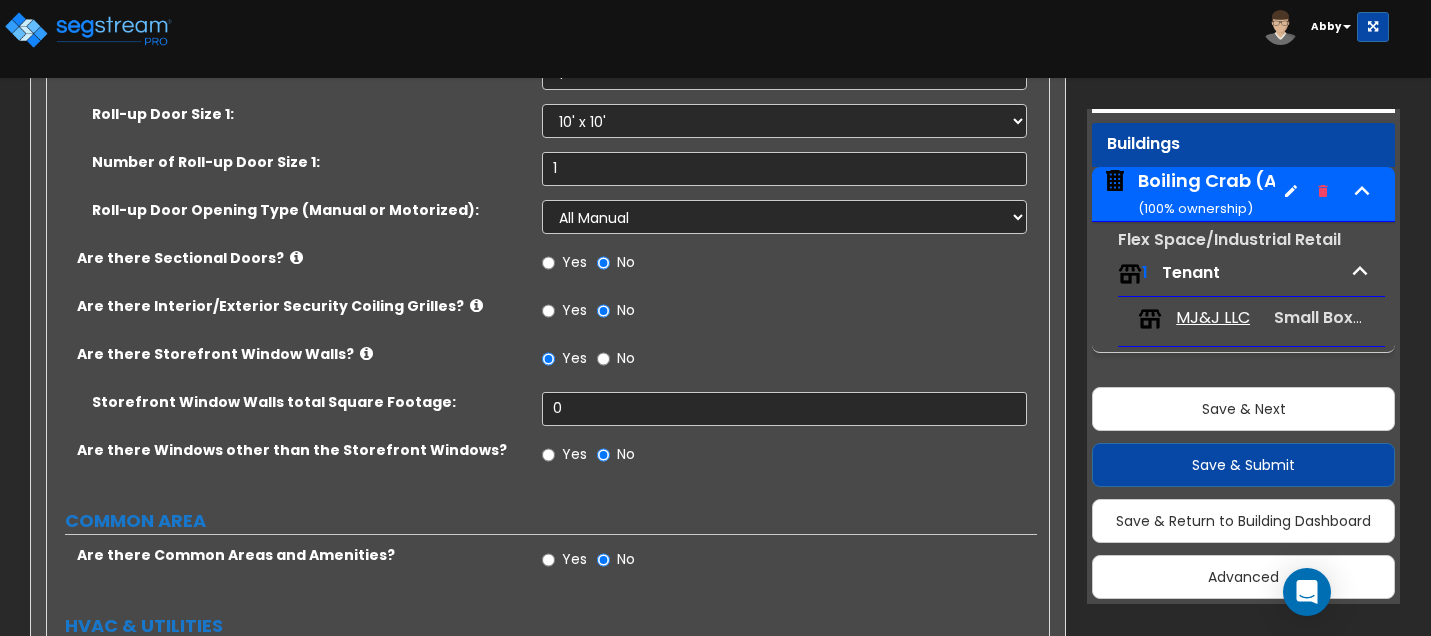click on "Storefront Window Walls total Square Footage:" at bounding box center [309, 402] 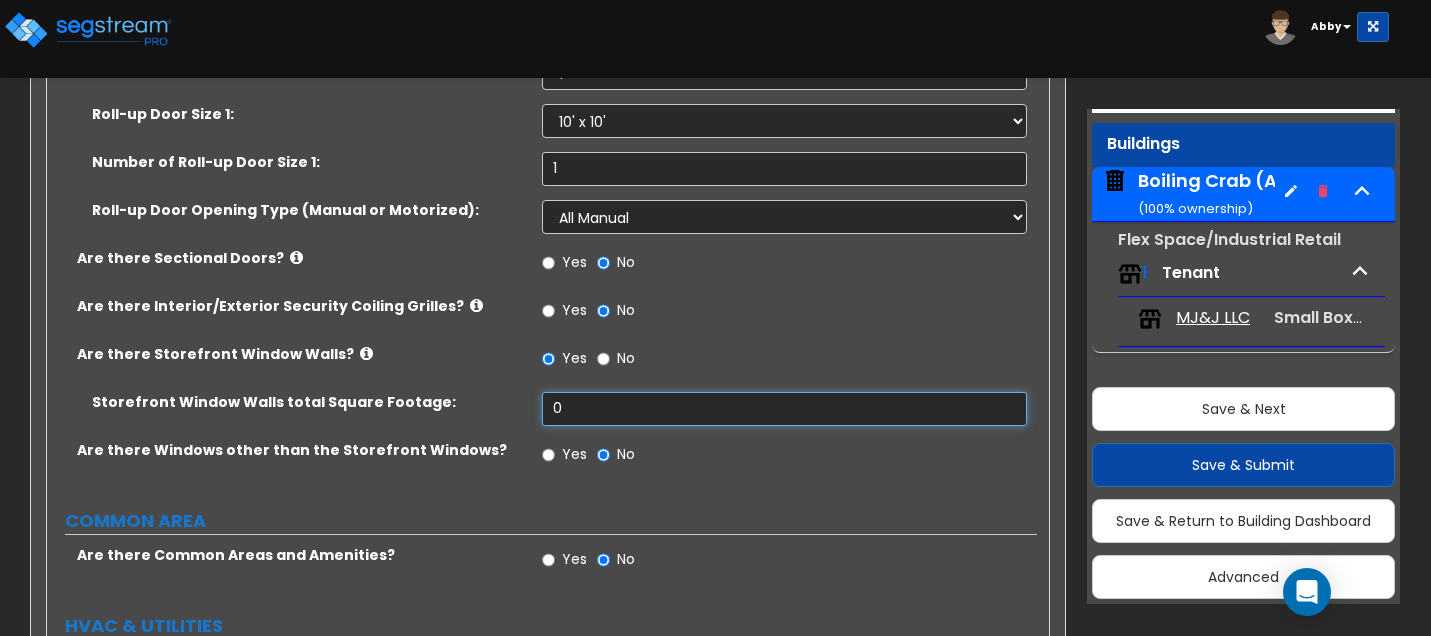 click on "0" at bounding box center [784, 409] 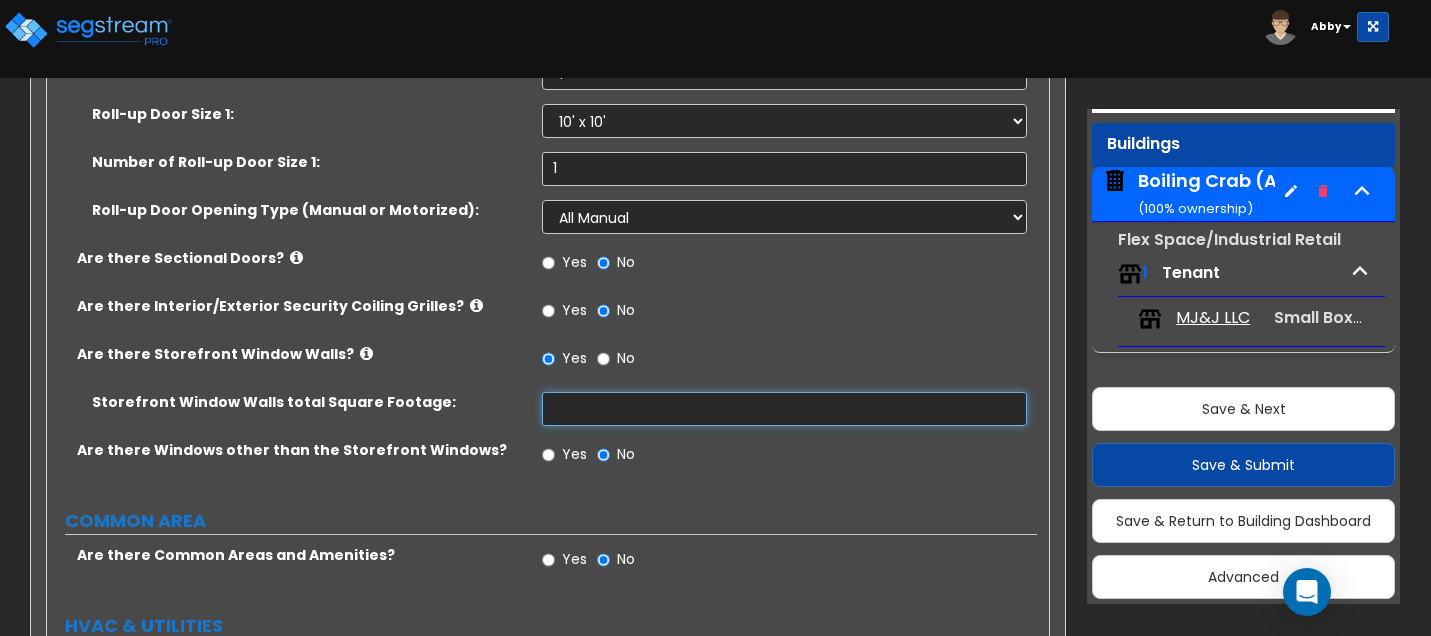 drag, startPoint x: 706, startPoint y: 377, endPoint x: 725, endPoint y: 409, distance: 37.215588 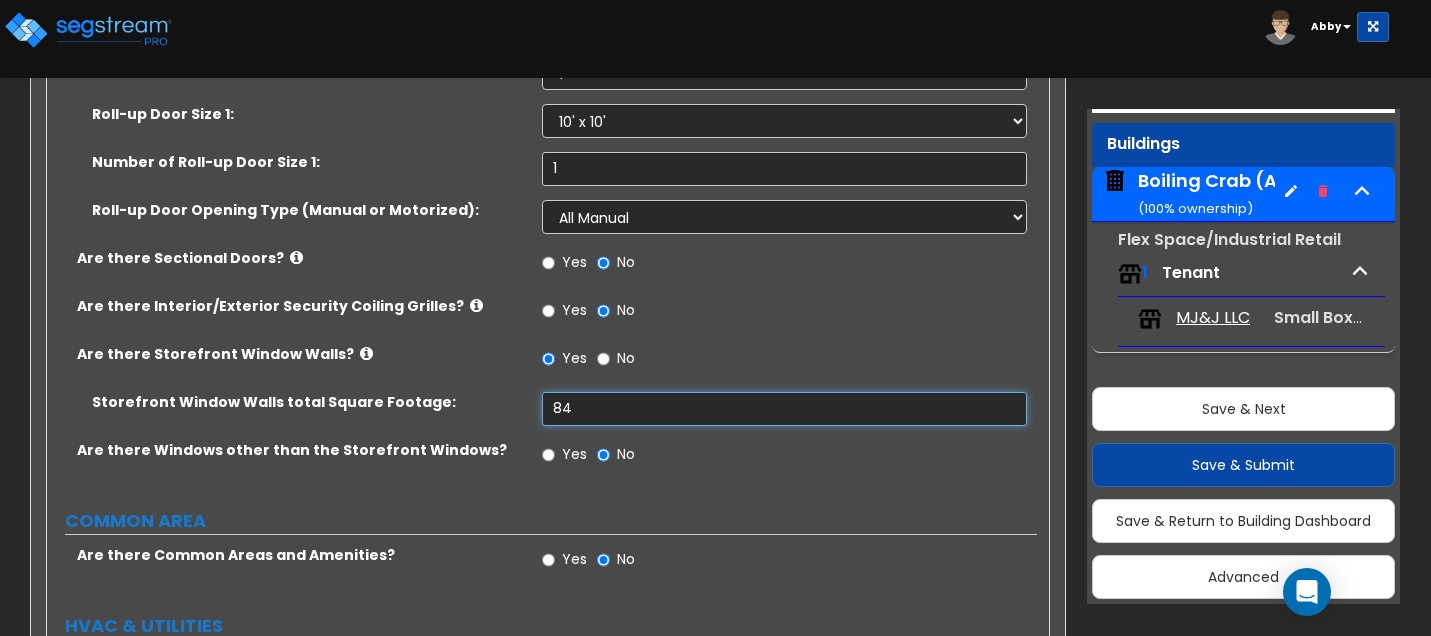 type on "84" 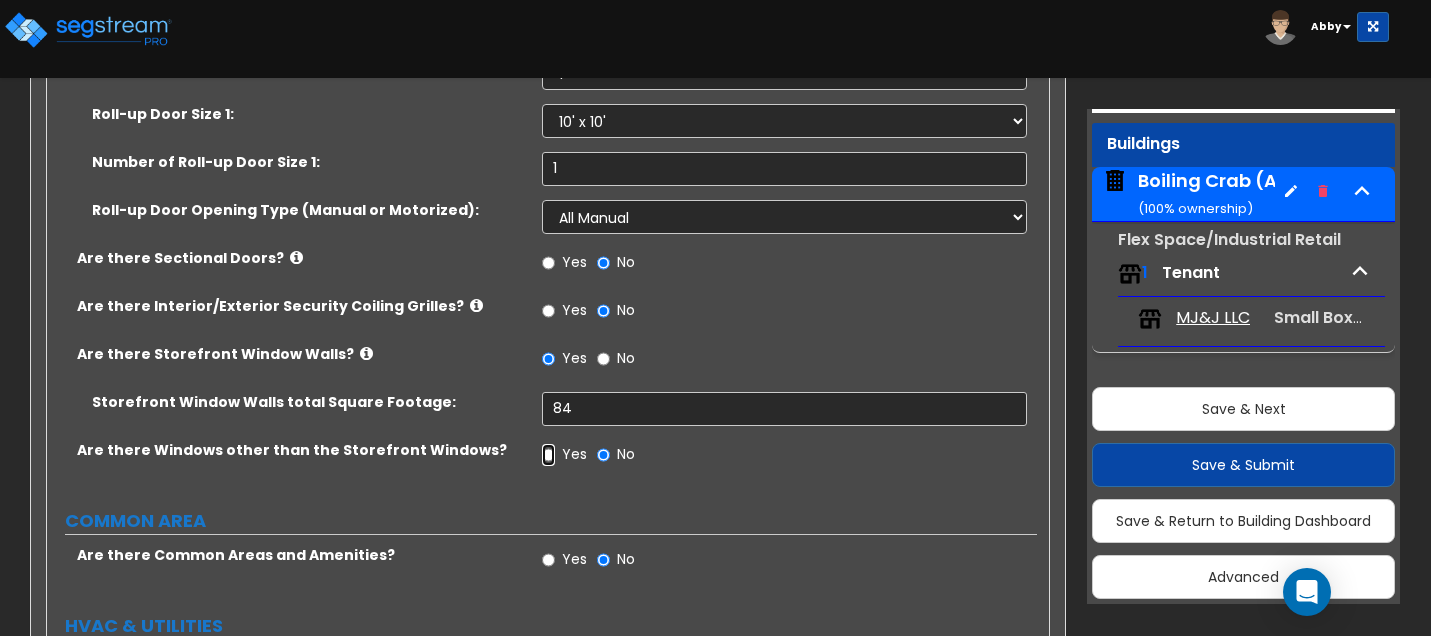 click on "Yes" at bounding box center (548, 455) 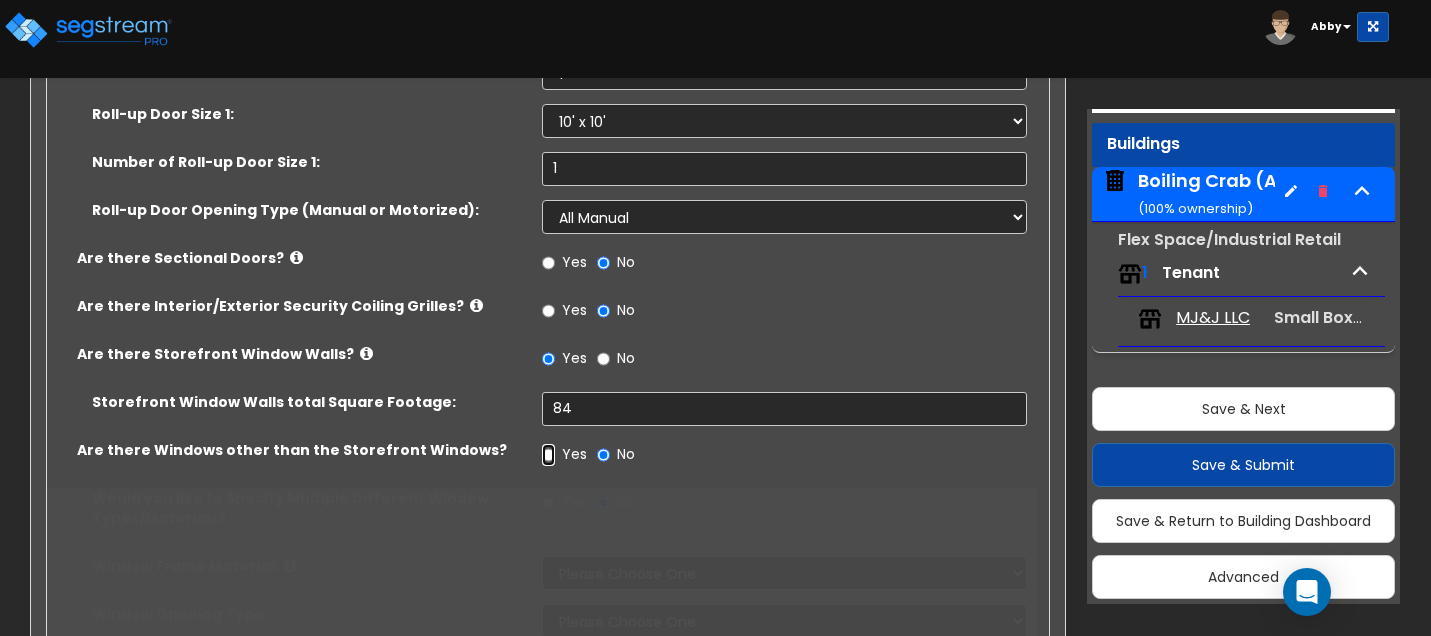 radio on "true" 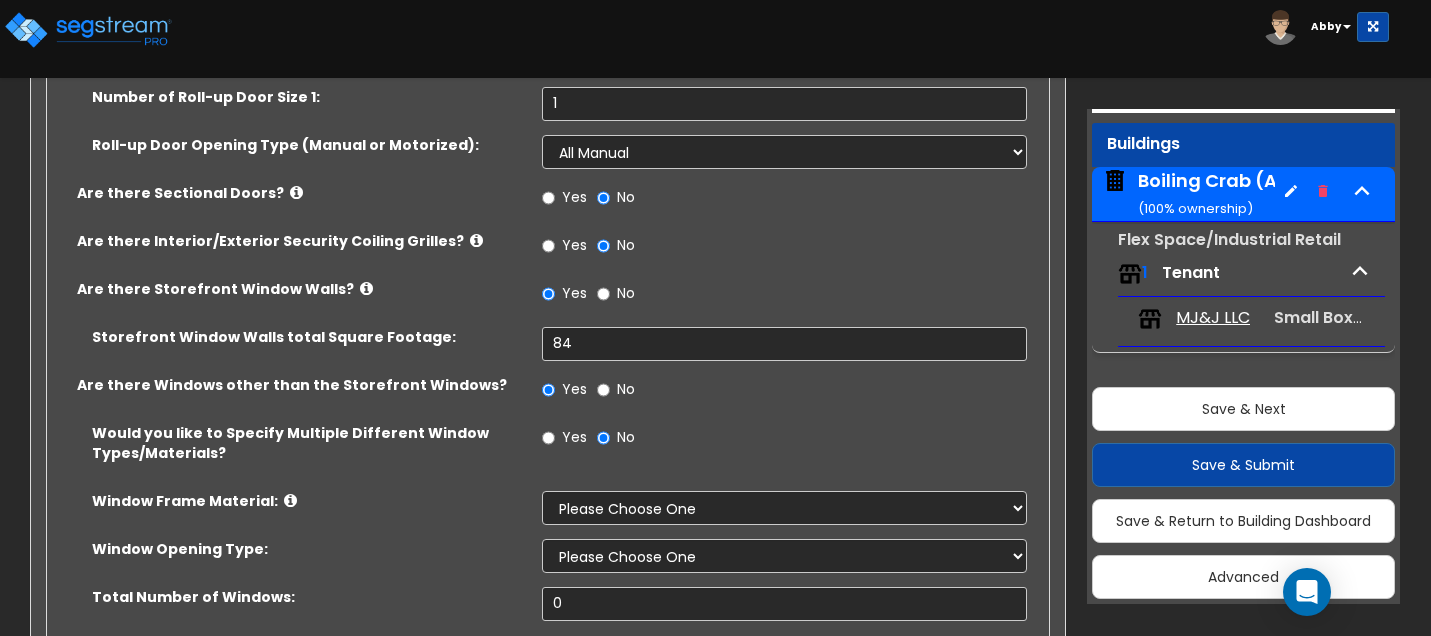 scroll, scrollTop: 2800, scrollLeft: 0, axis: vertical 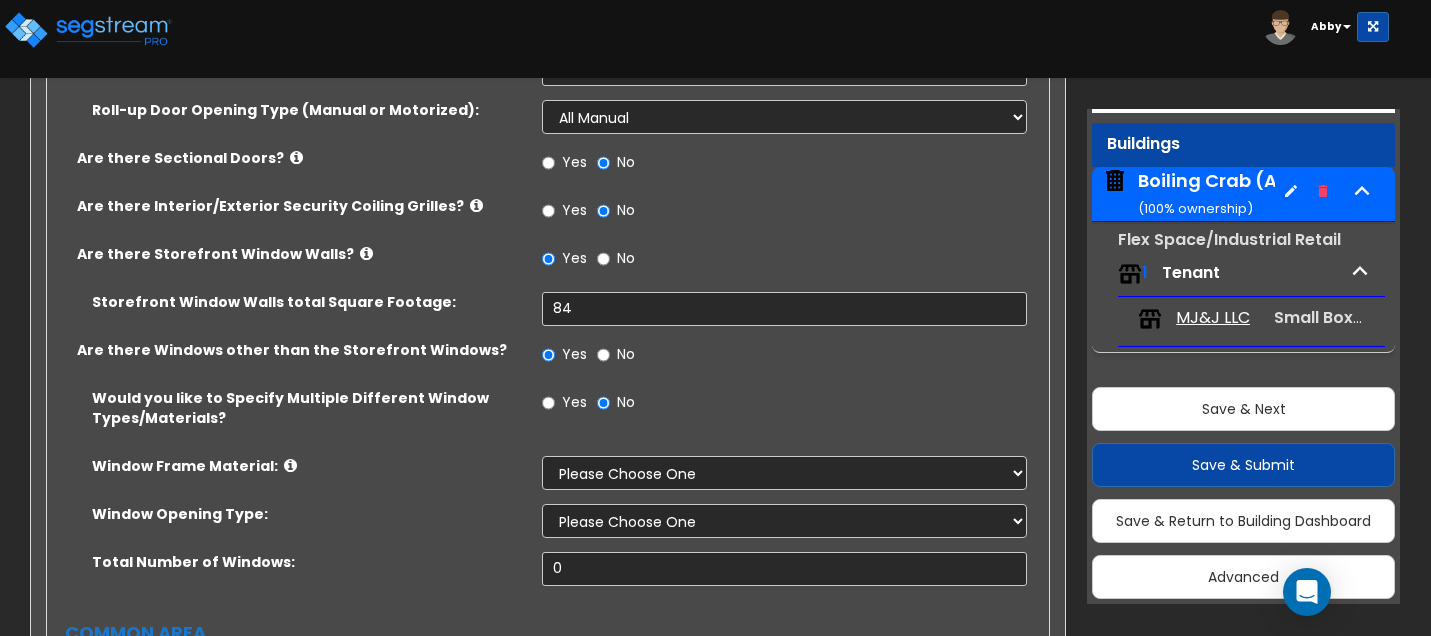 click on "Would you like to Specify Multiple Different Window Types/Materials? Yes No" at bounding box center (542, 422) 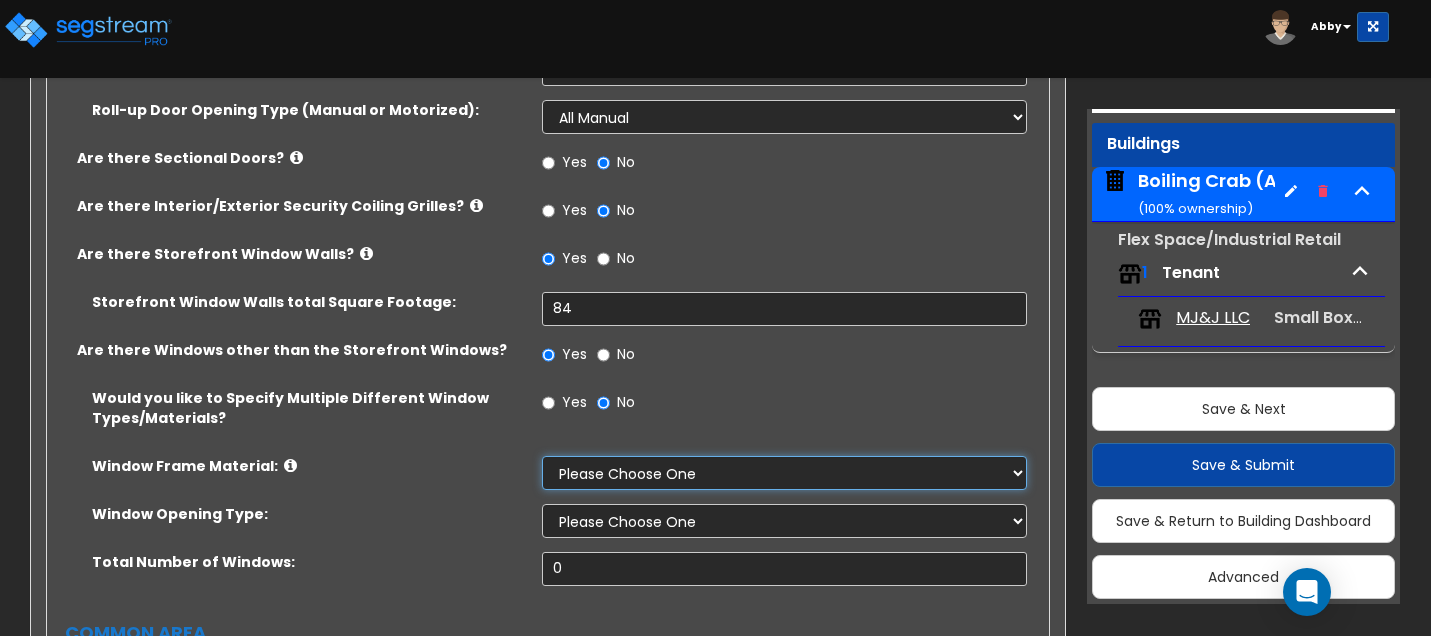 click on "Please Choose One Vinyl Aluminum Wood" at bounding box center [784, 473] 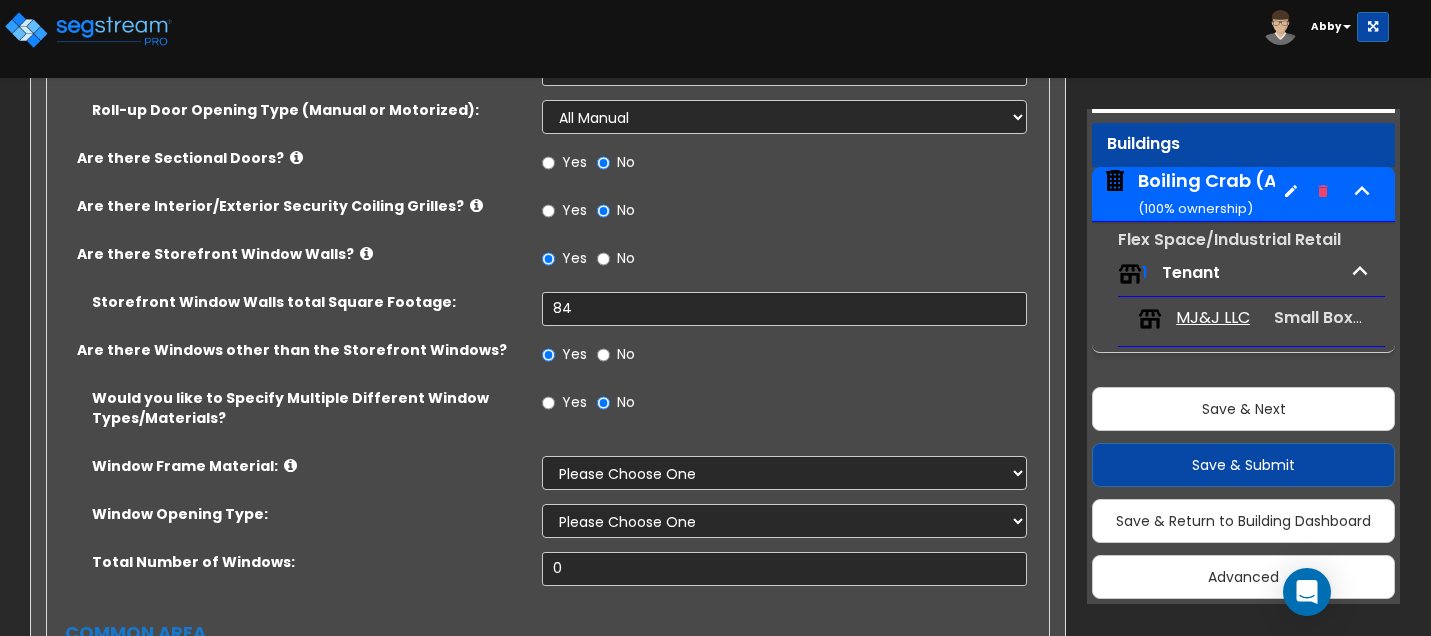 click at bounding box center (290, 465) 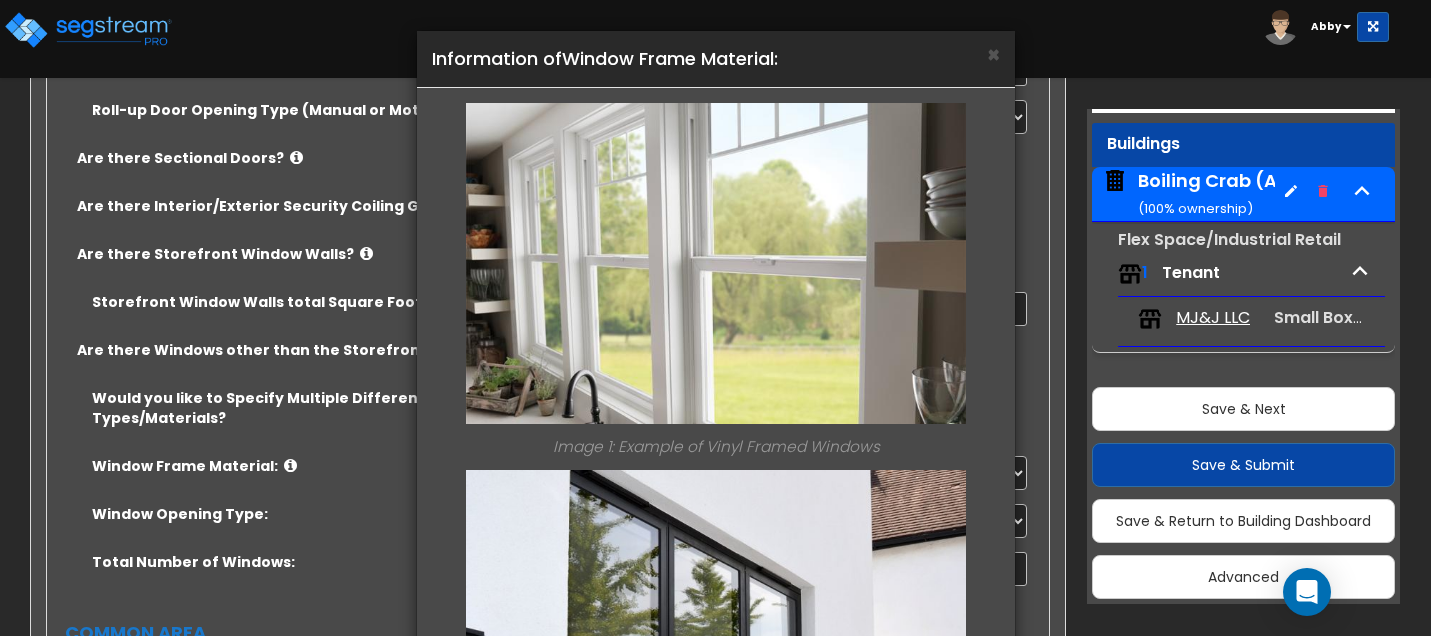 scroll, scrollTop: 2700, scrollLeft: 0, axis: vertical 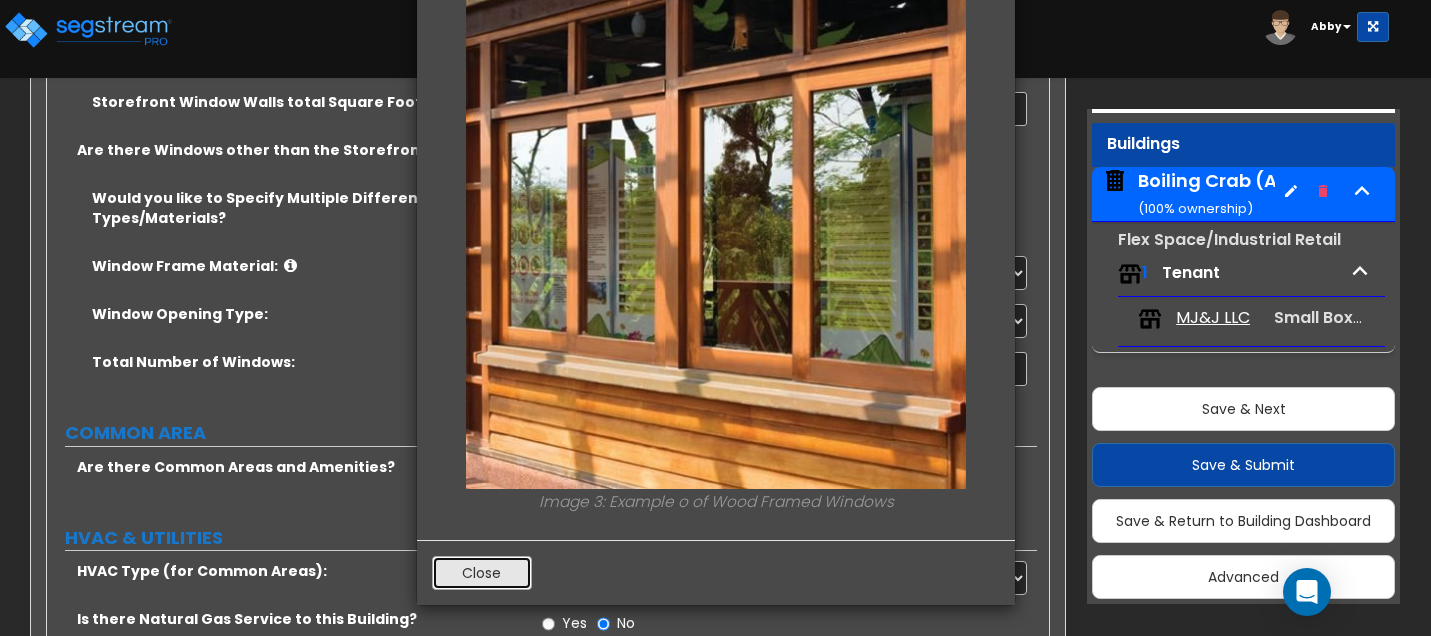 click on "Close" at bounding box center (482, 573) 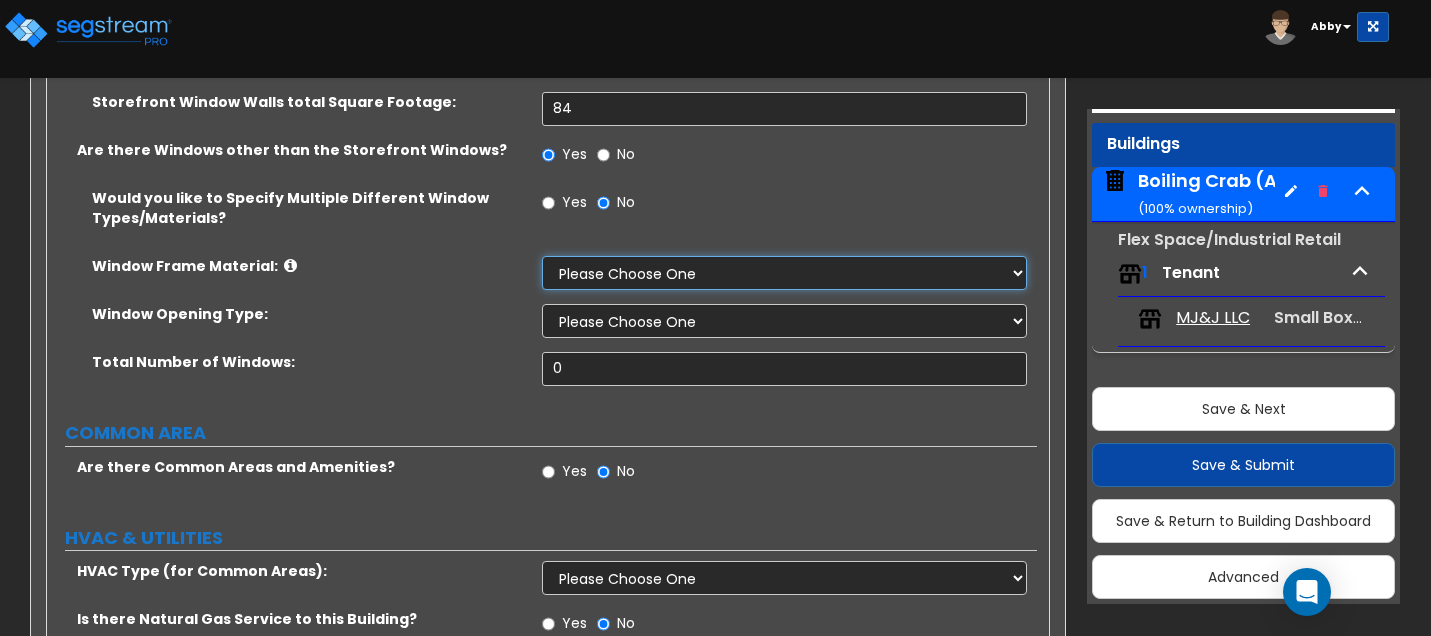 click on "Please Choose One Vinyl Aluminum Wood" at bounding box center (784, 273) 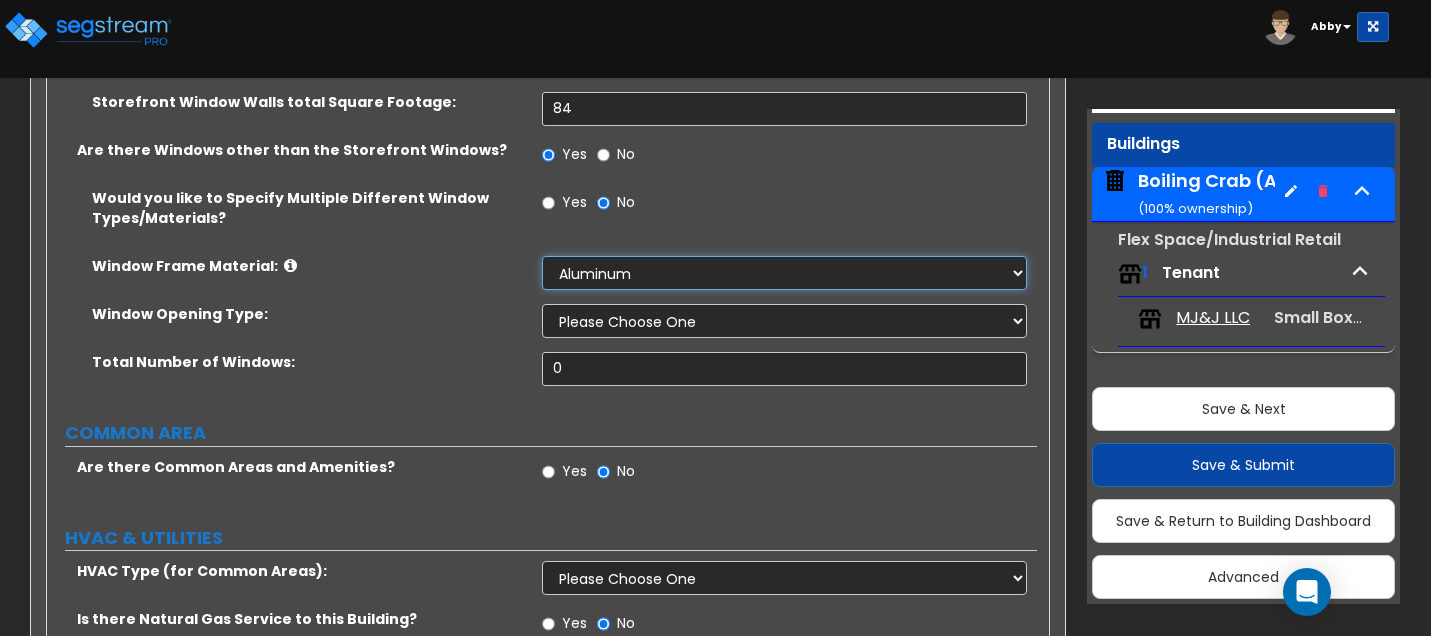 click on "Please Choose One Vinyl Aluminum Wood" at bounding box center (784, 273) 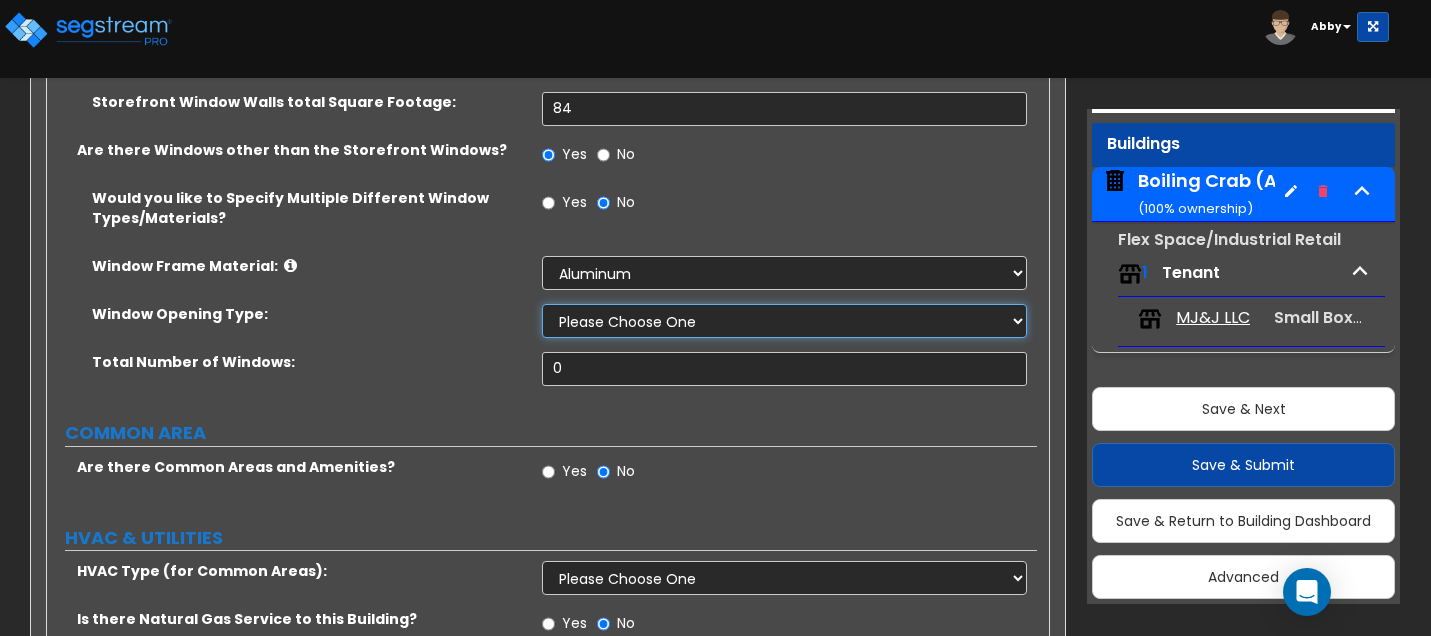 click on "Please Choose One Sliding Window Fixed/Picture Window Awning Window Swing/Casement Window" at bounding box center [784, 321] 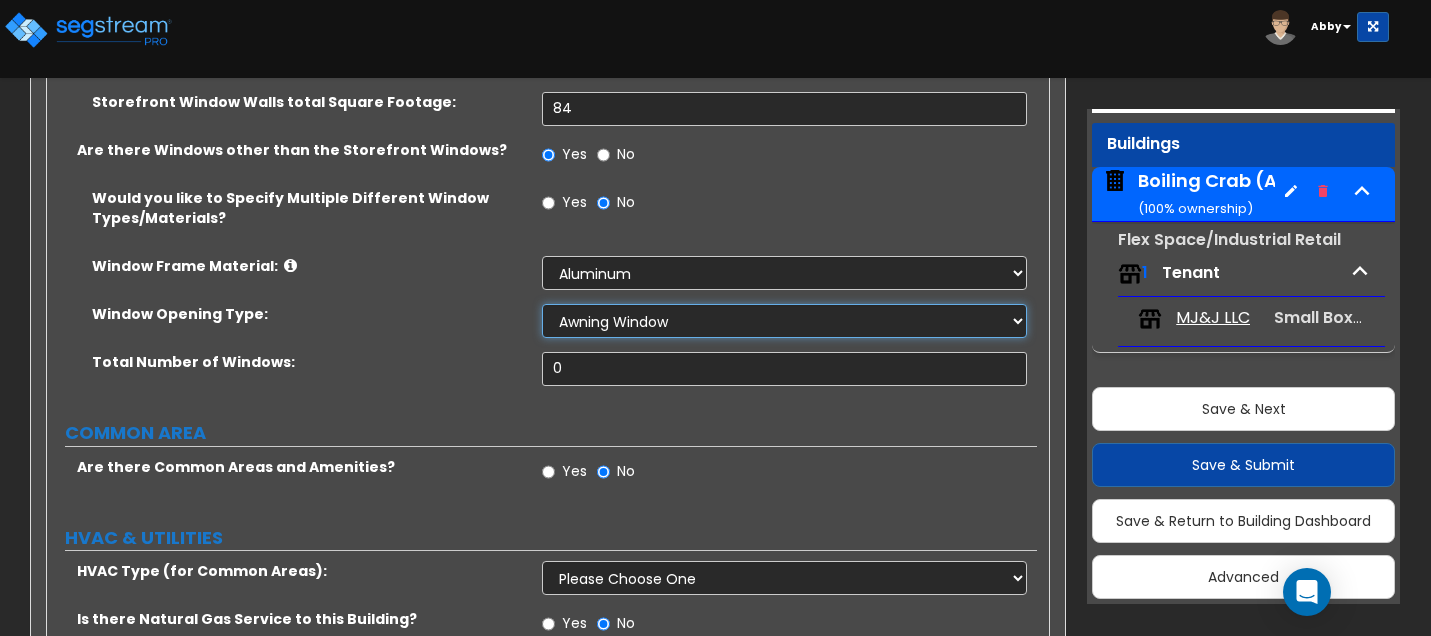 click on "Please Choose One Sliding Window Fixed/Picture Window Awning Window Swing/Casement Window" at bounding box center (784, 321) 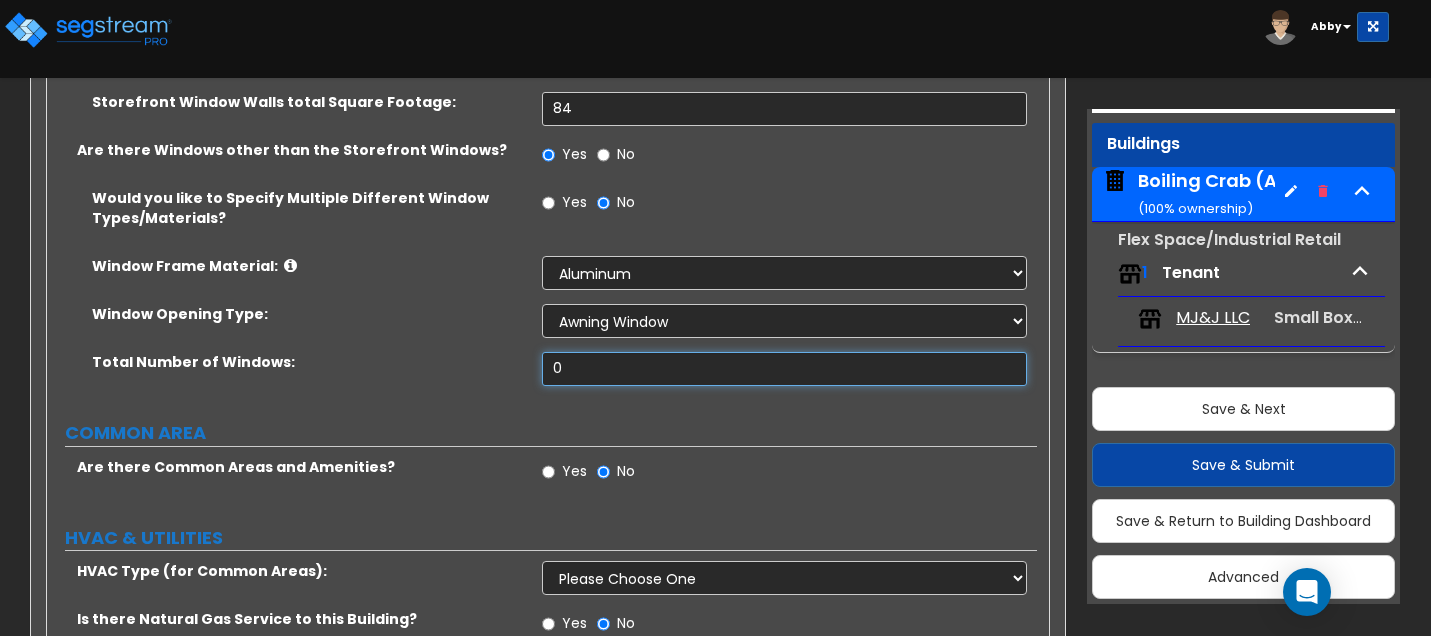 click on "0" at bounding box center [784, 369] 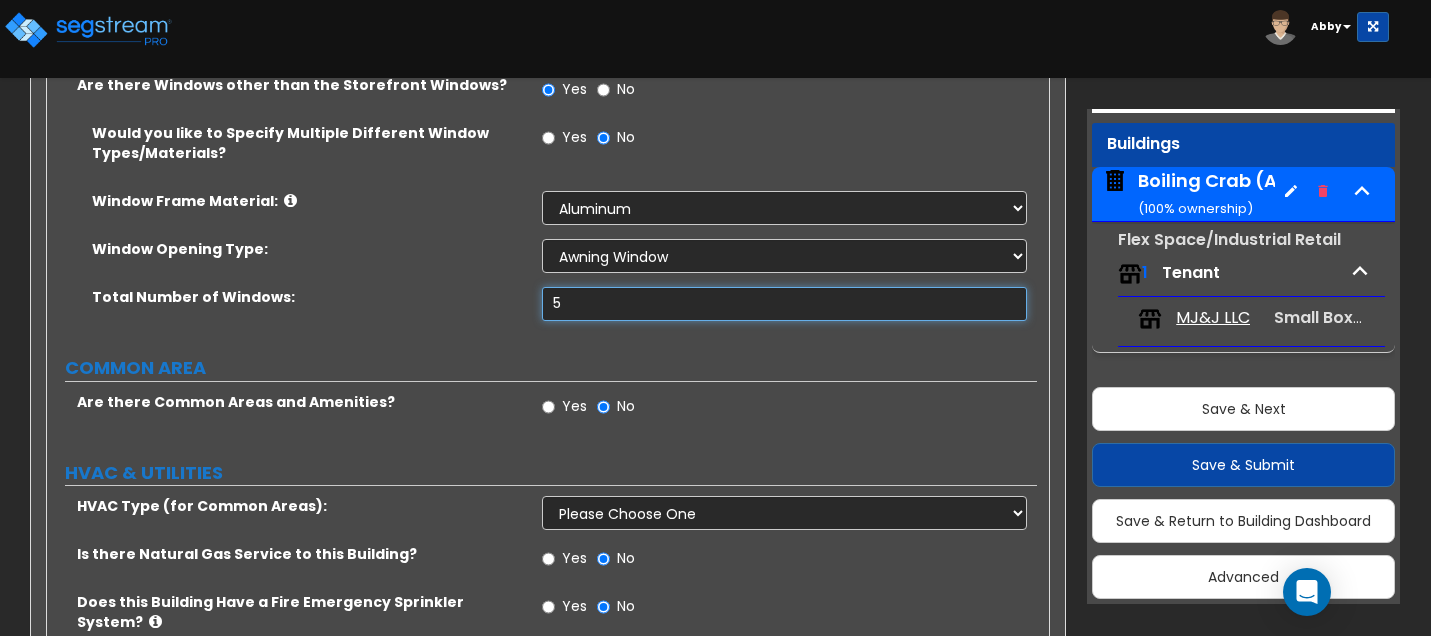 scroll, scrollTop: 3100, scrollLeft: 0, axis: vertical 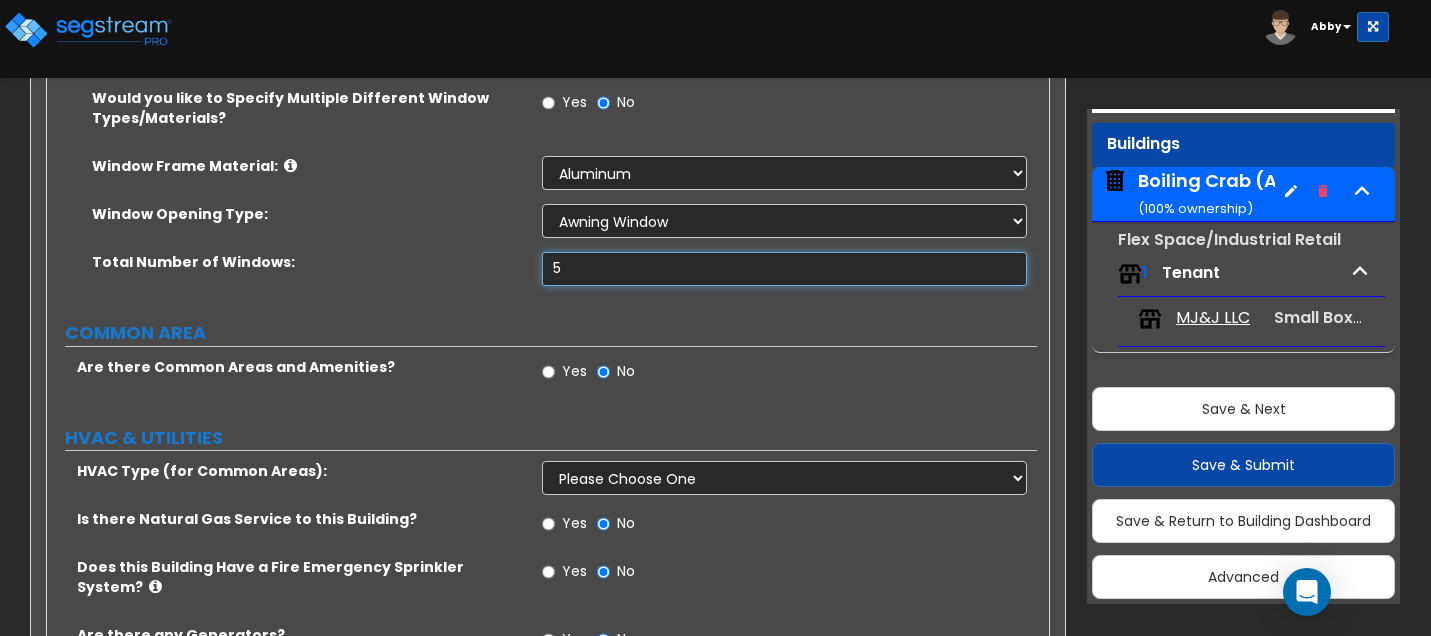 type on "5" 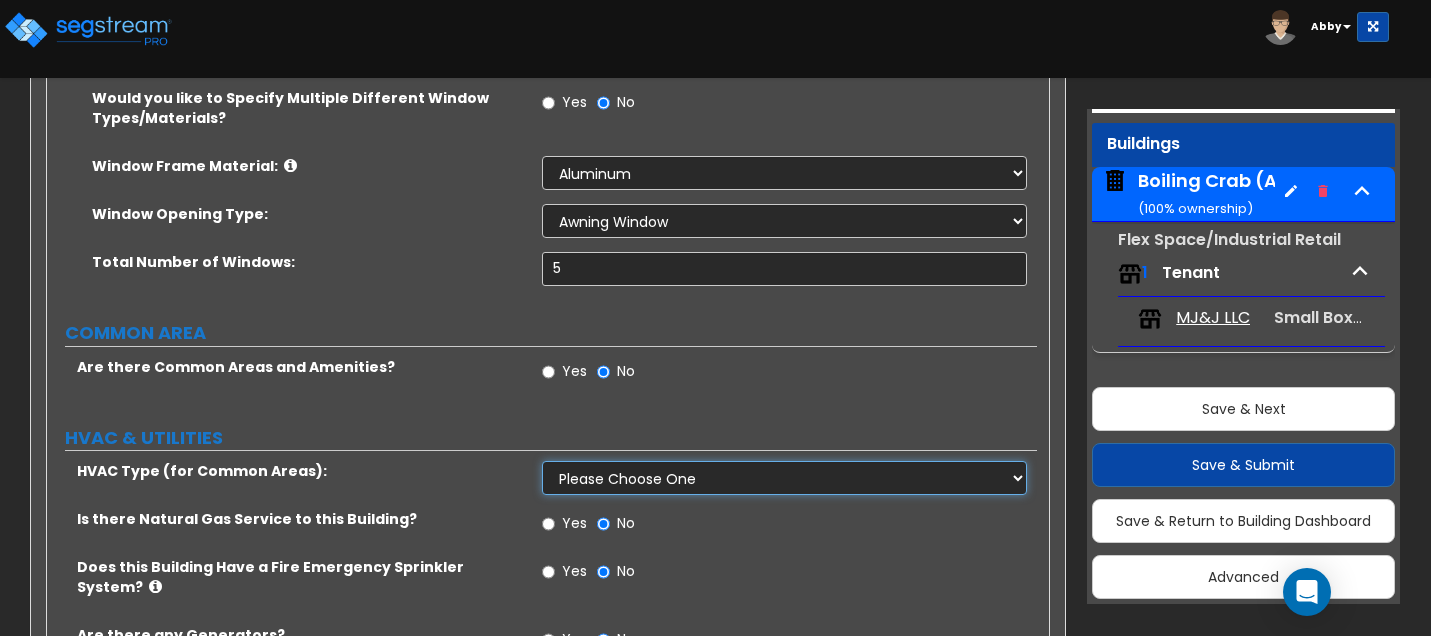 click on "Please Choose One Rooftop Unit Furnace-Condenser Forced Air Split Heating/Cooling Systems Heat Pump Air to Air Split Heating/Cooling Systems" at bounding box center [784, 478] 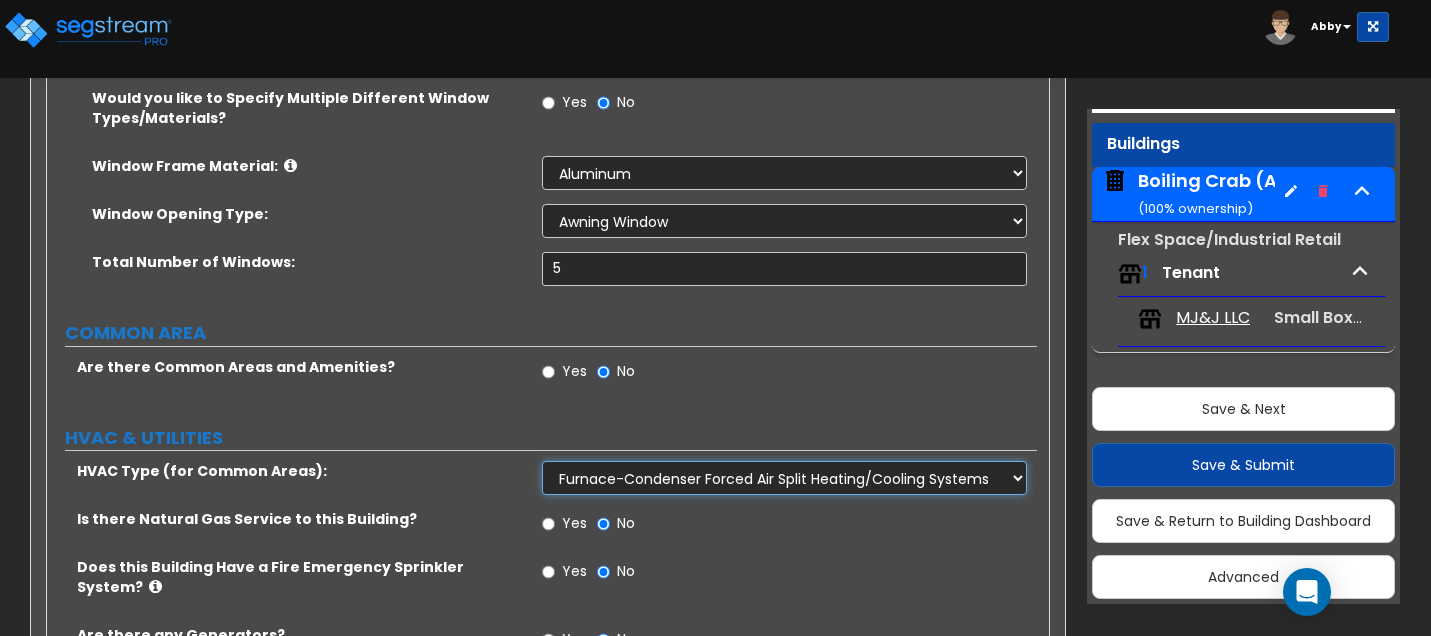 click on "Please Choose One Rooftop Unit Furnace-Condenser Forced Air Split Heating/Cooling Systems Heat Pump Air to Air Split Heating/Cooling Systems" at bounding box center [784, 478] 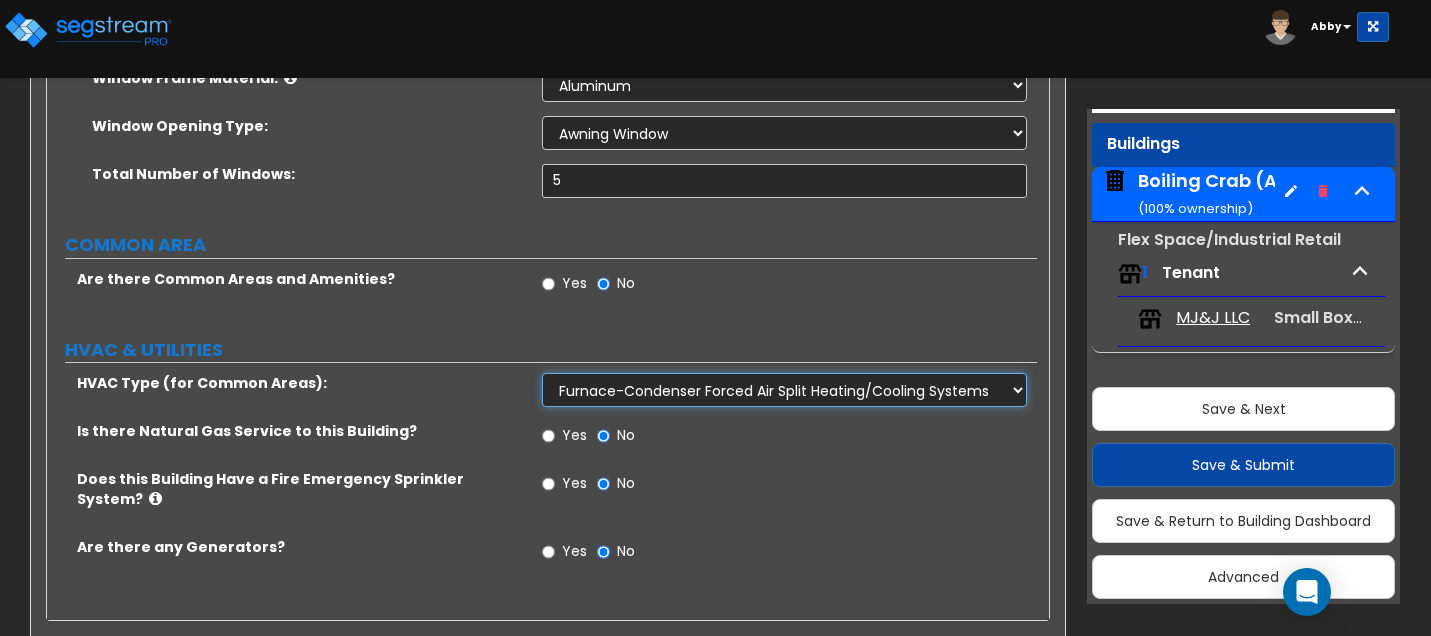 scroll, scrollTop: 3189, scrollLeft: 0, axis: vertical 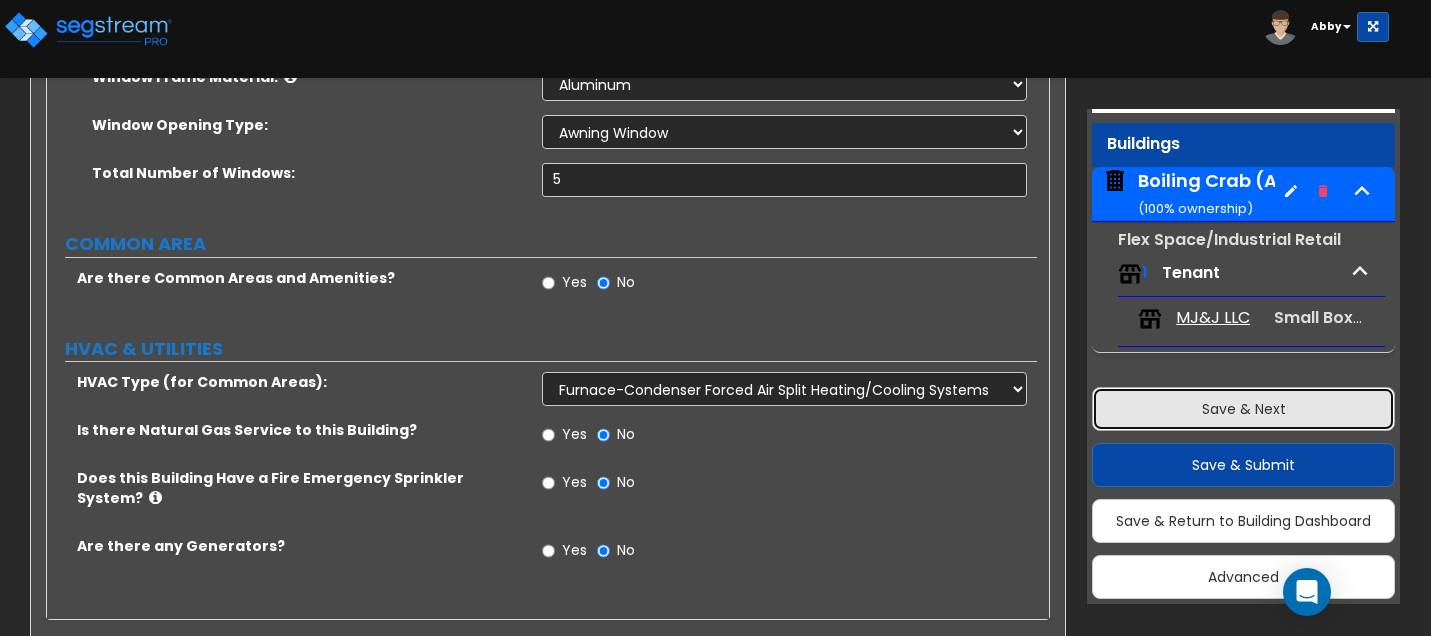 click on "Save & Next" at bounding box center [1243, 409] 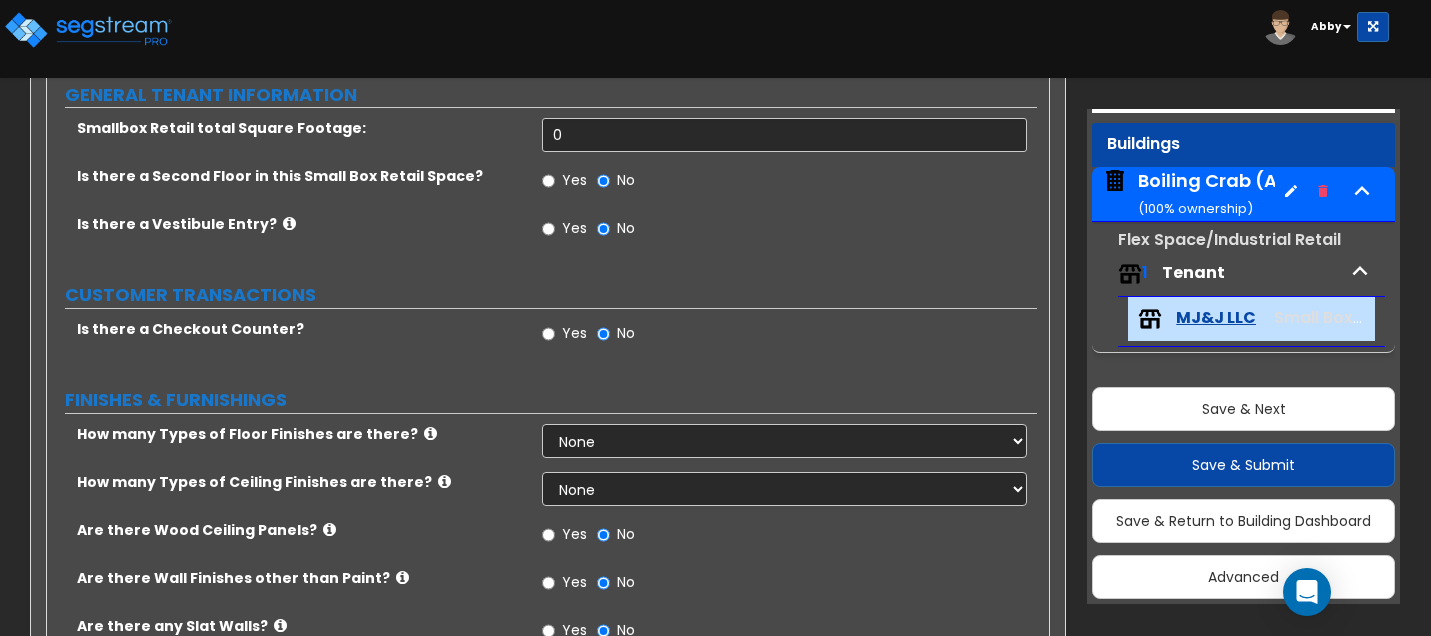 scroll, scrollTop: 0, scrollLeft: 0, axis: both 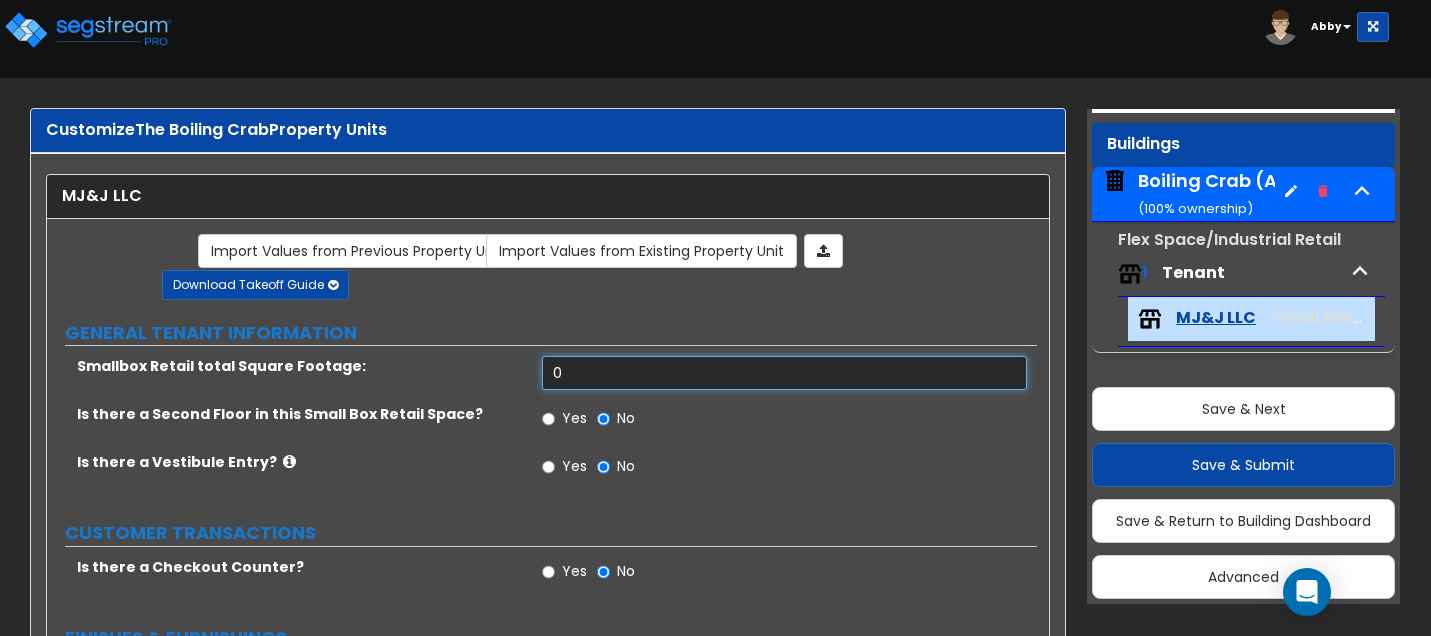 click on "0" at bounding box center (784, 373) 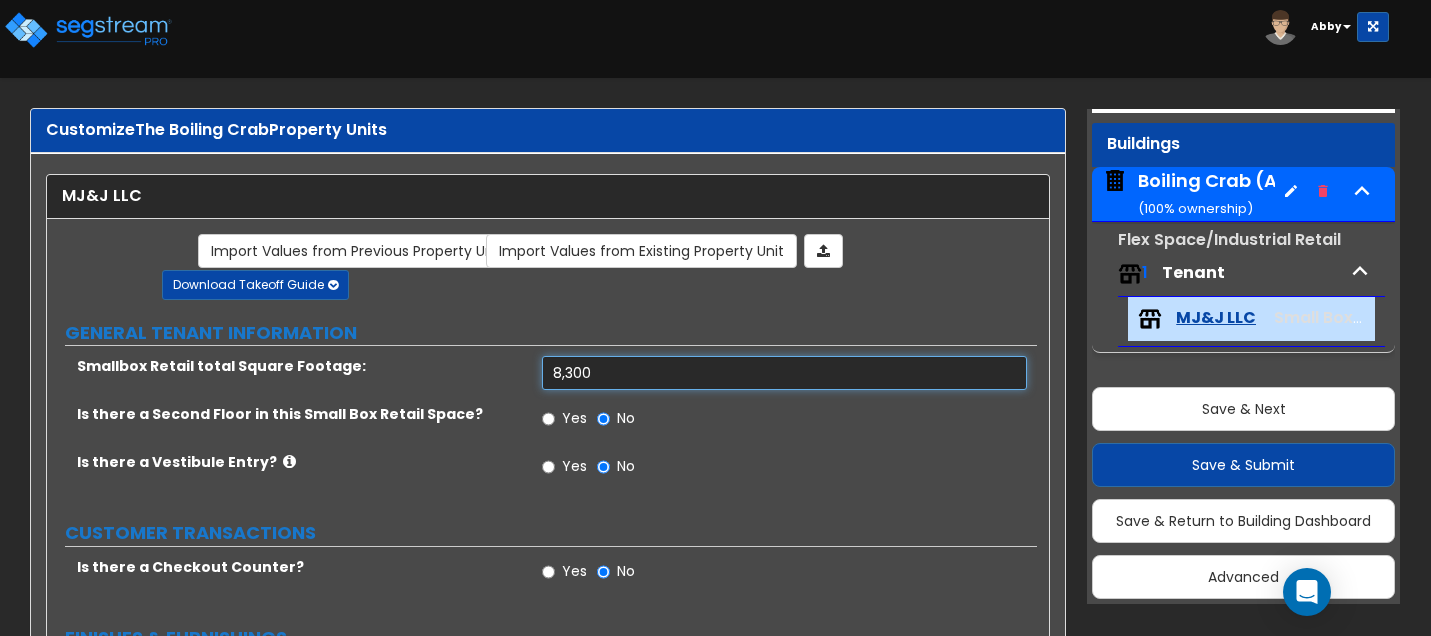 type on "8,300" 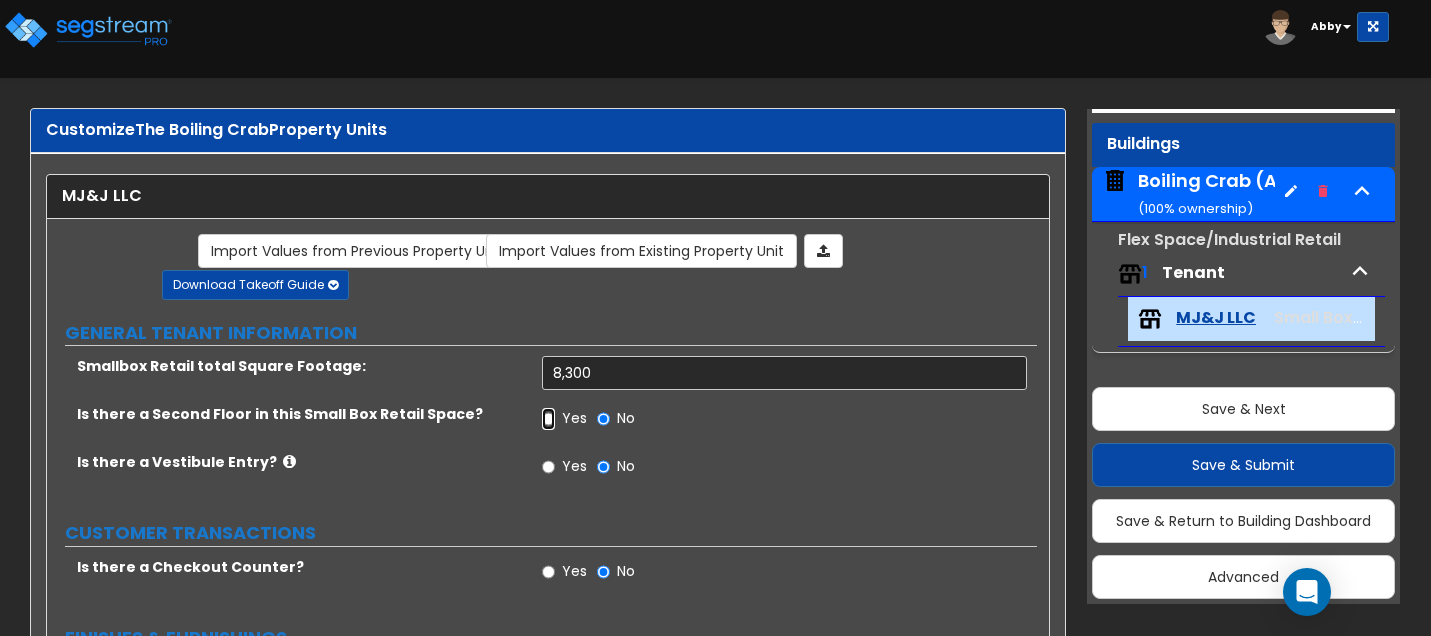 click on "Yes" at bounding box center (548, 419) 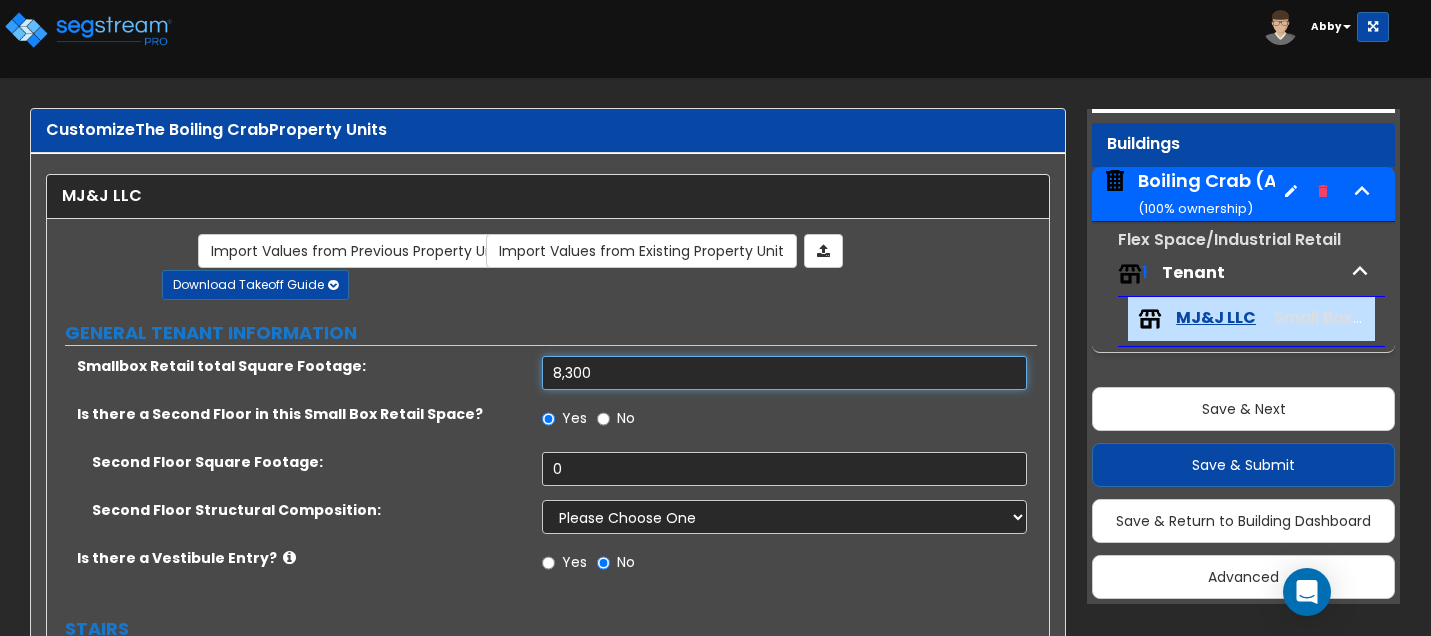 drag, startPoint x: 626, startPoint y: 375, endPoint x: 528, endPoint y: 374, distance: 98.005104 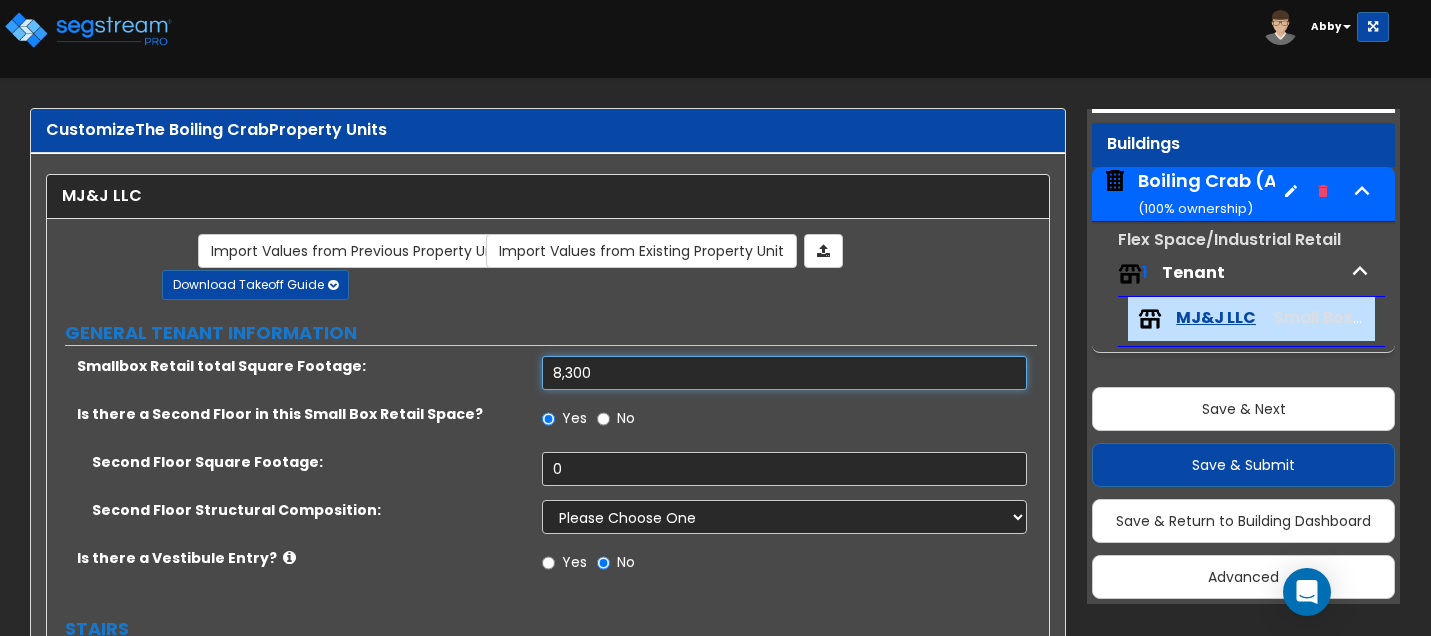 click on "Smallbox Retail total Square Footage: 8,300" at bounding box center [542, 380] 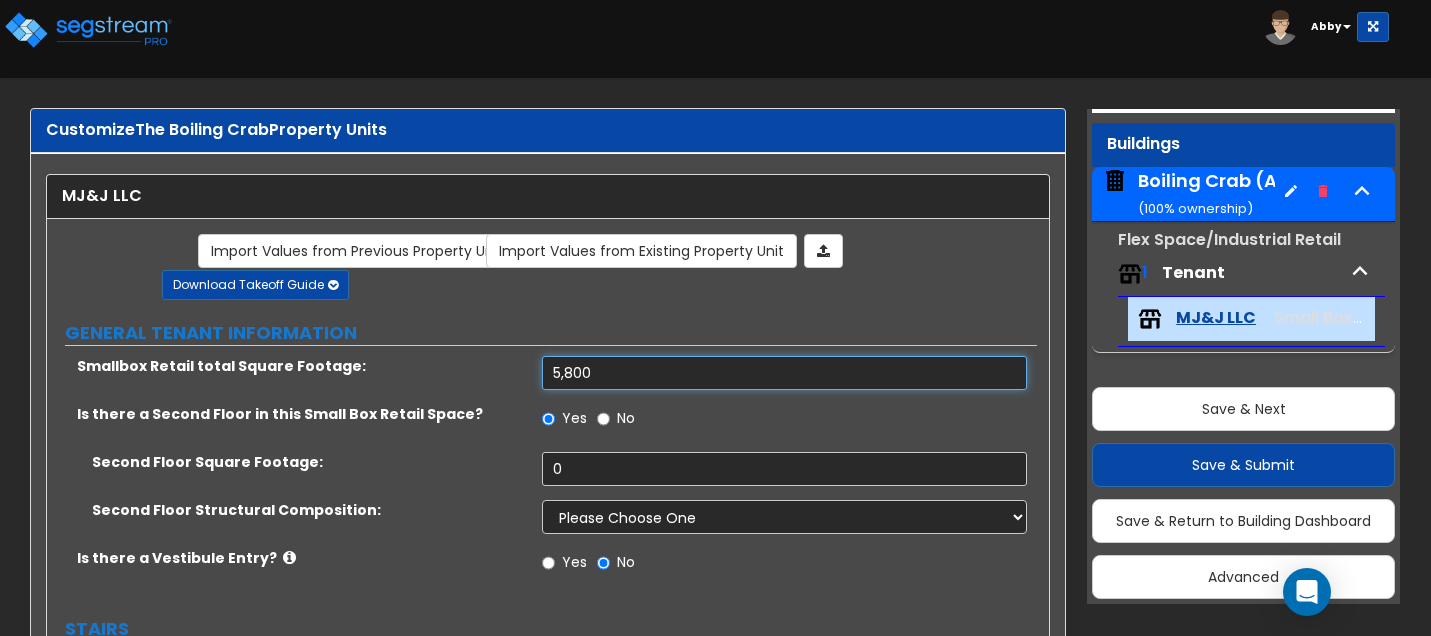 type on "5,800" 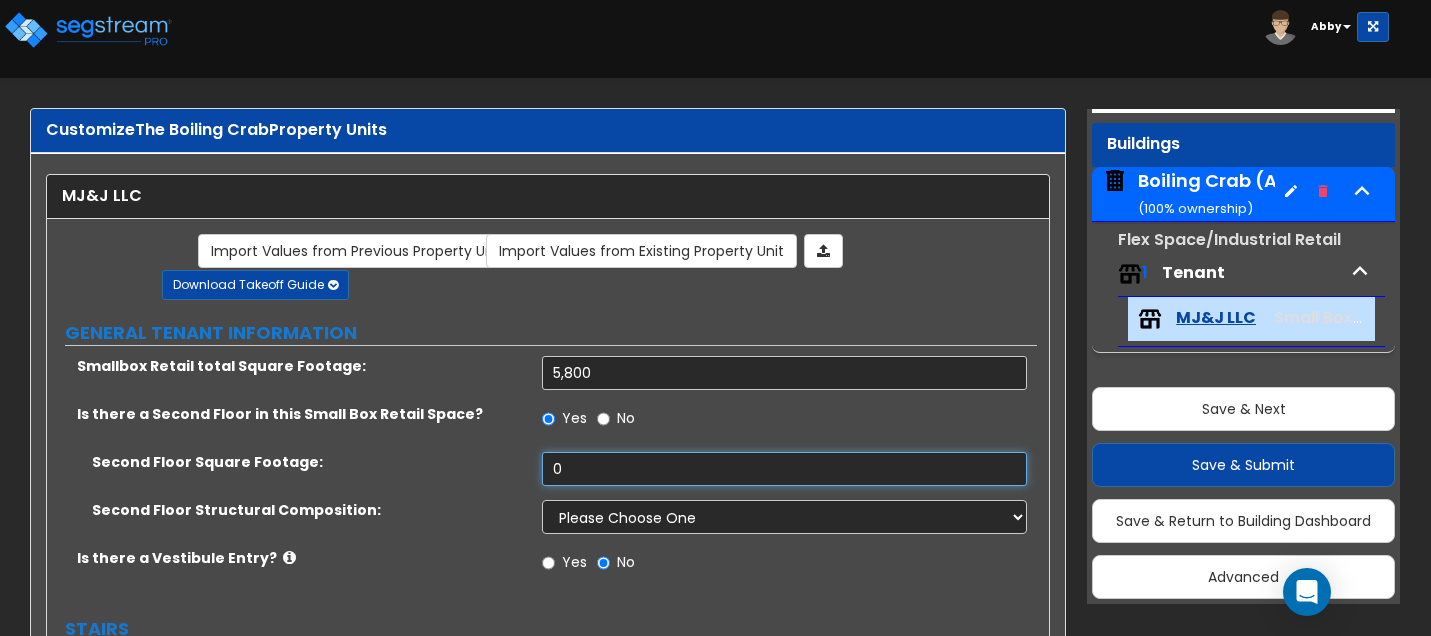 click on "0" at bounding box center [784, 469] 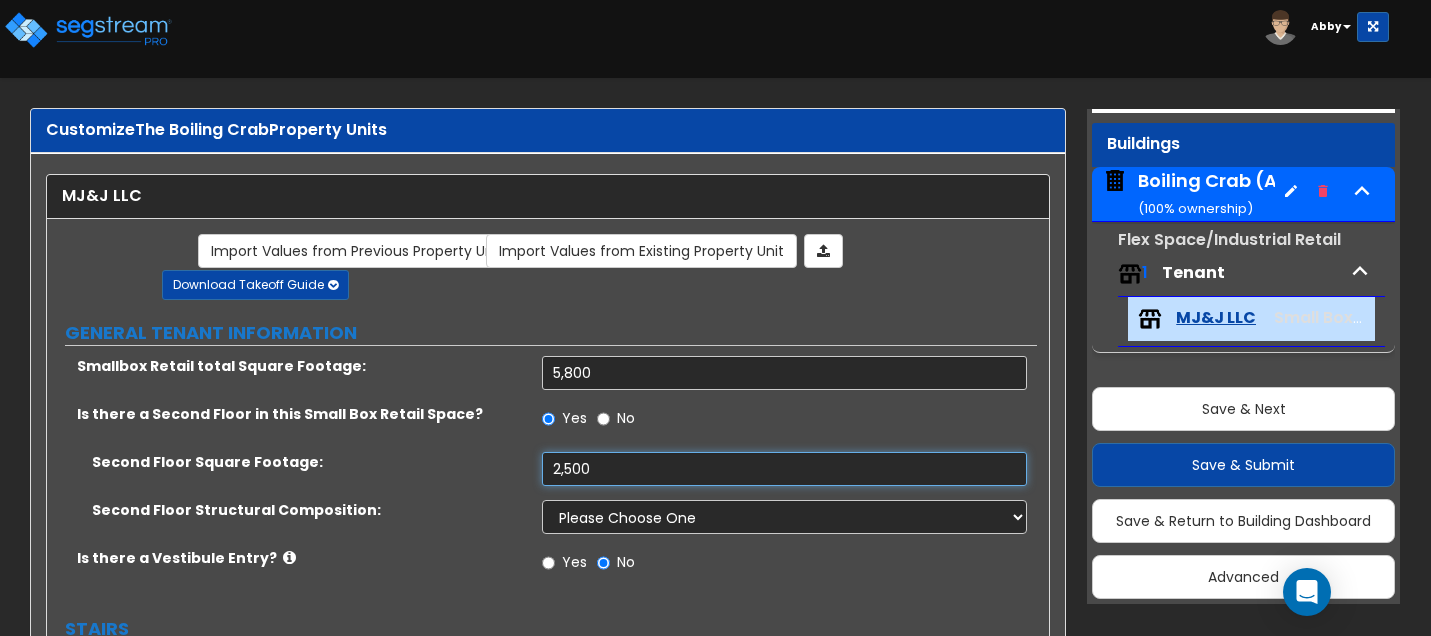 scroll, scrollTop: 100, scrollLeft: 0, axis: vertical 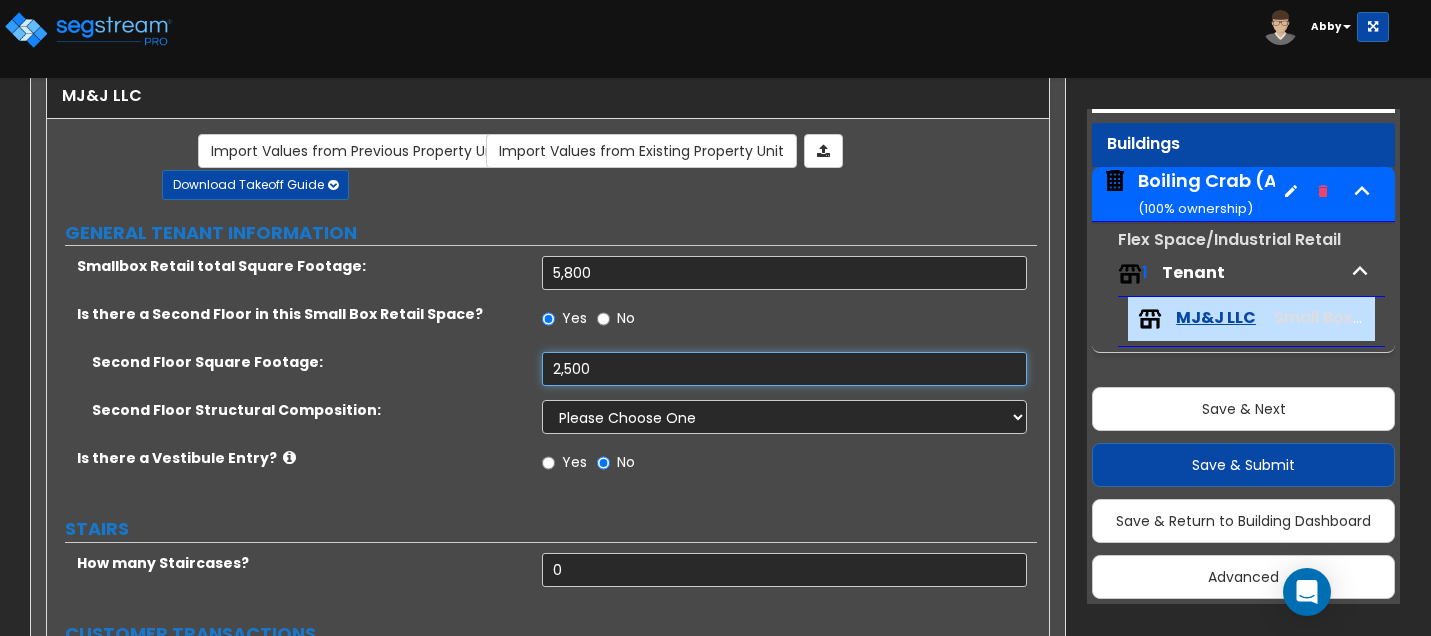 type on "2,500" 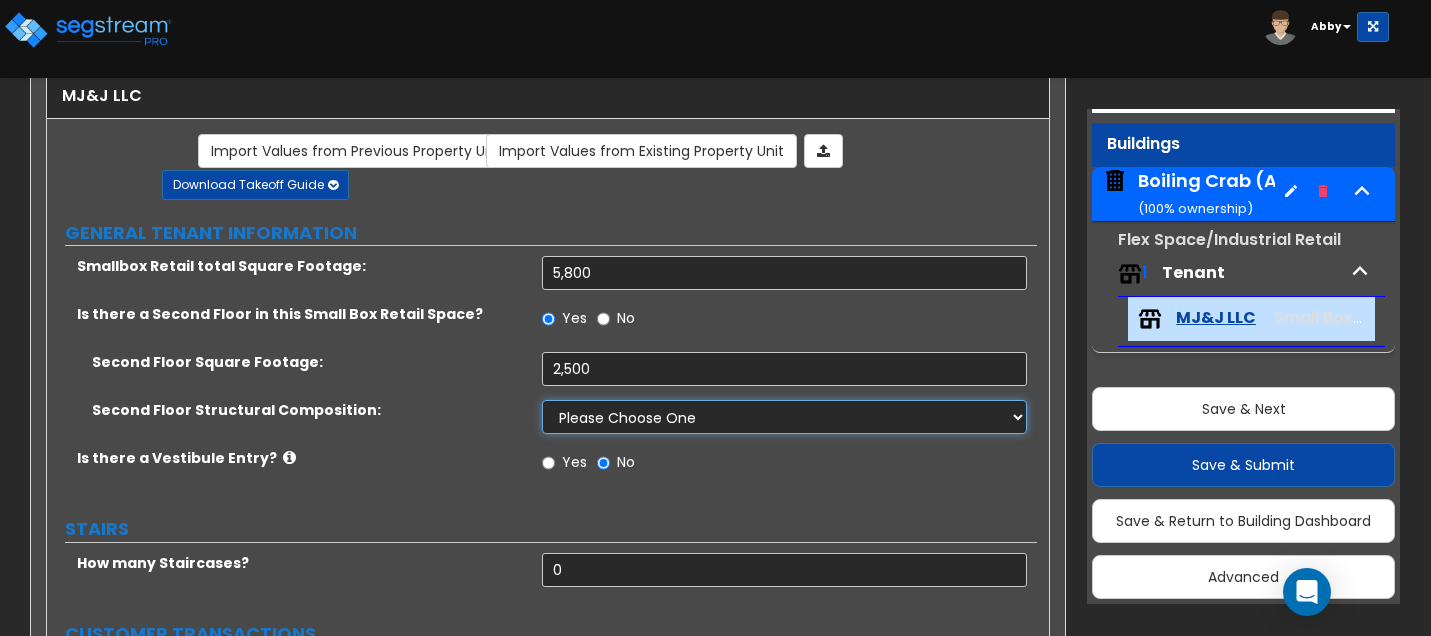 click on "Please Choose One Reinforced Concrete Structural Steel Wood Stud Metal Stud" at bounding box center (784, 417) 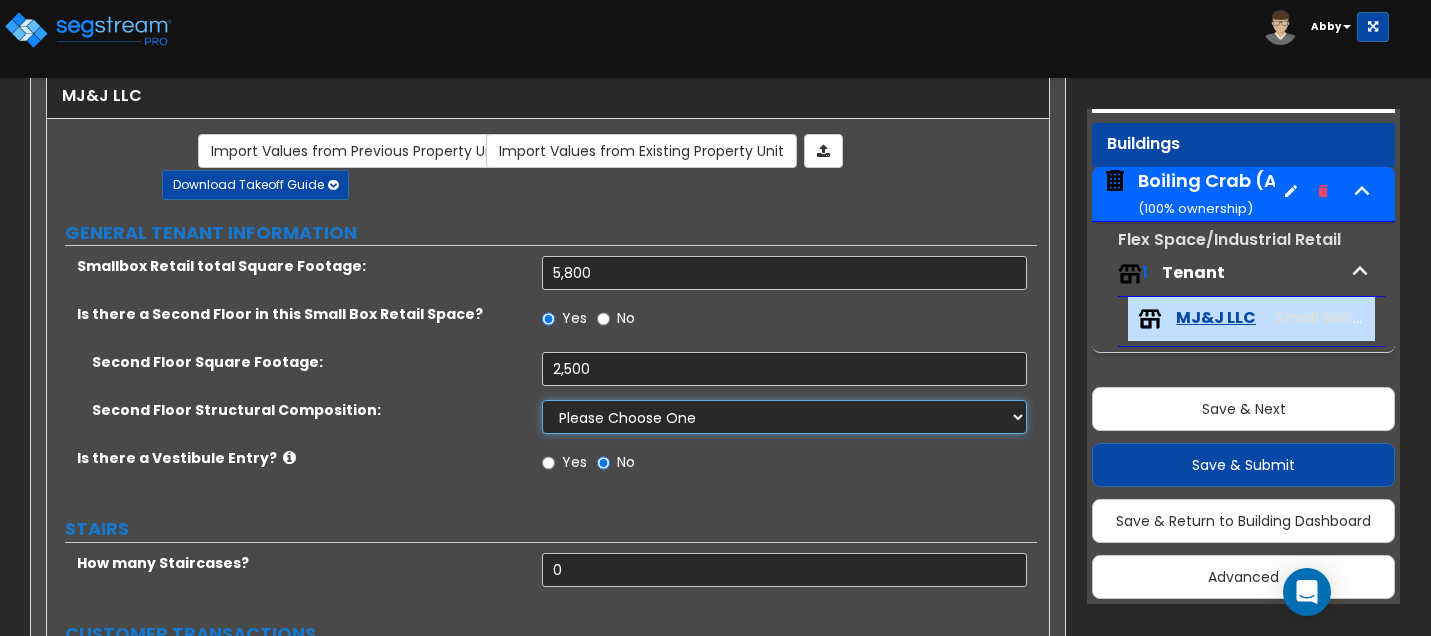 select on "8" 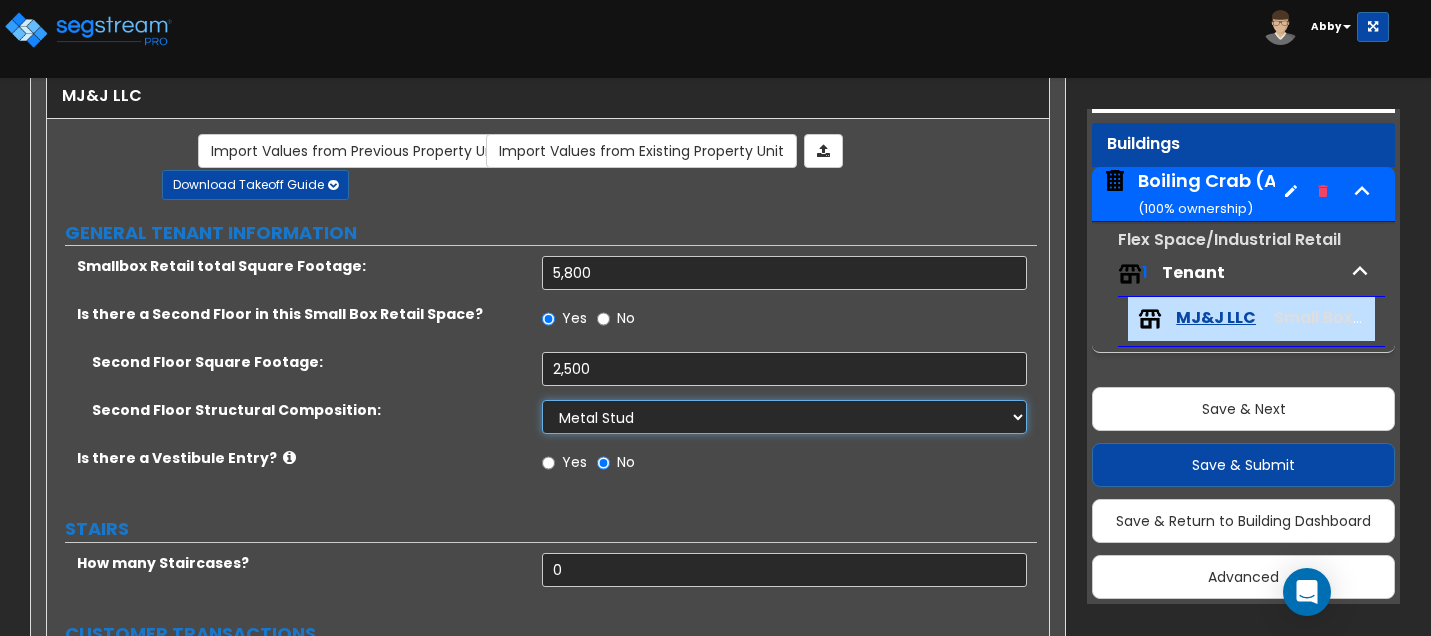 click on "Please Choose One Reinforced Concrete Structural Steel Wood Stud Metal Stud" at bounding box center (784, 417) 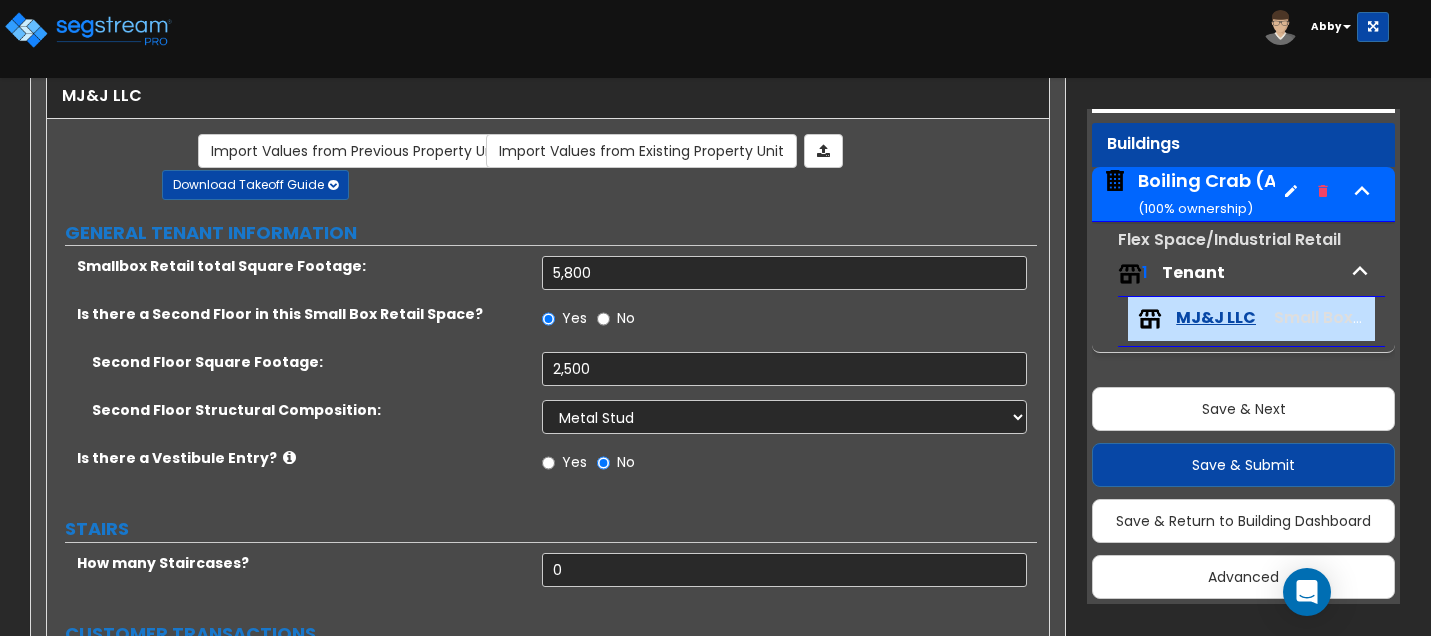 click on "Is there a Vestibule Entry?" at bounding box center [302, 458] 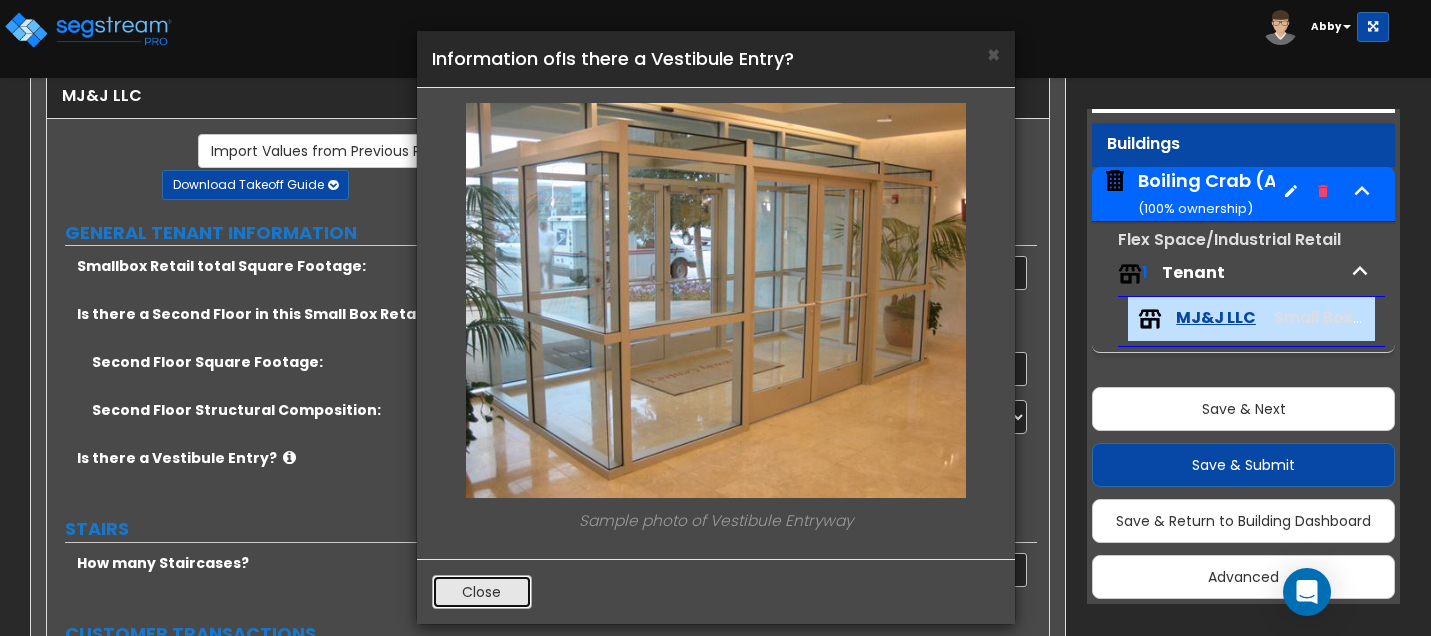 click on "Close" at bounding box center [482, 592] 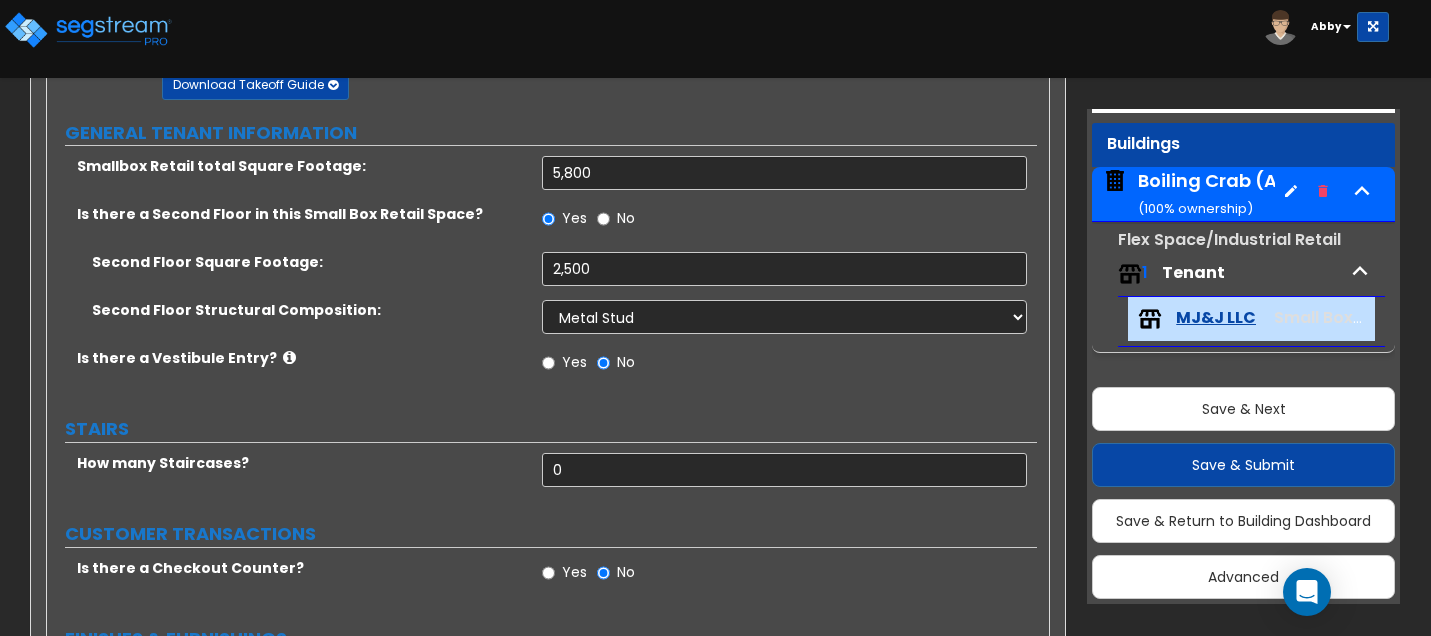 scroll, scrollTop: 300, scrollLeft: 0, axis: vertical 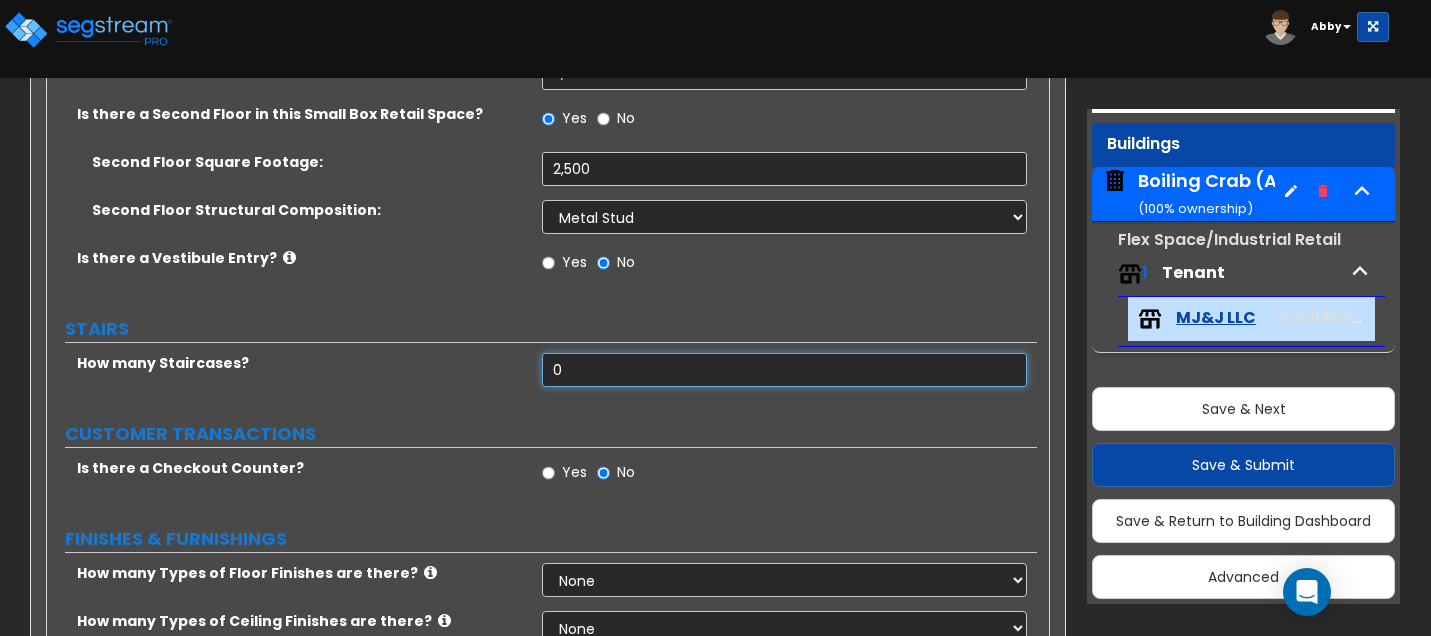 click on "0" at bounding box center [784, 370] 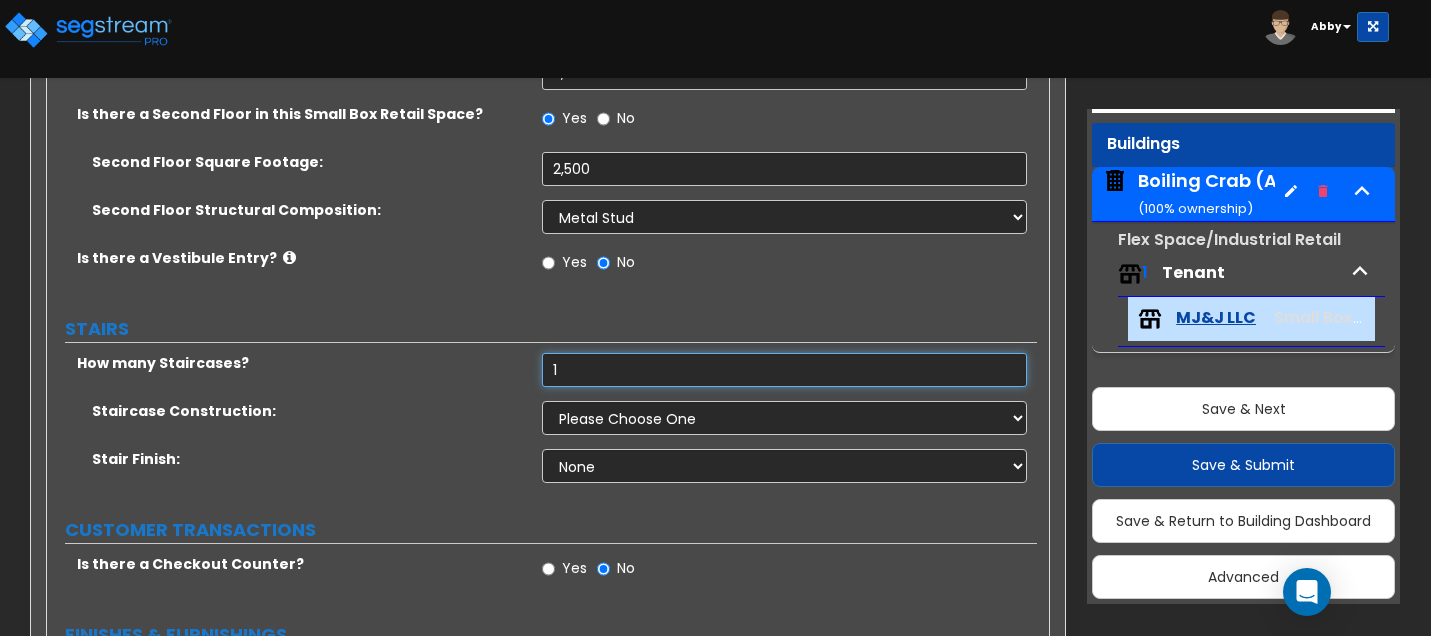type on "1" 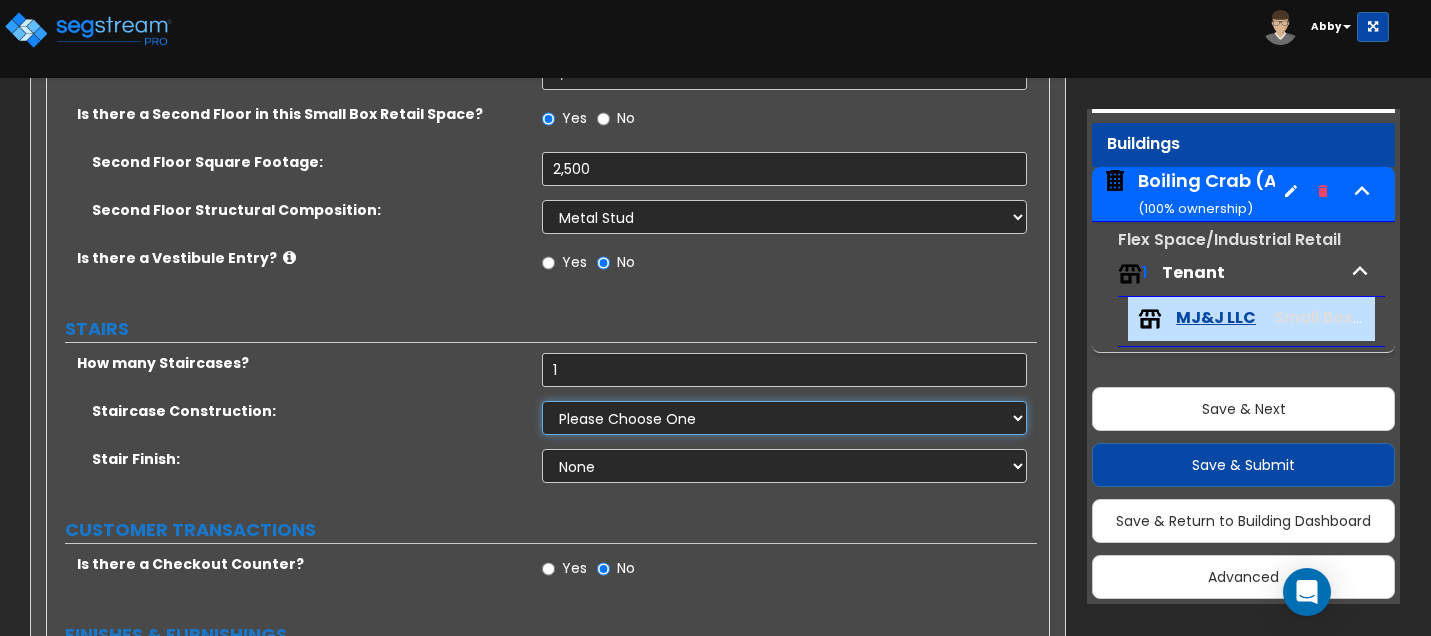 click on "Please Choose One Concrete Steel Wood Please Choose For Me" at bounding box center (784, 418) 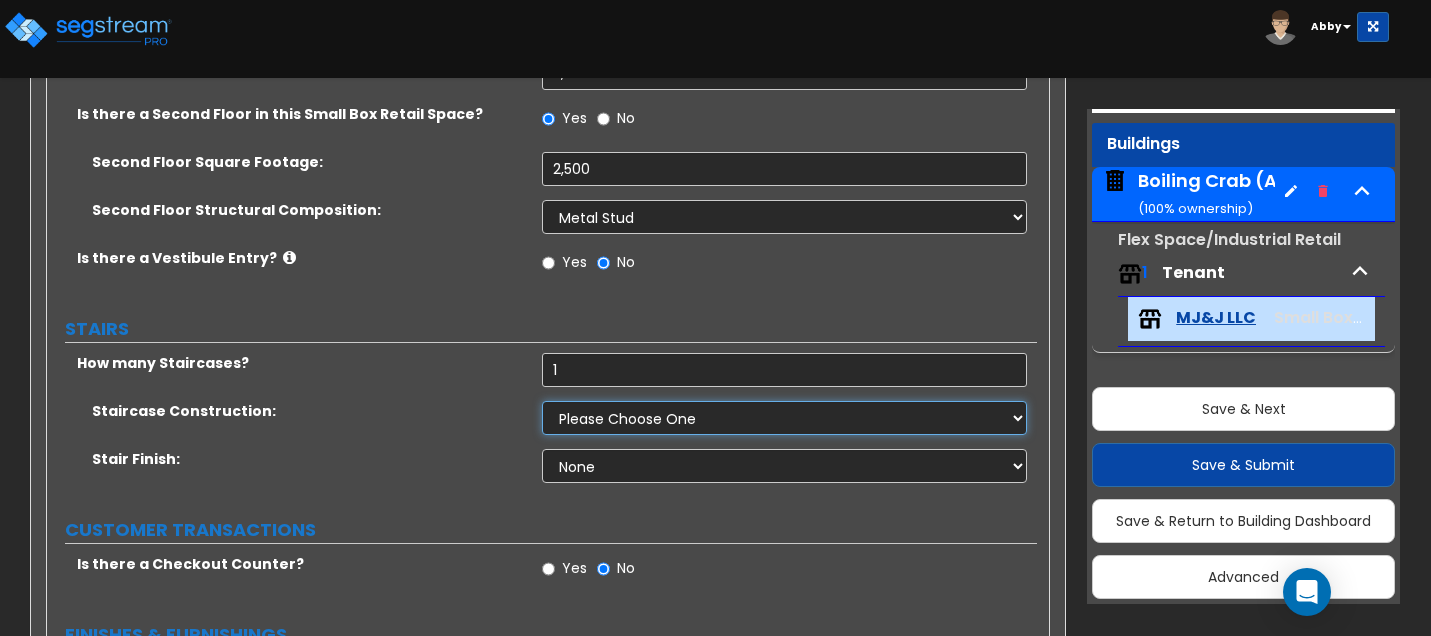 select on "3" 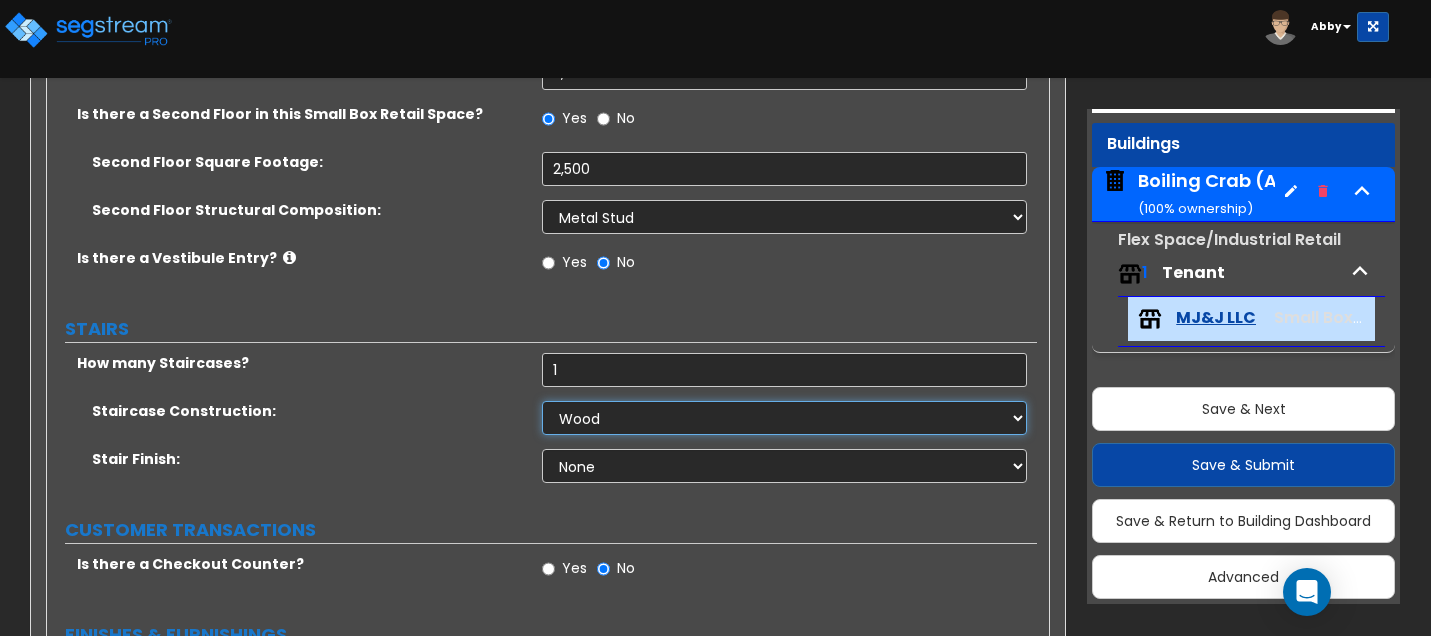 click on "Please Choose One Concrete Steel Wood Please Choose For Me" at bounding box center (784, 418) 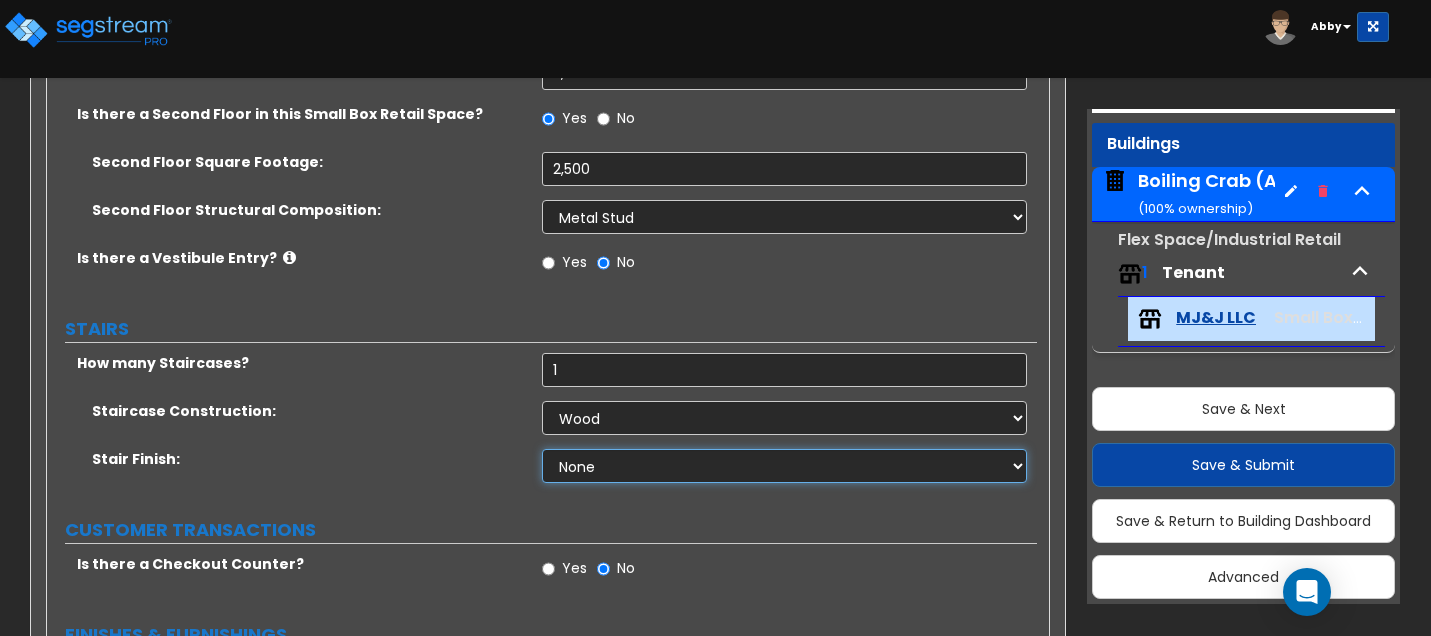 click on "None Tile Wood Laminate VCT Sheet Carpet Sheet Vinyl Carpet Tile" at bounding box center [784, 466] 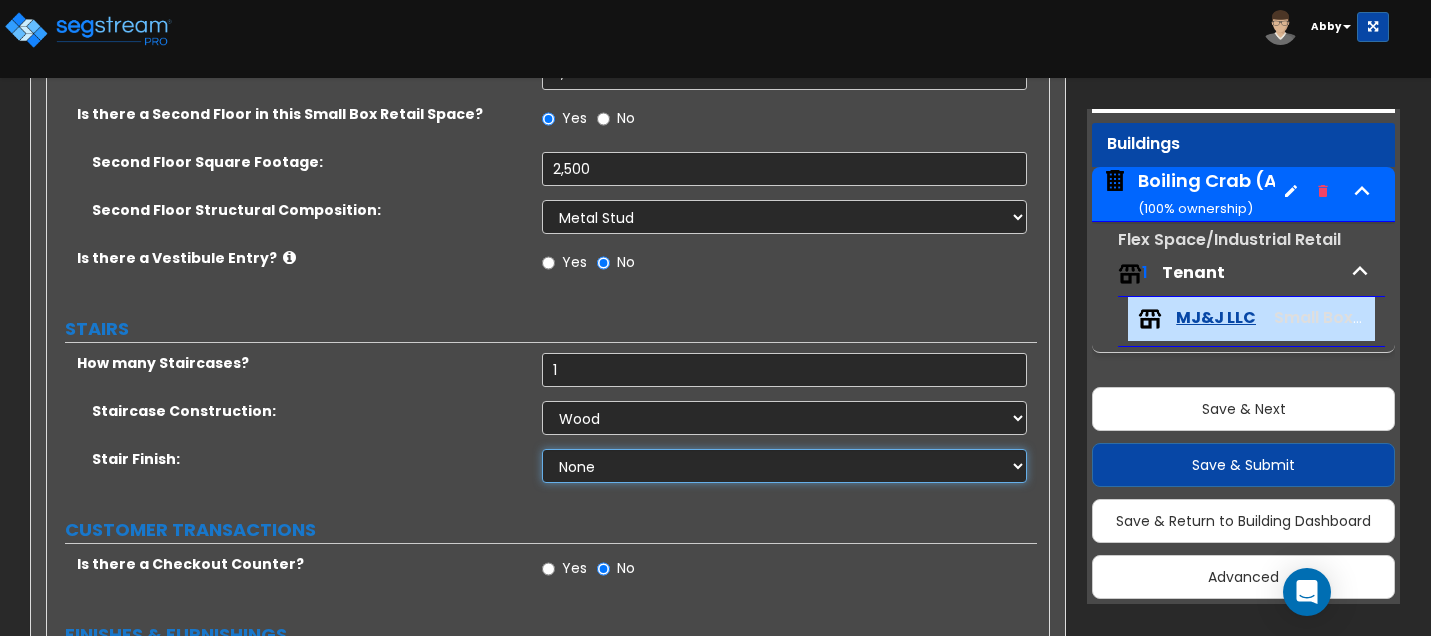 select on "5" 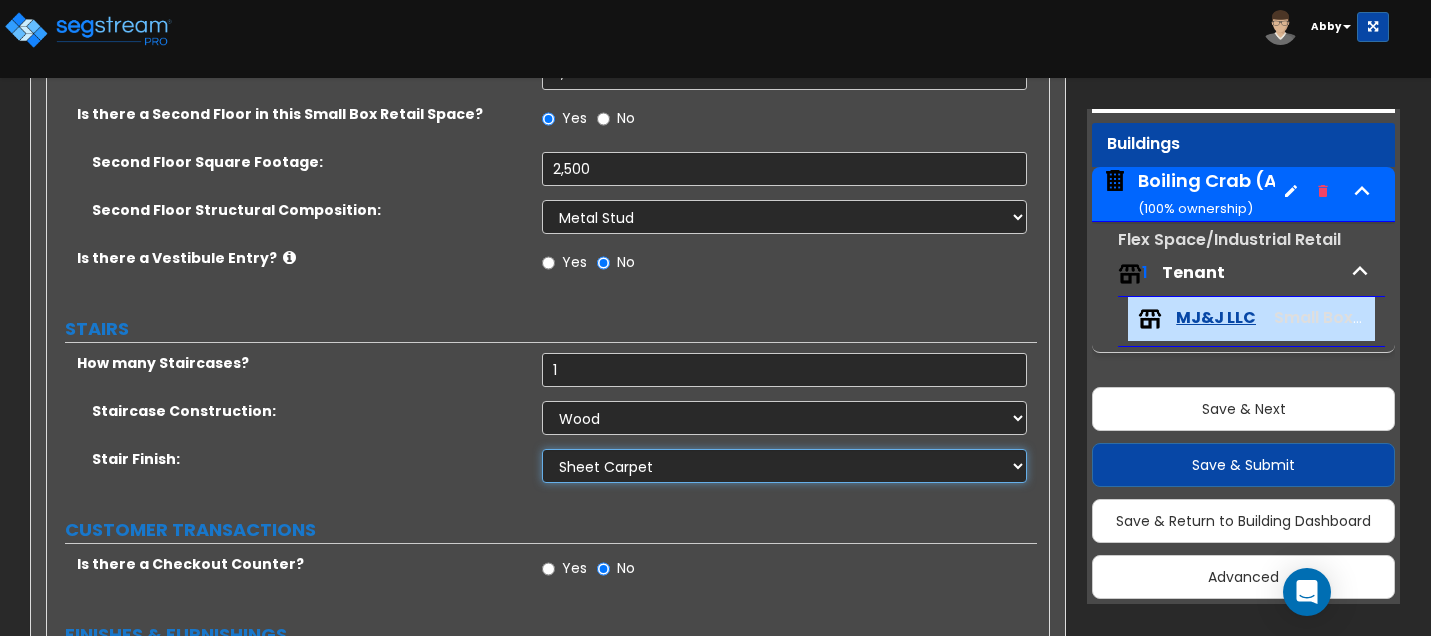 click on "None Tile Wood Laminate VCT Sheet Carpet Sheet Vinyl Carpet Tile" at bounding box center (784, 466) 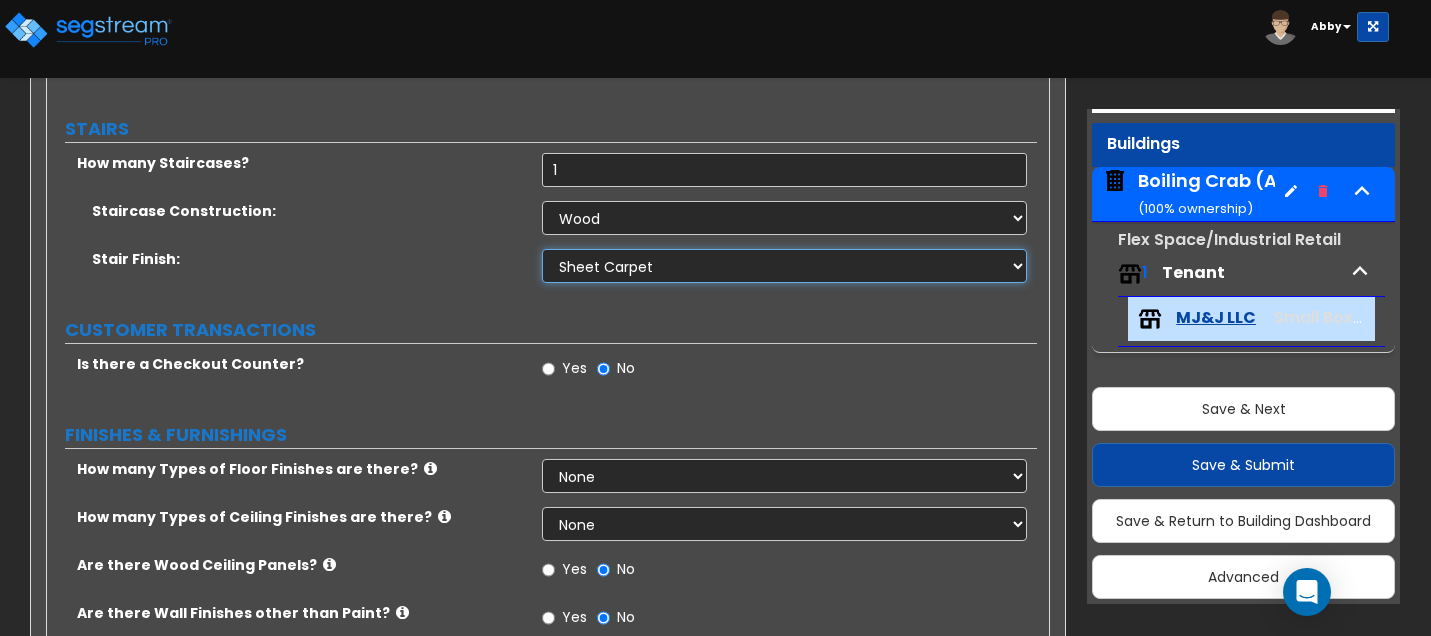 scroll, scrollTop: 600, scrollLeft: 0, axis: vertical 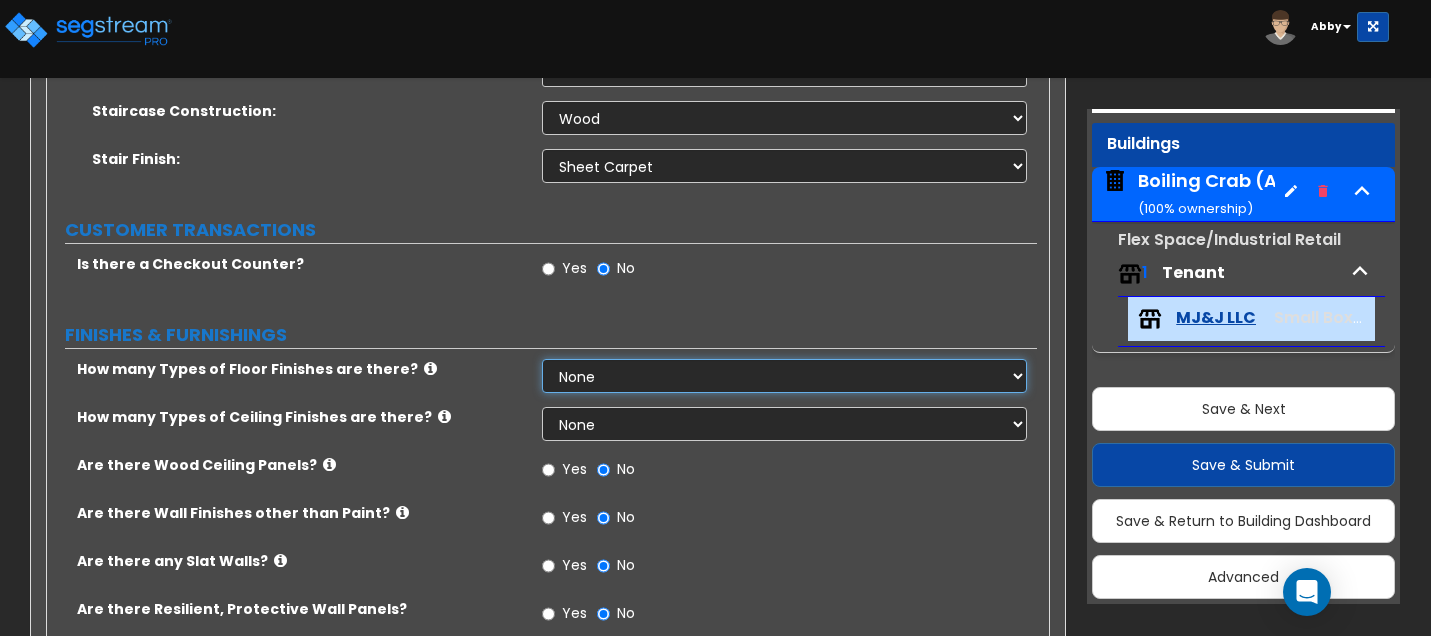 click on "None 1 2 3 4" at bounding box center (784, 376) 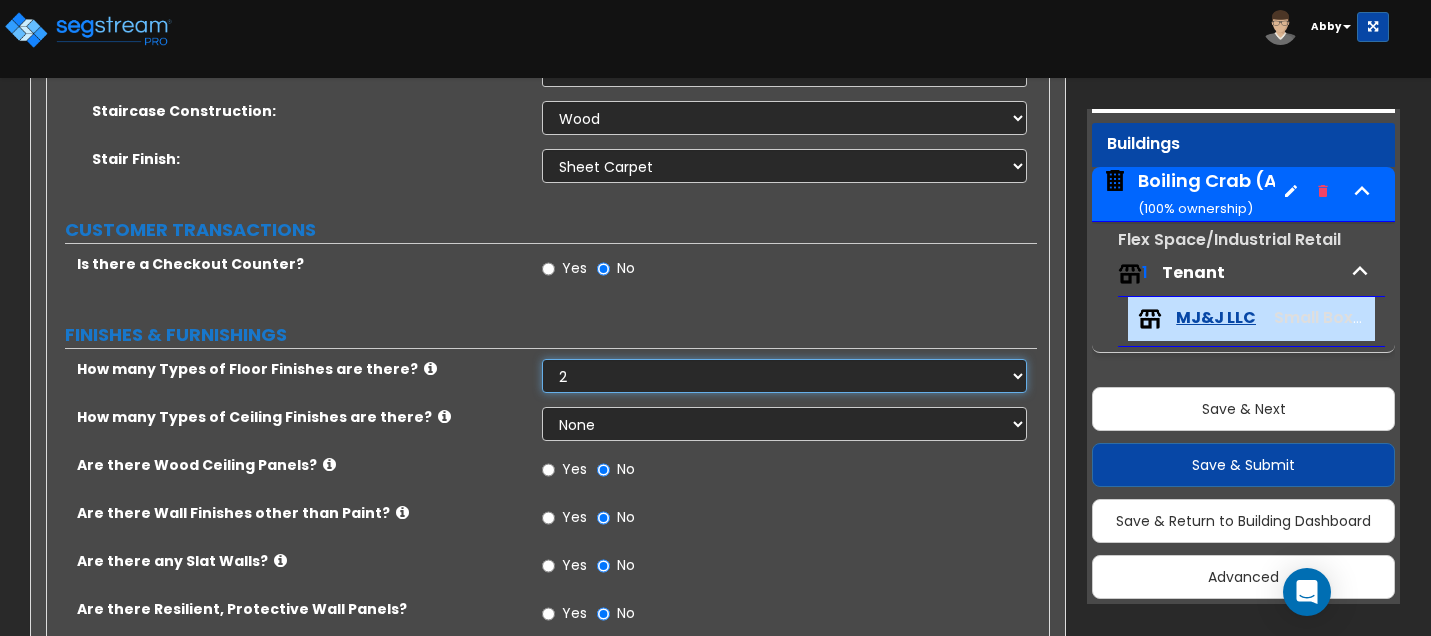 click on "None 1 2 3 4" at bounding box center (784, 376) 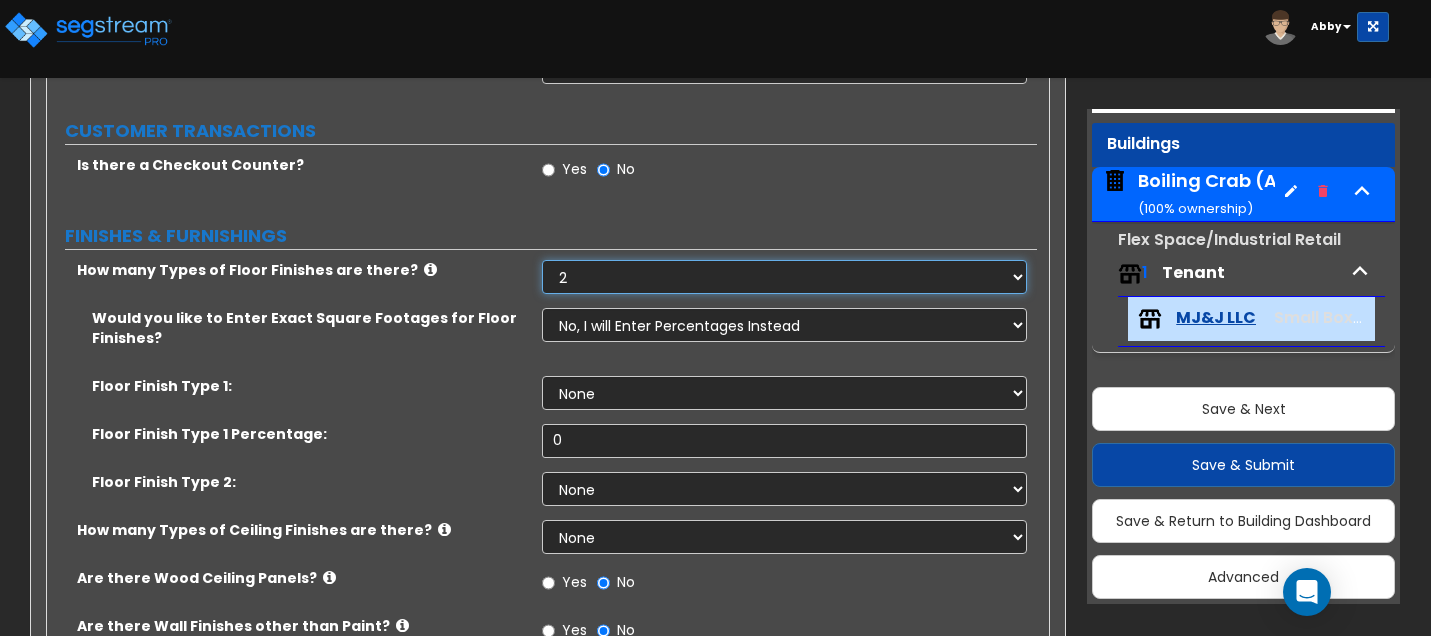 scroll, scrollTop: 700, scrollLeft: 0, axis: vertical 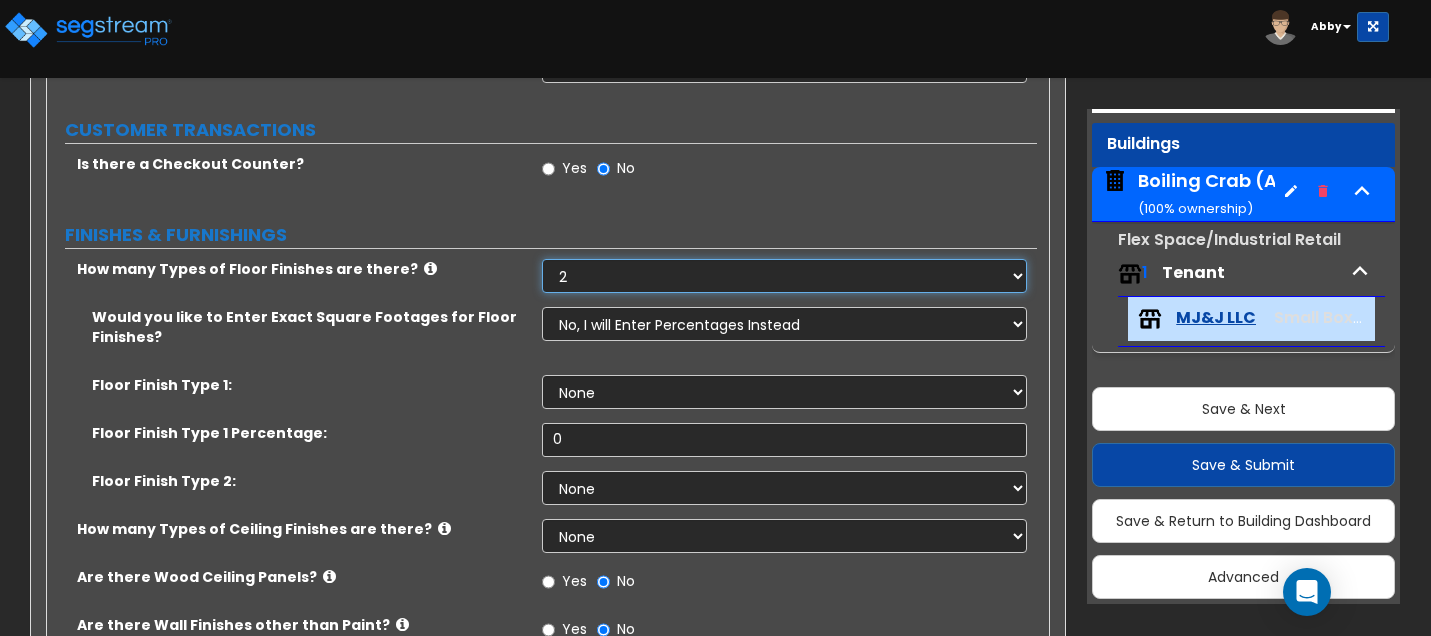 click on "None 1 2 3 4" at bounding box center [784, 276] 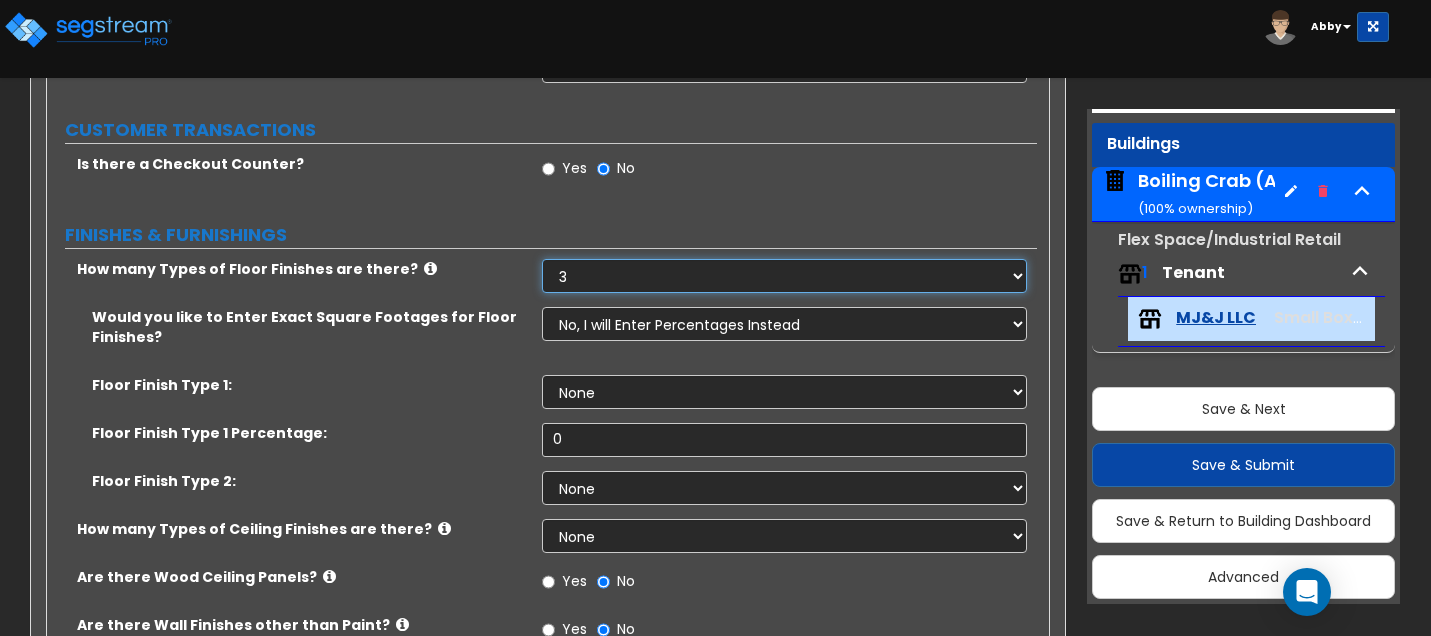 click on "None 1 2 3 4" at bounding box center [784, 276] 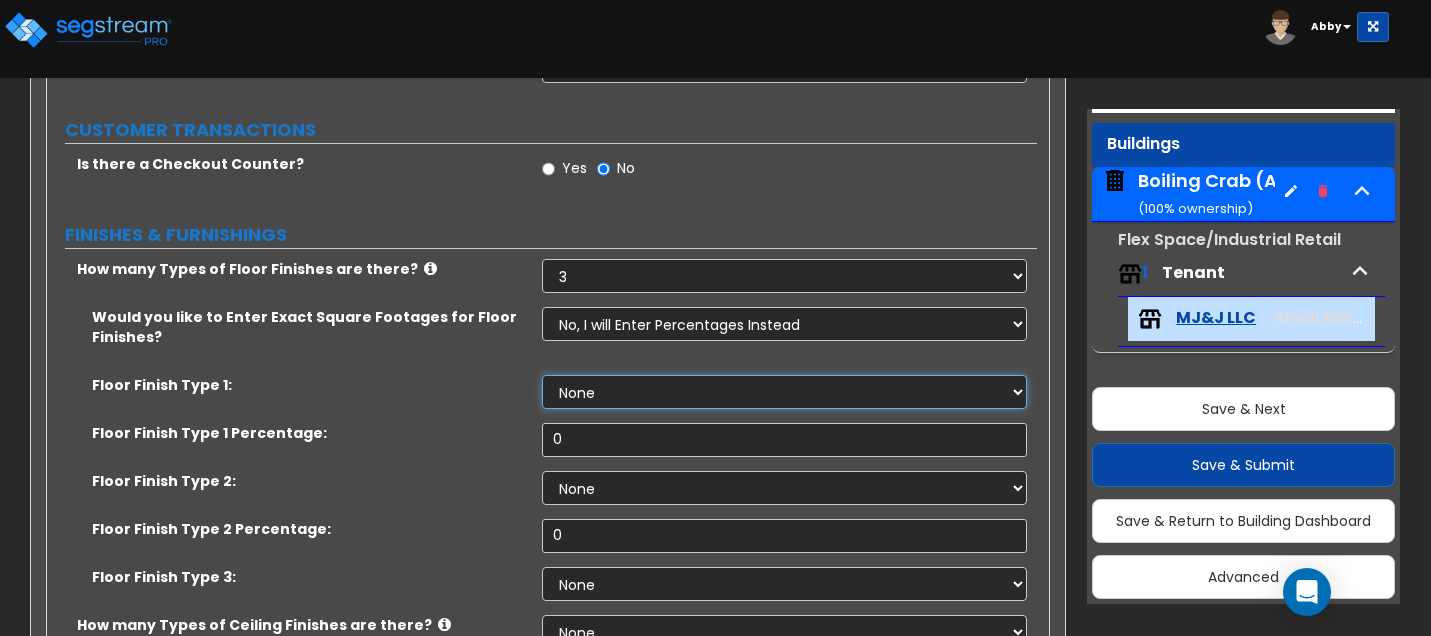 click on "None Tile Flooring Hardwood Flooring Resilient Laminate Flooring VCT Flooring Sheet Carpet Flooring Sheet Vinyl Flooring Carpet Tile Flooring" at bounding box center [784, 392] 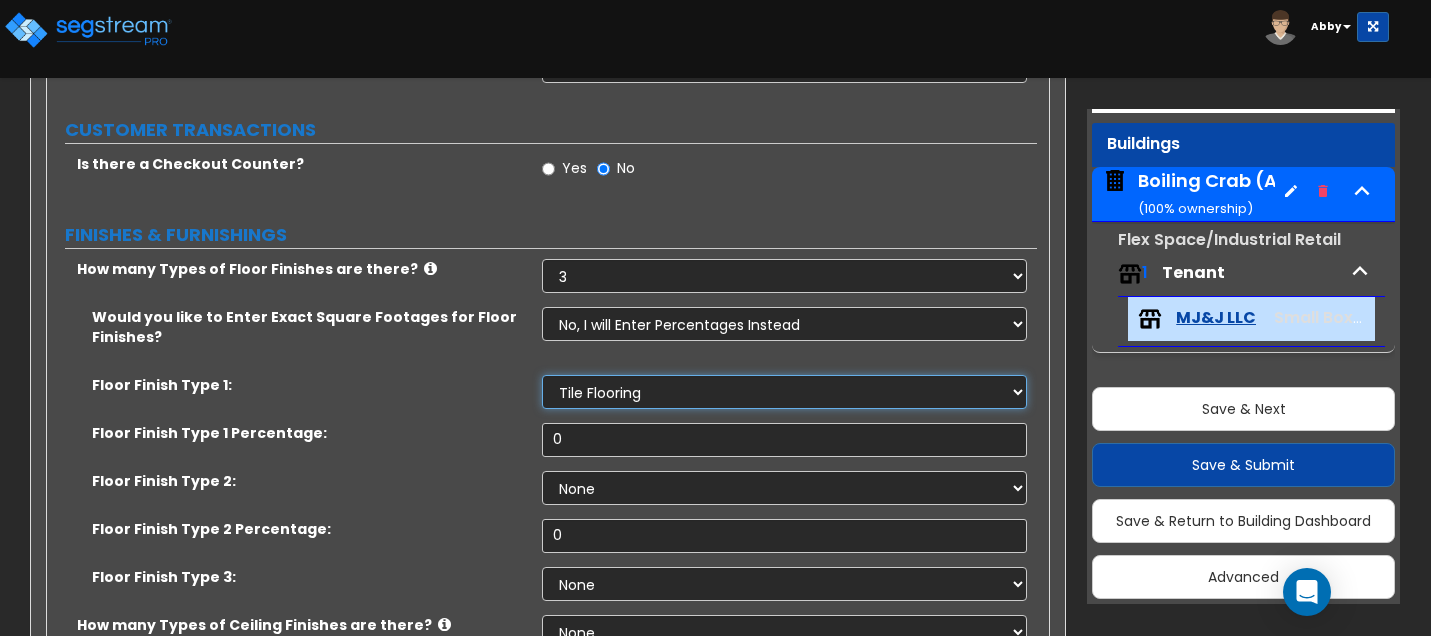 click on "None Tile Flooring Hardwood Flooring Resilient Laminate Flooring VCT Flooring Sheet Carpet Flooring Sheet Vinyl Flooring Carpet Tile Flooring" at bounding box center [784, 392] 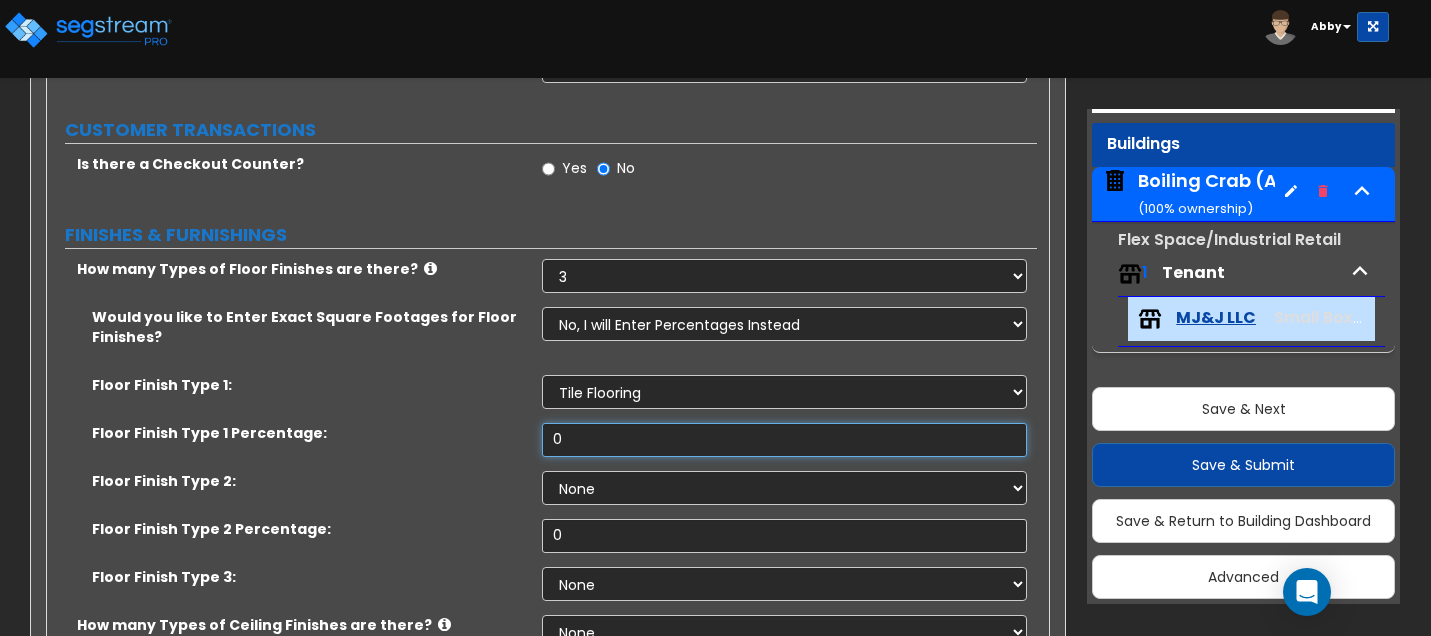 click on "0" at bounding box center [784, 440] 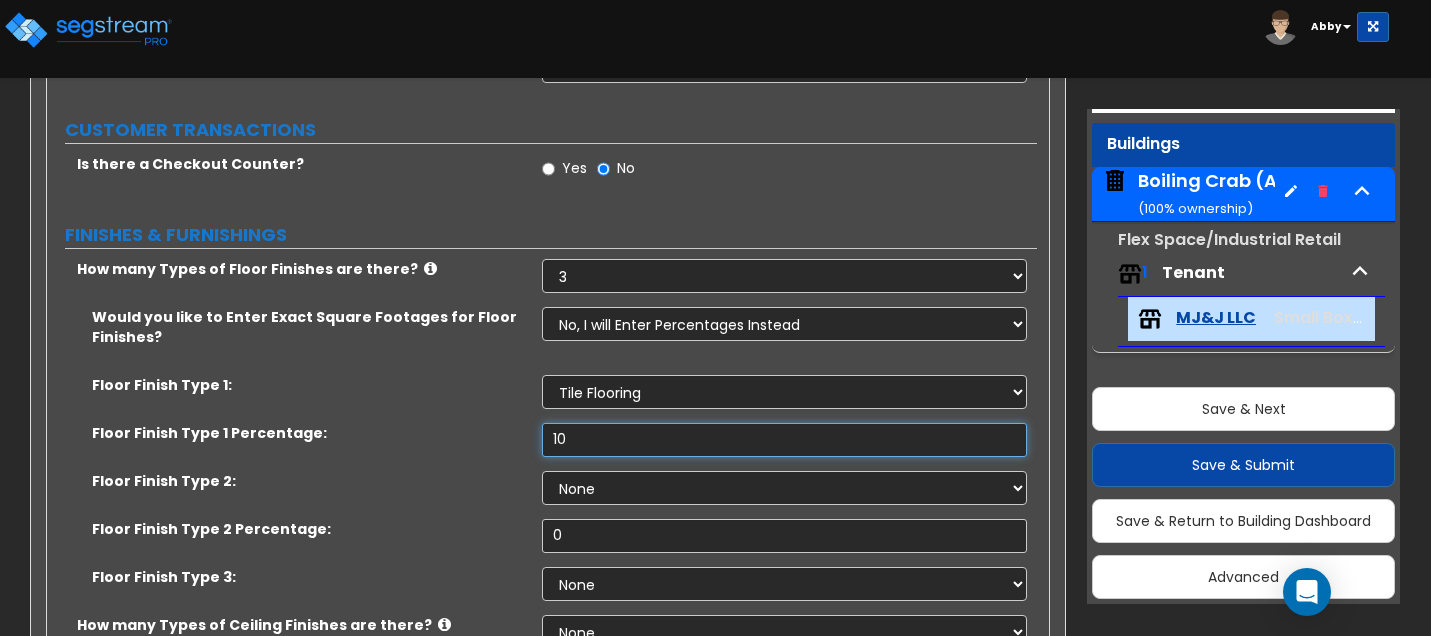 type on "10" 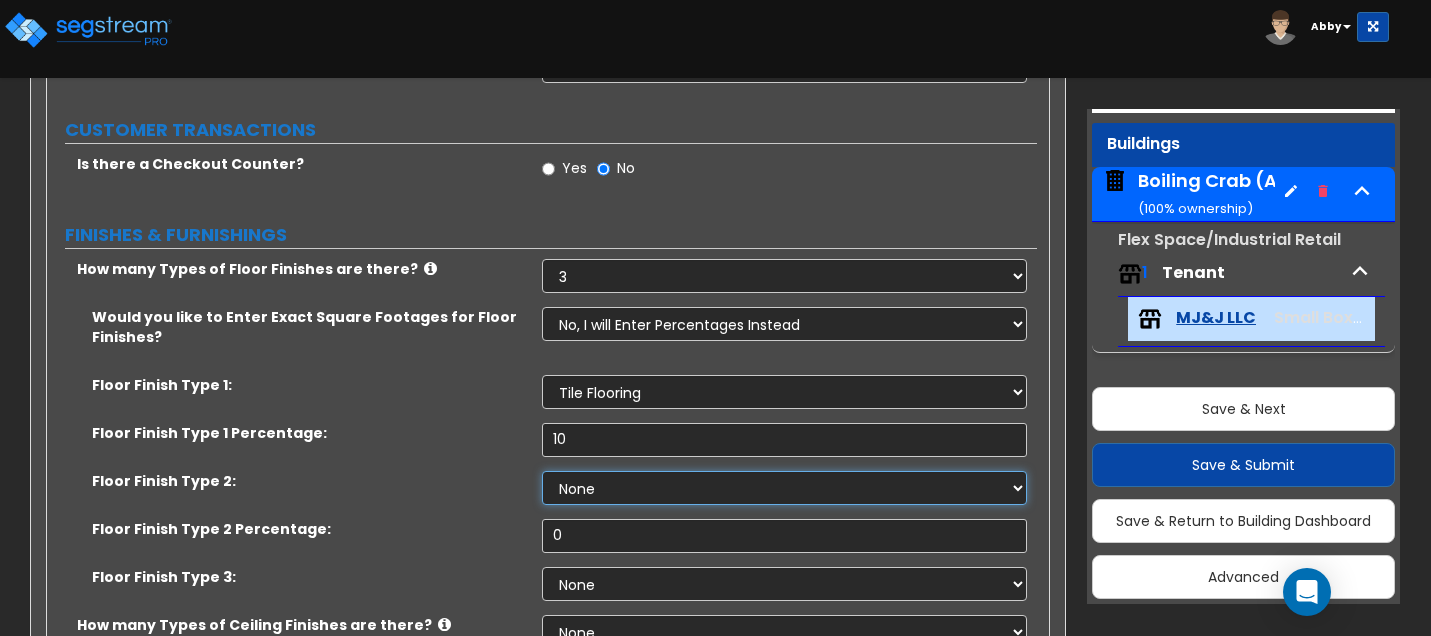click on "None Tile Flooring Hardwood Flooring Resilient Laminate Flooring VCT Flooring Sheet Carpet Flooring Sheet Vinyl Flooring Carpet Tile Flooring" at bounding box center [784, 488] 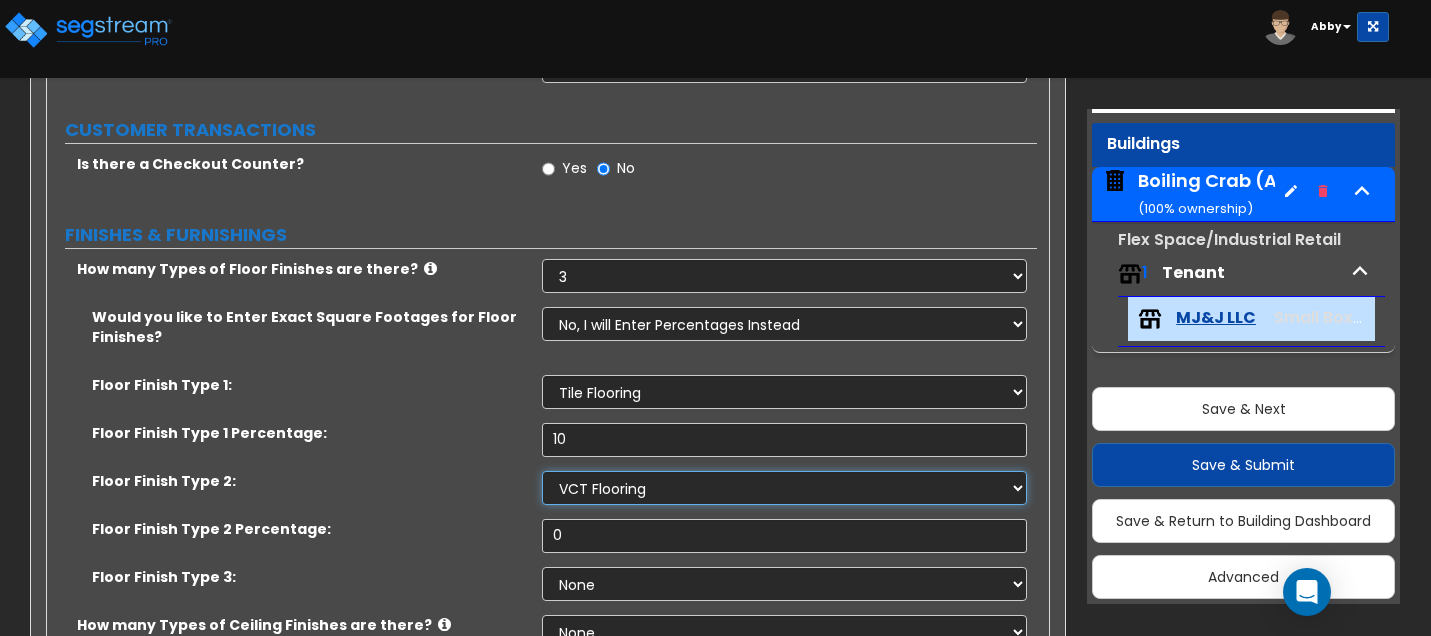 click on "None Tile Flooring Hardwood Flooring Resilient Laminate Flooring VCT Flooring Sheet Carpet Flooring Sheet Vinyl Flooring Carpet Tile Flooring" at bounding box center (784, 488) 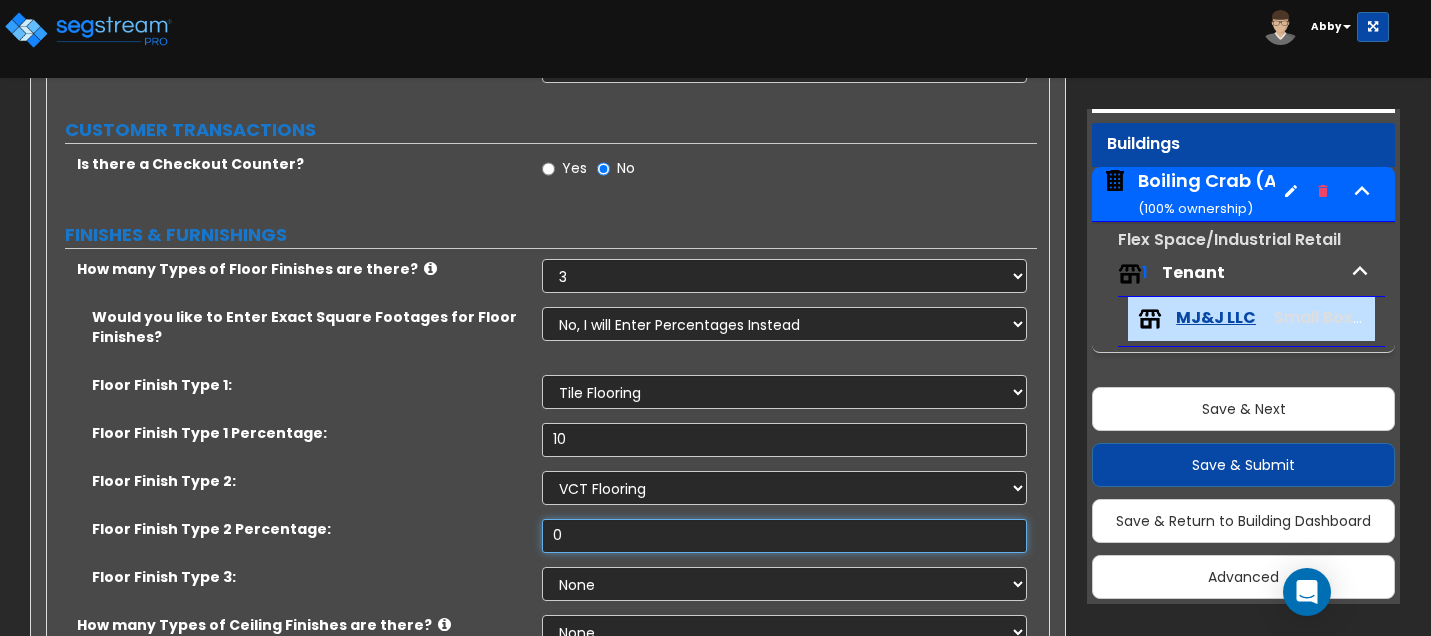 click on "0" at bounding box center [784, 536] 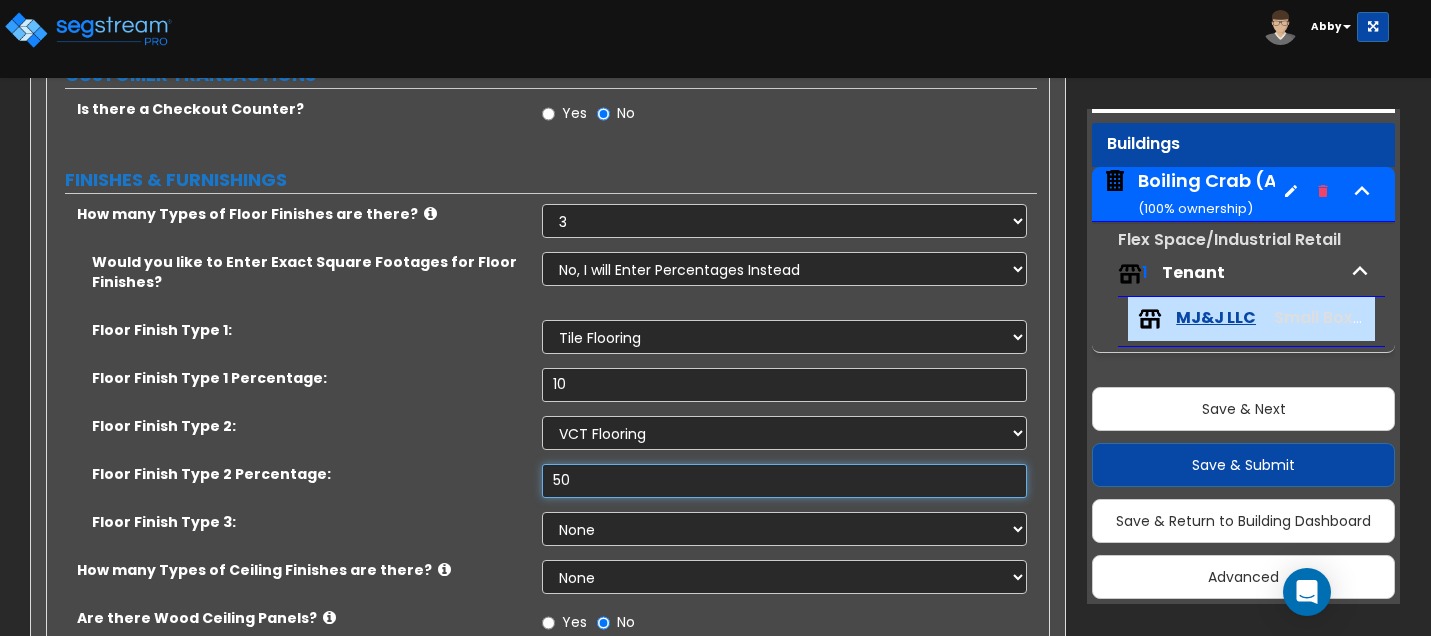 scroll, scrollTop: 800, scrollLeft: 0, axis: vertical 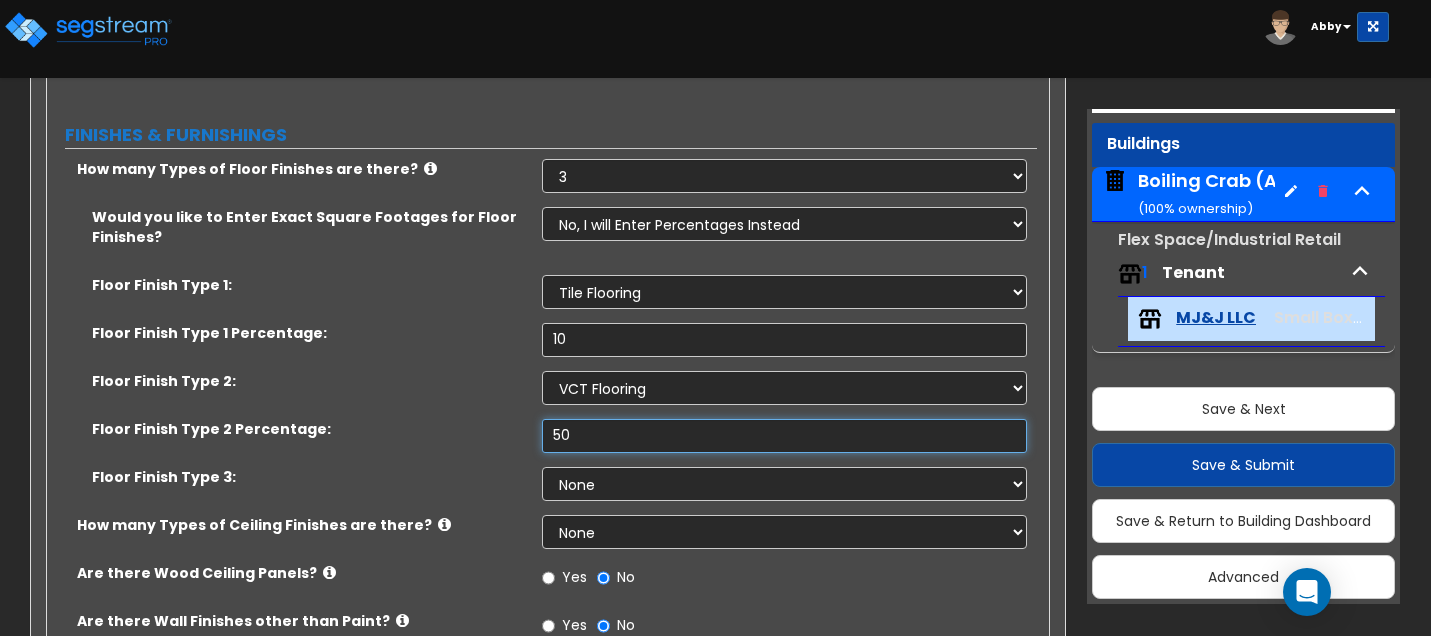 type on "50" 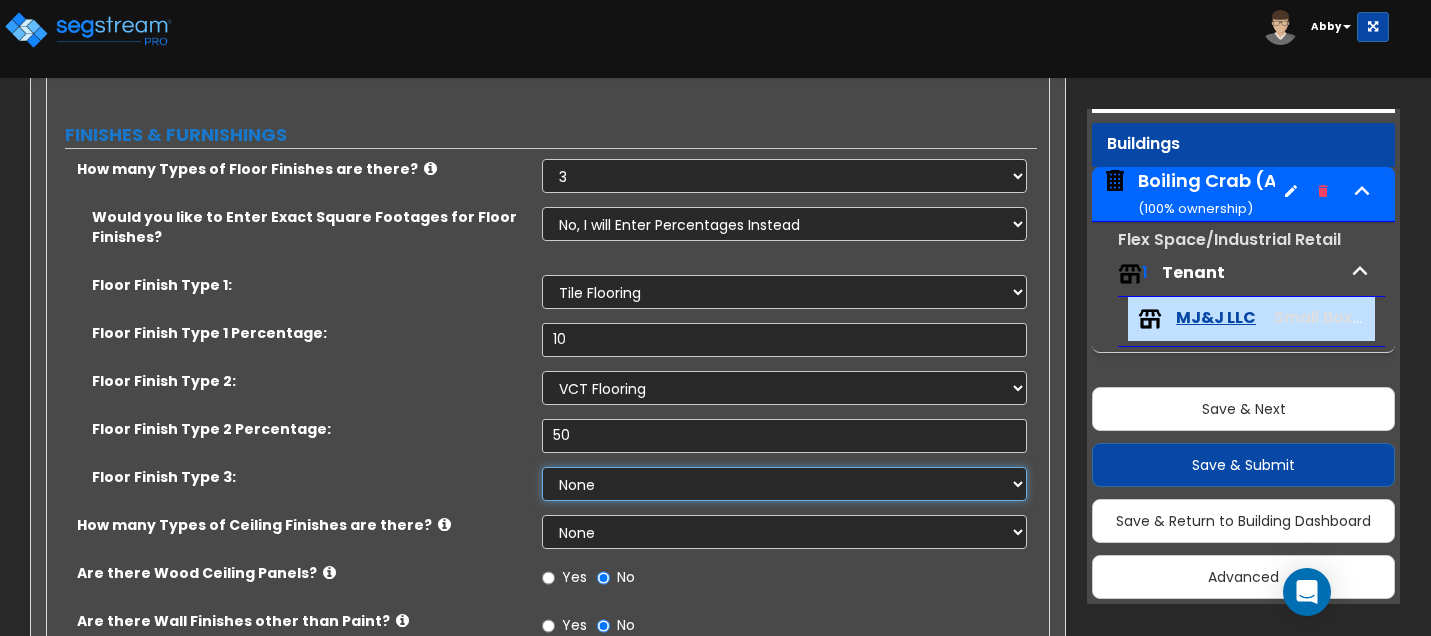 click on "None Tile Flooring Hardwood Flooring Resilient Laminate Flooring VCT Flooring Sheet Carpet Flooring Sheet Vinyl Flooring Carpet Tile Flooring" at bounding box center [784, 484] 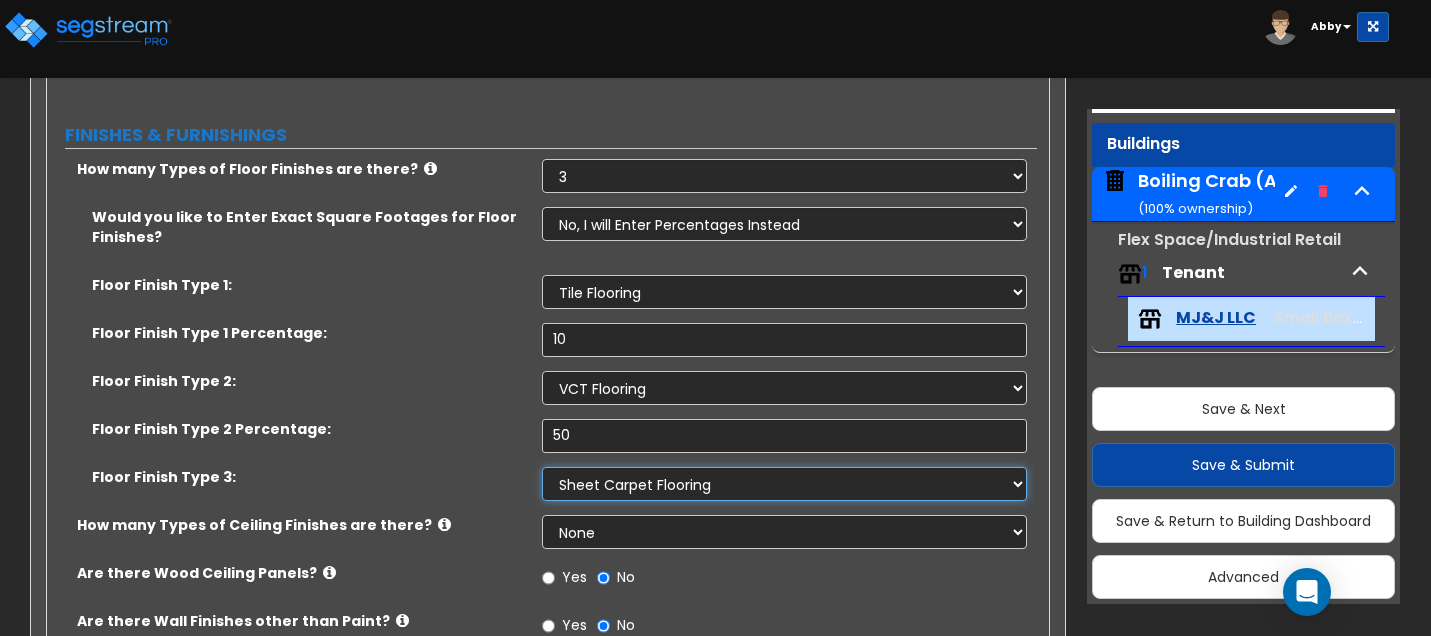 click on "None Tile Flooring Hardwood Flooring Resilient Laminate Flooring VCT Flooring Sheet Carpet Flooring Sheet Vinyl Flooring Carpet Tile Flooring" at bounding box center (784, 484) 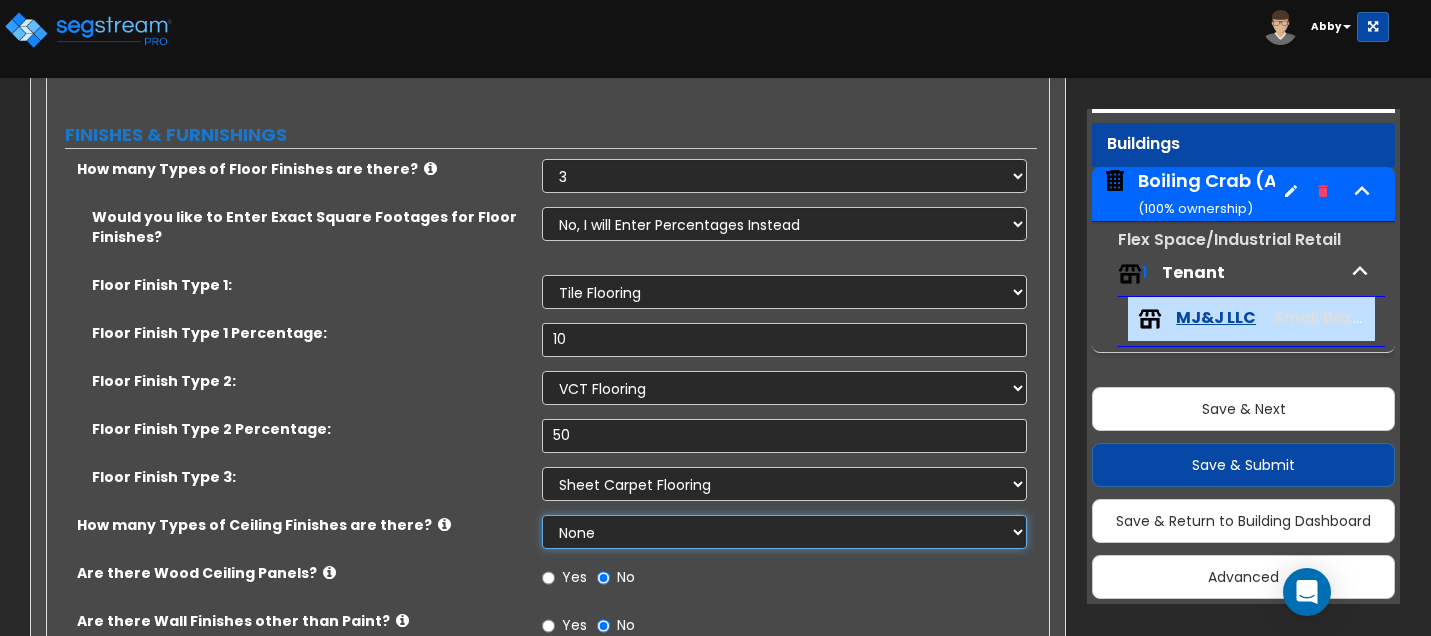 click on "None 1 2 3" at bounding box center [784, 532] 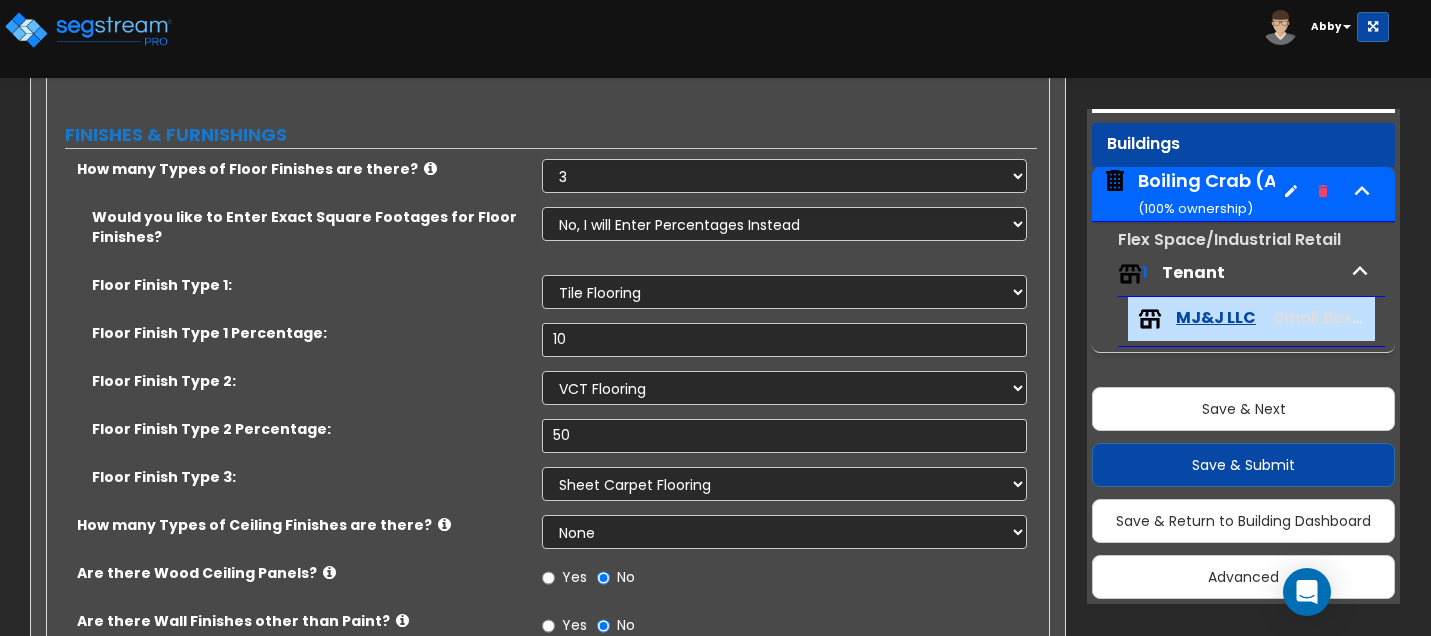 click on "Floor Finish Type 2 Percentage:" at bounding box center (309, 429) 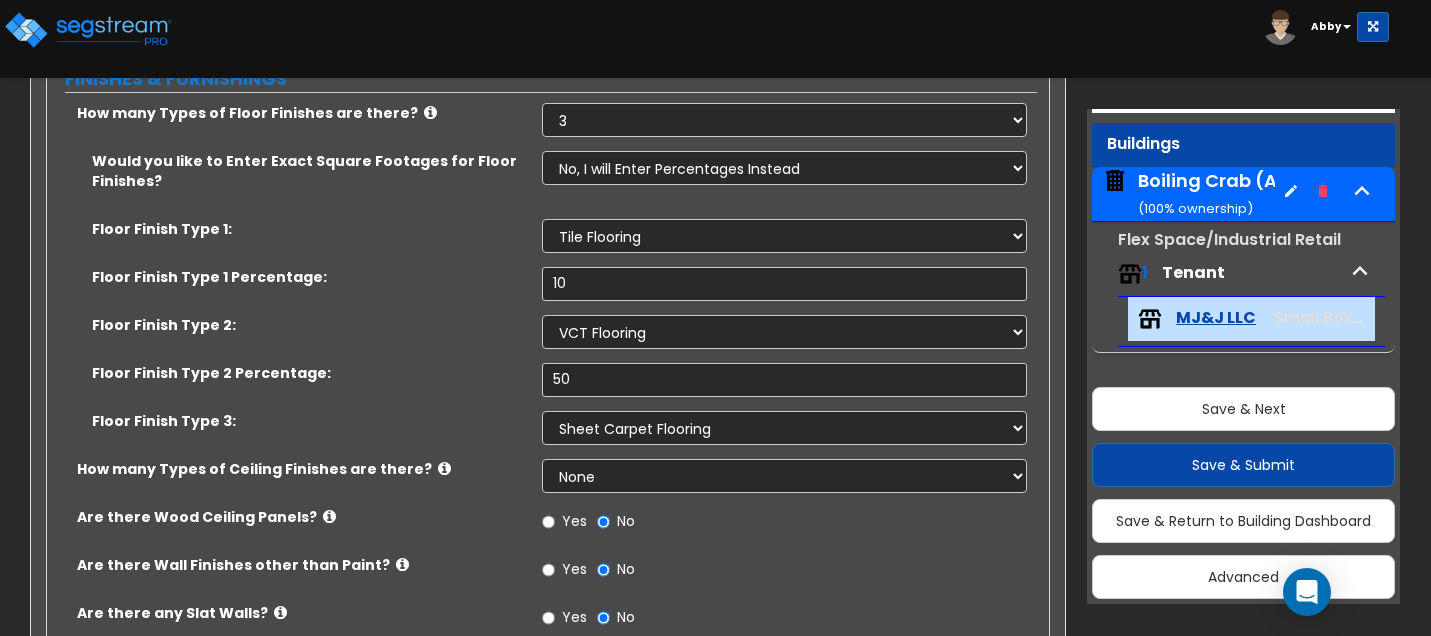 scroll, scrollTop: 900, scrollLeft: 0, axis: vertical 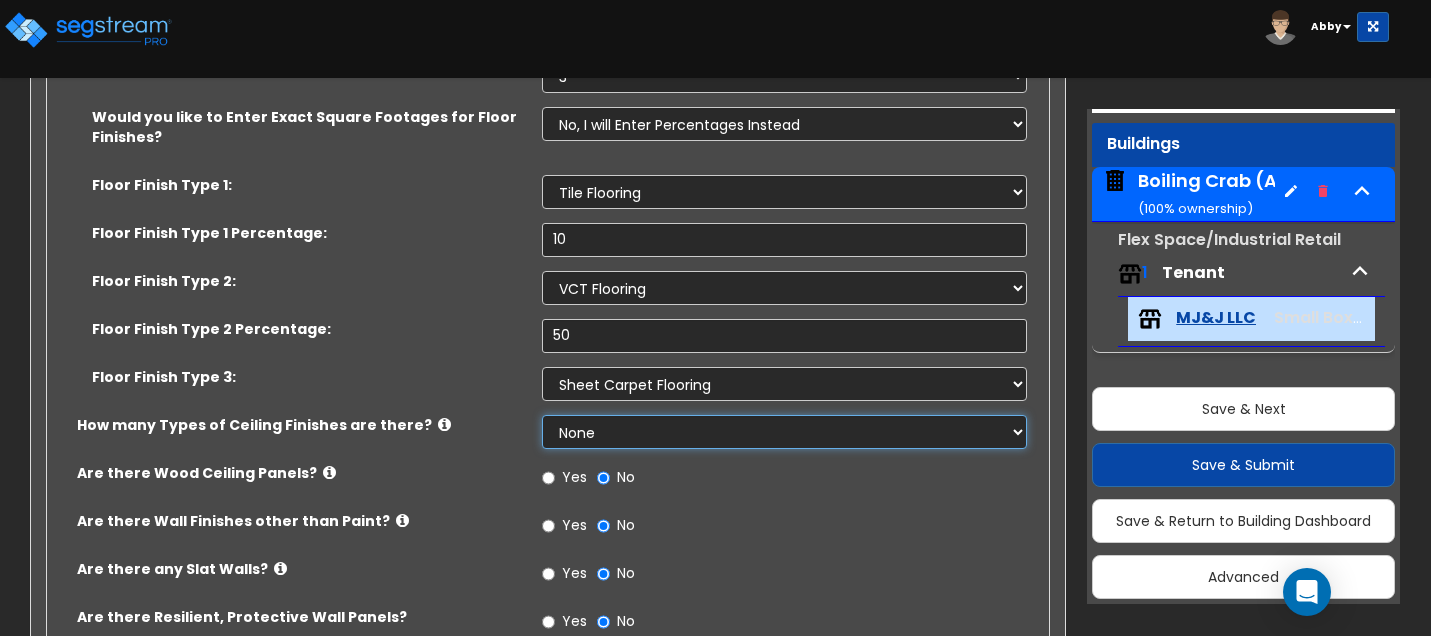 click on "None 1 2 3" at bounding box center (784, 432) 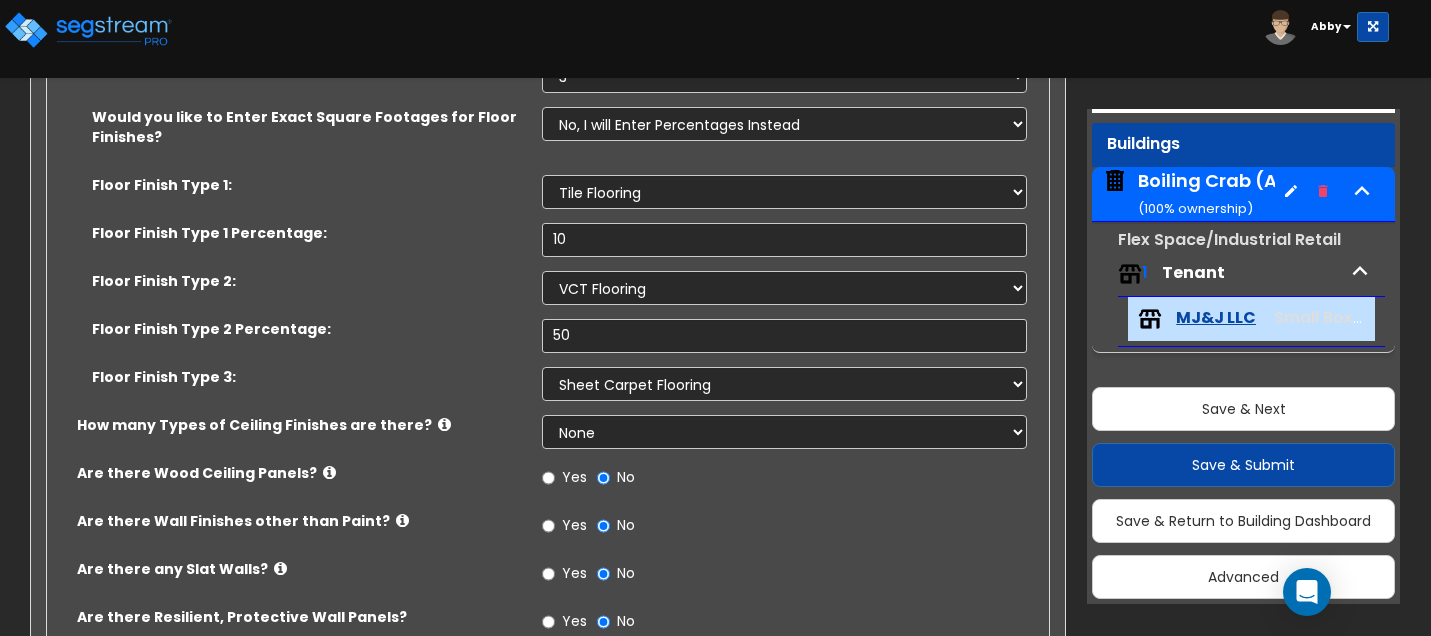 click at bounding box center [444, 424] 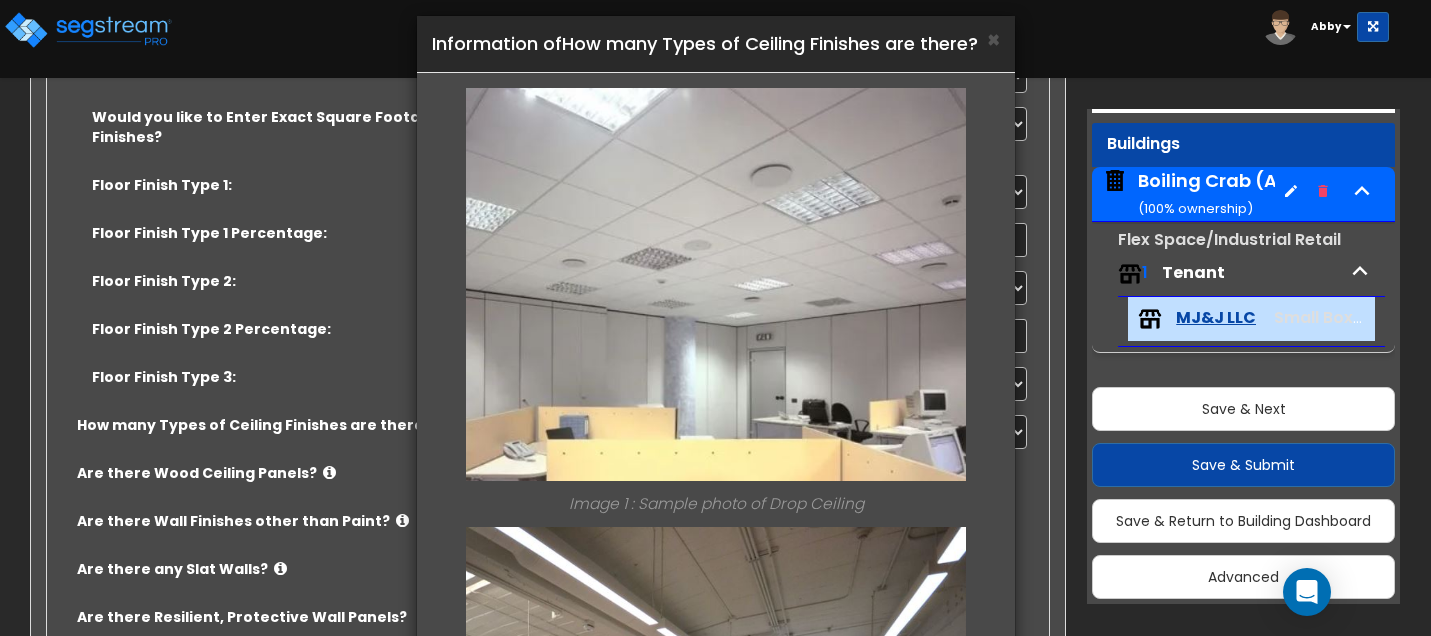 scroll, scrollTop: 0, scrollLeft: 0, axis: both 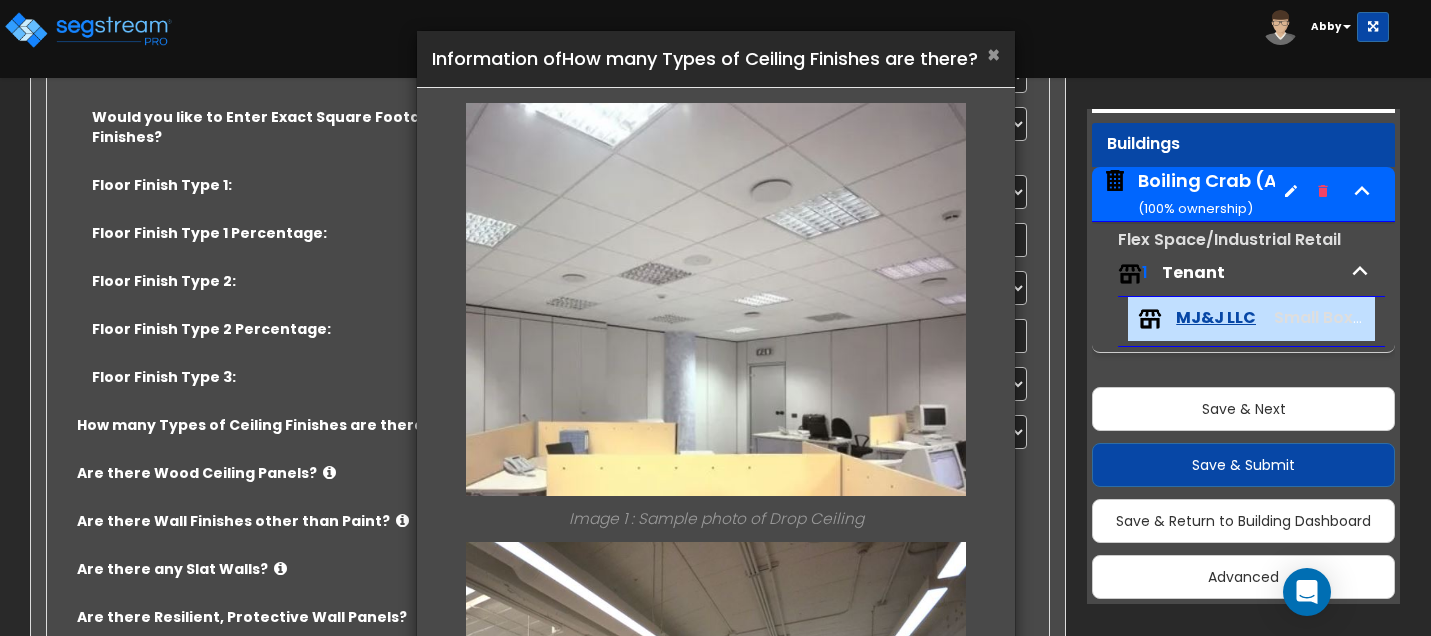 click on "×" at bounding box center [993, 54] 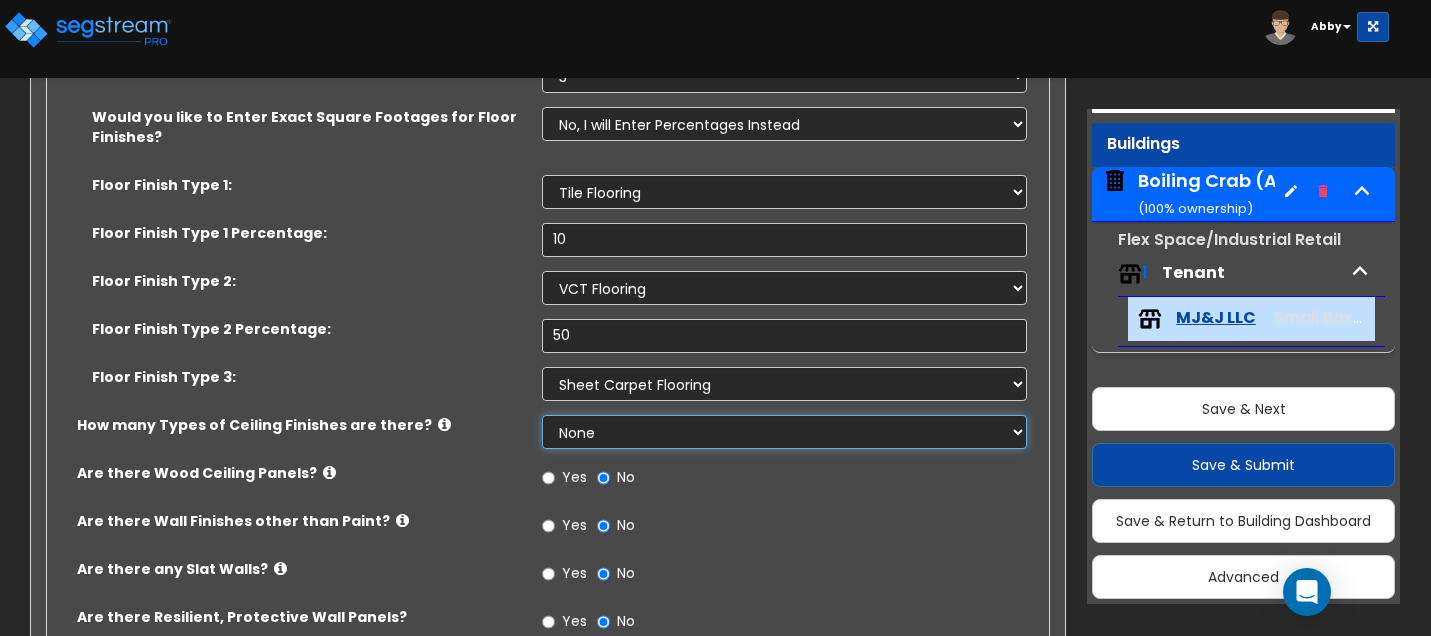 click on "None 1 2 3" at bounding box center (784, 432) 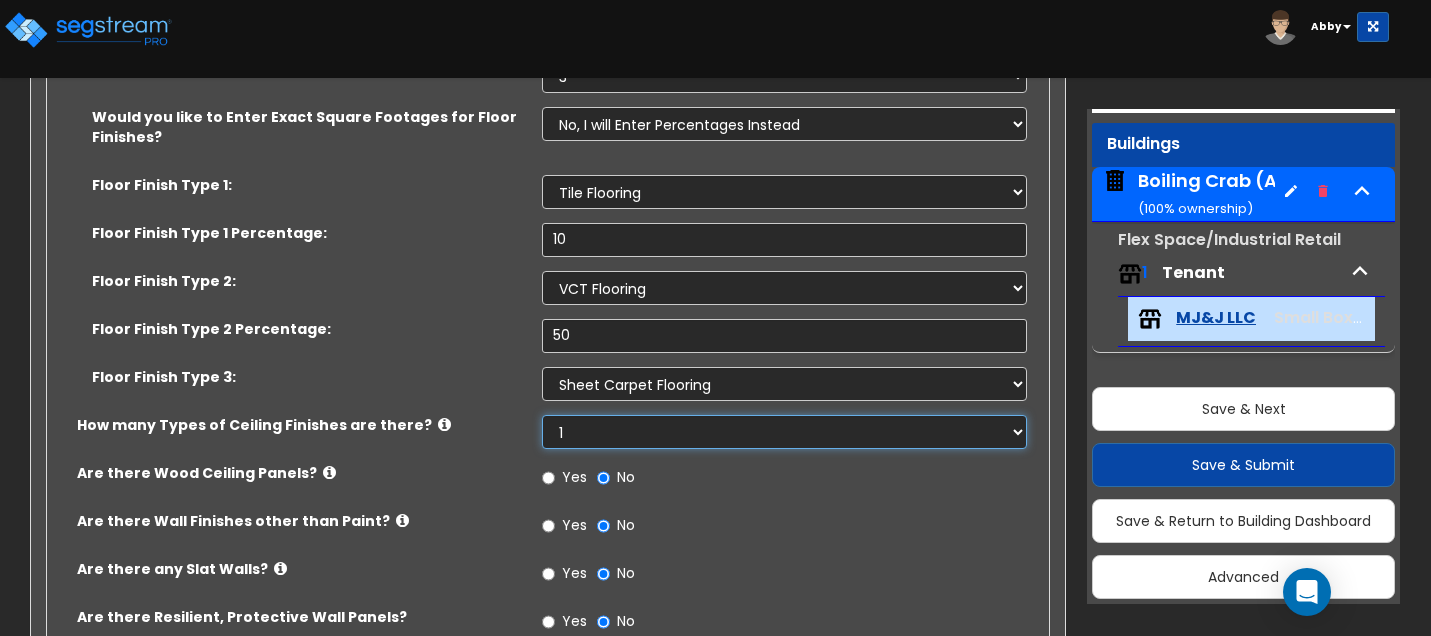 click on "None 1 2 3" at bounding box center (784, 432) 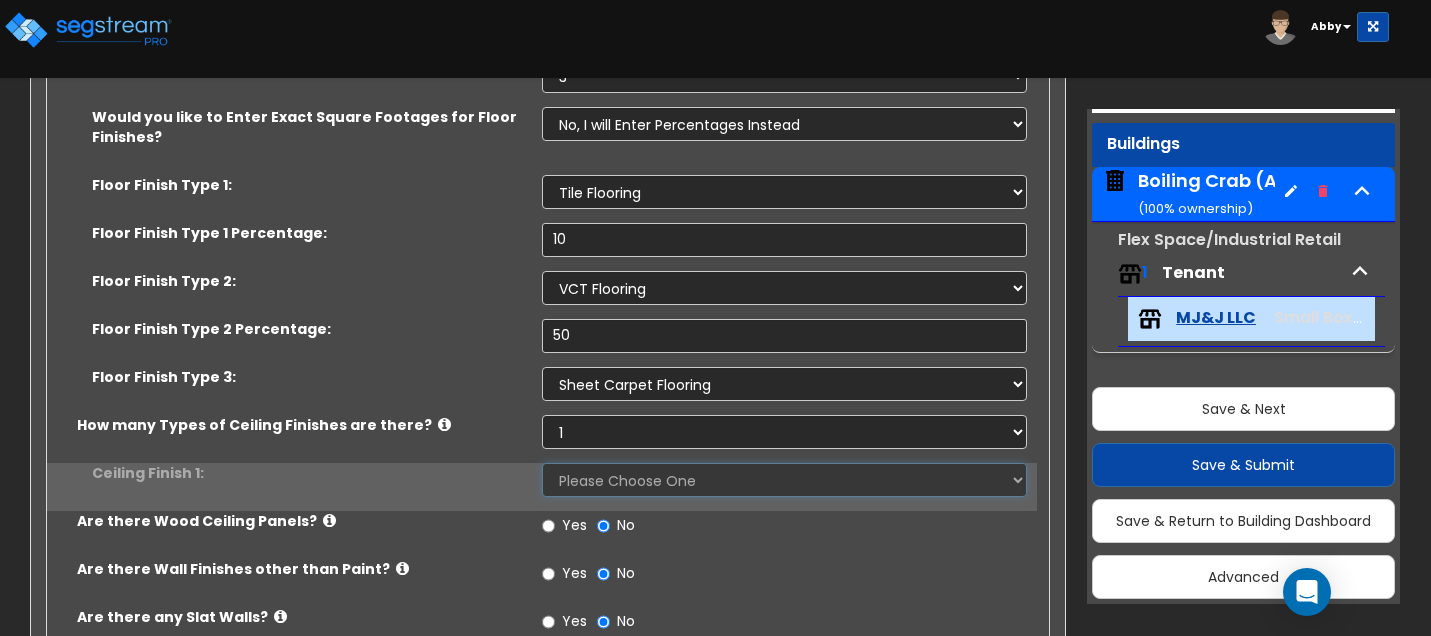 click on "Please Choose One Drop Ceiling Open Ceiling Drywall Ceiling" at bounding box center (784, 480) 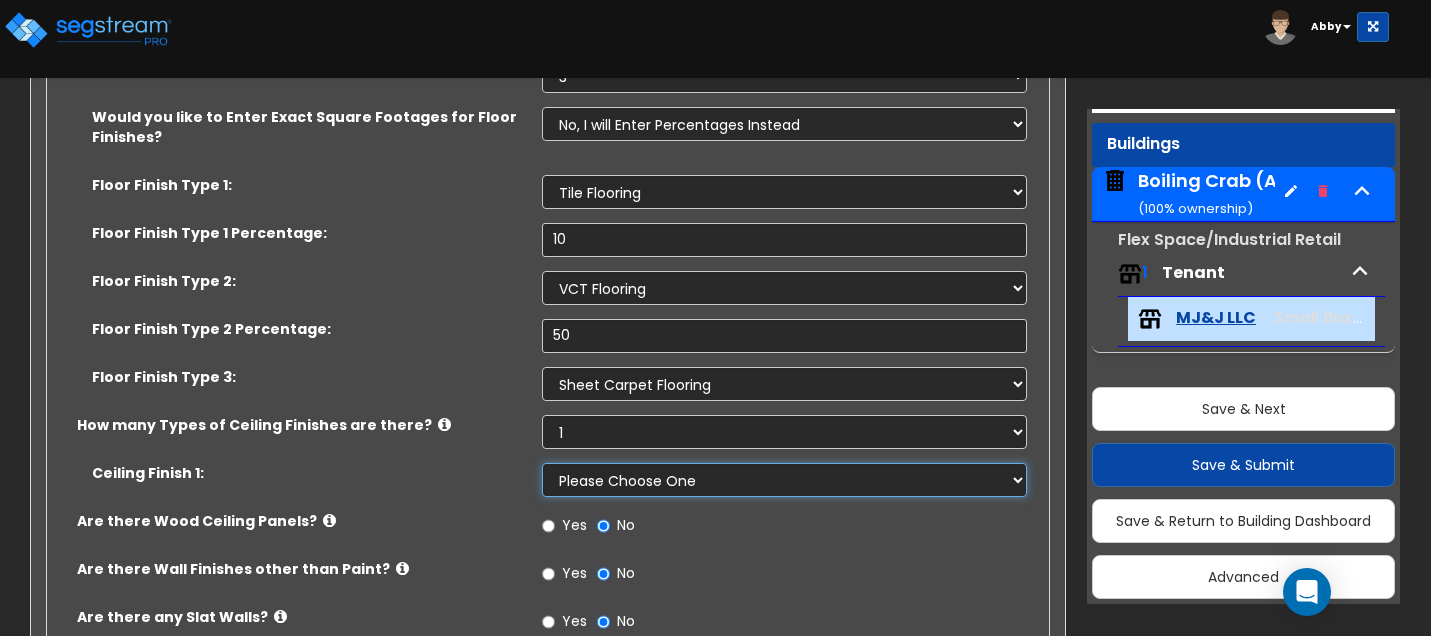 select on "2" 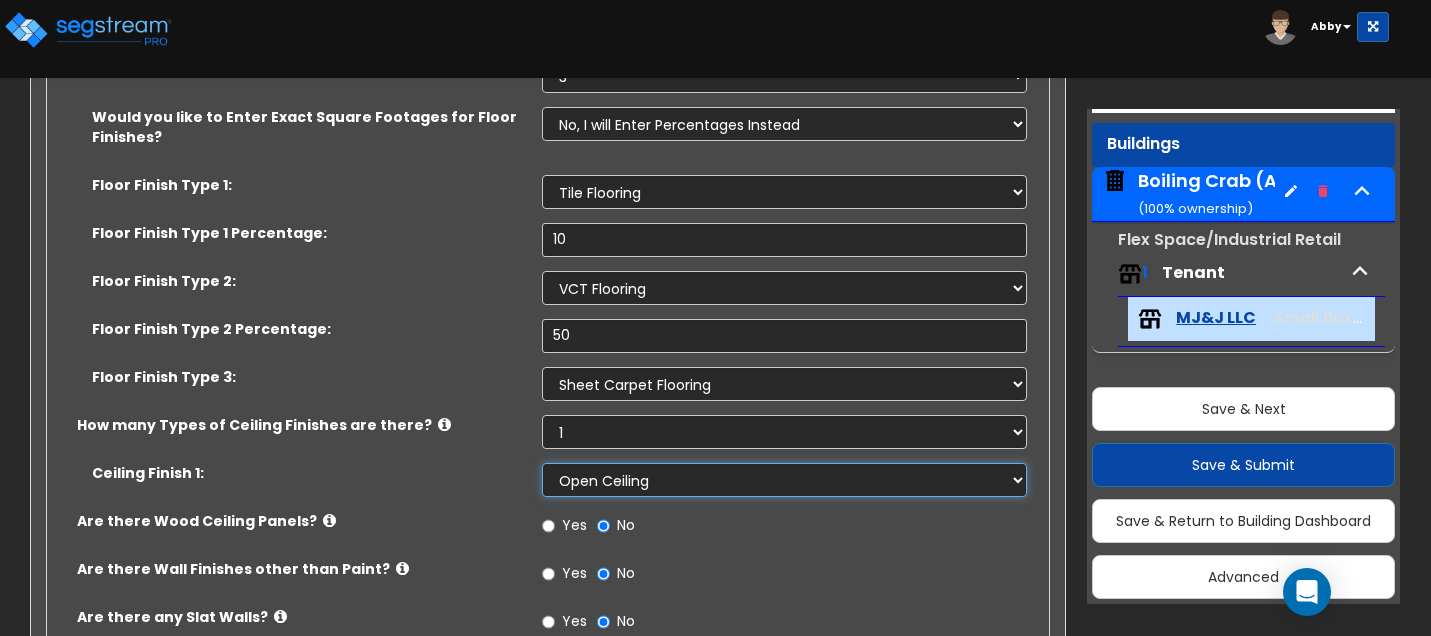 click on "Please Choose One Drop Ceiling Open Ceiling Drywall Ceiling" at bounding box center [784, 480] 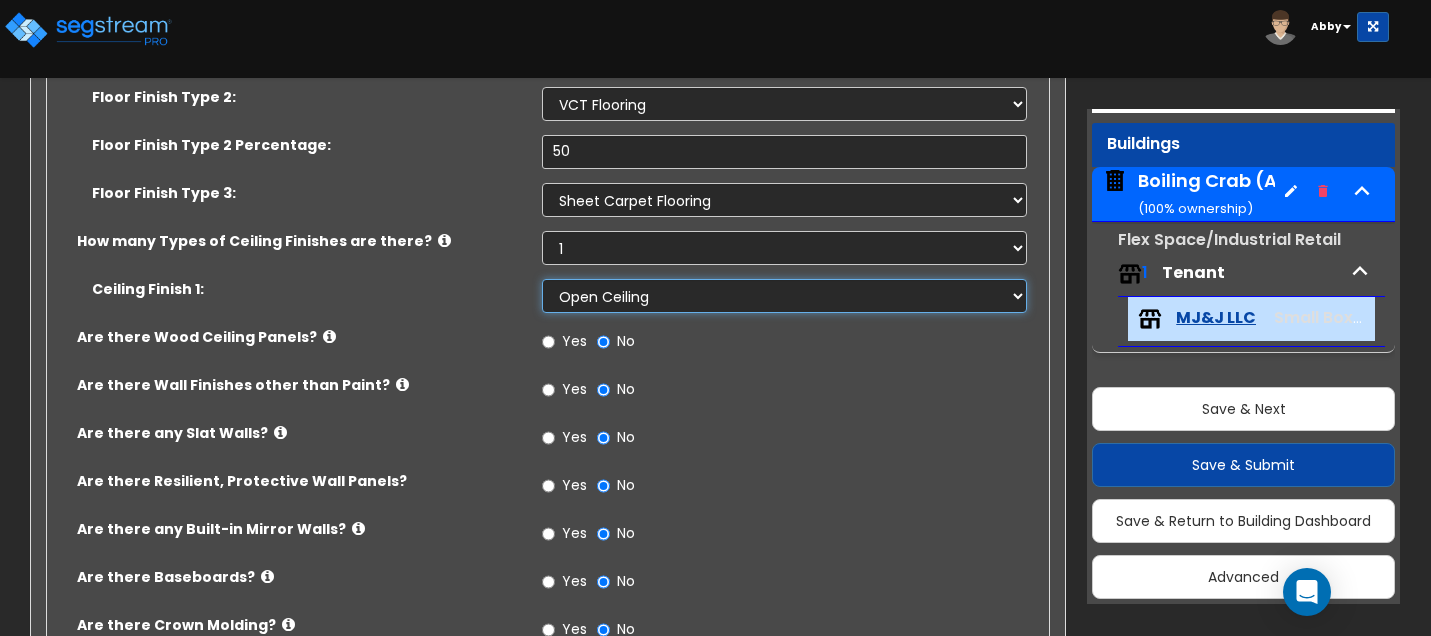 scroll, scrollTop: 1200, scrollLeft: 0, axis: vertical 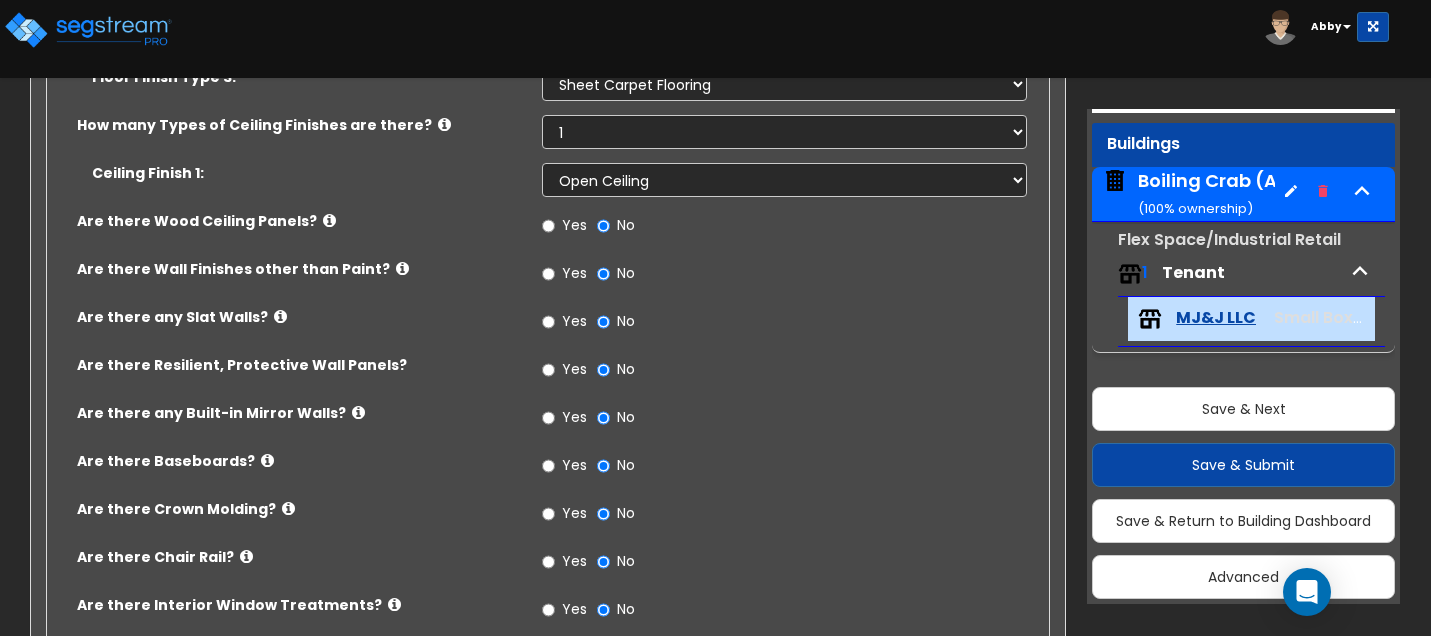 click at bounding box center [280, 316] 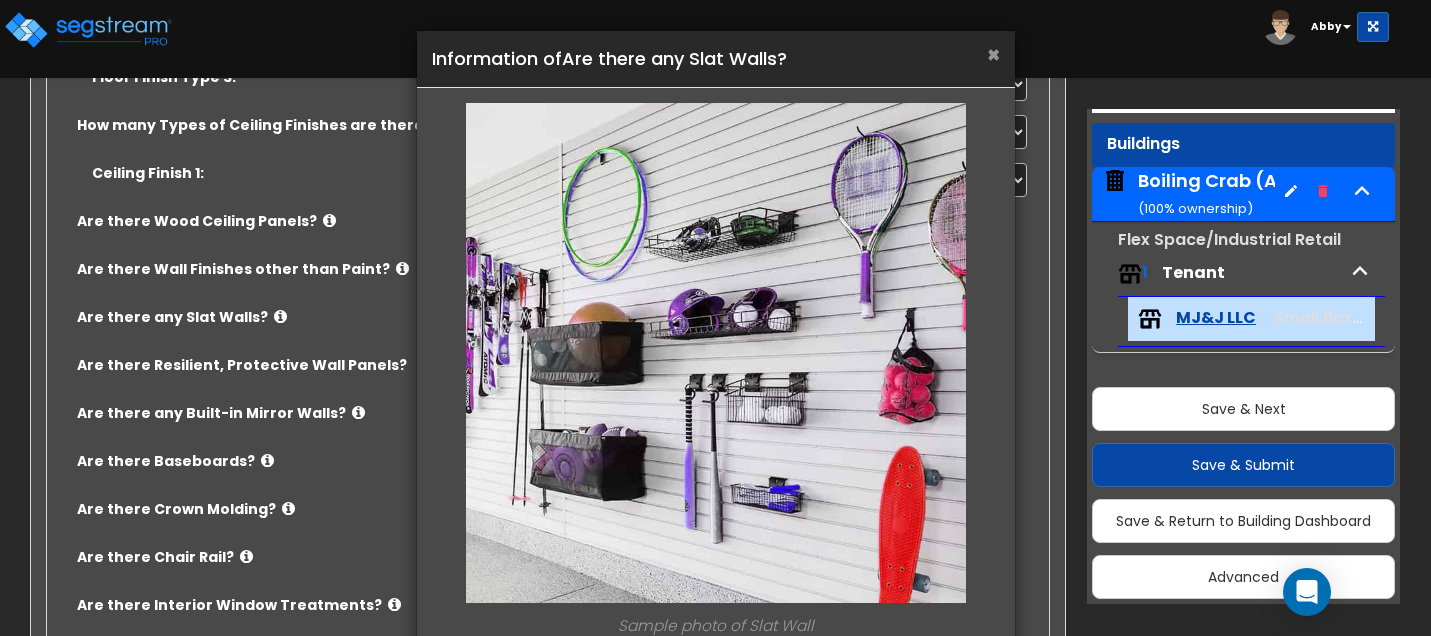 click on "×" at bounding box center [993, 54] 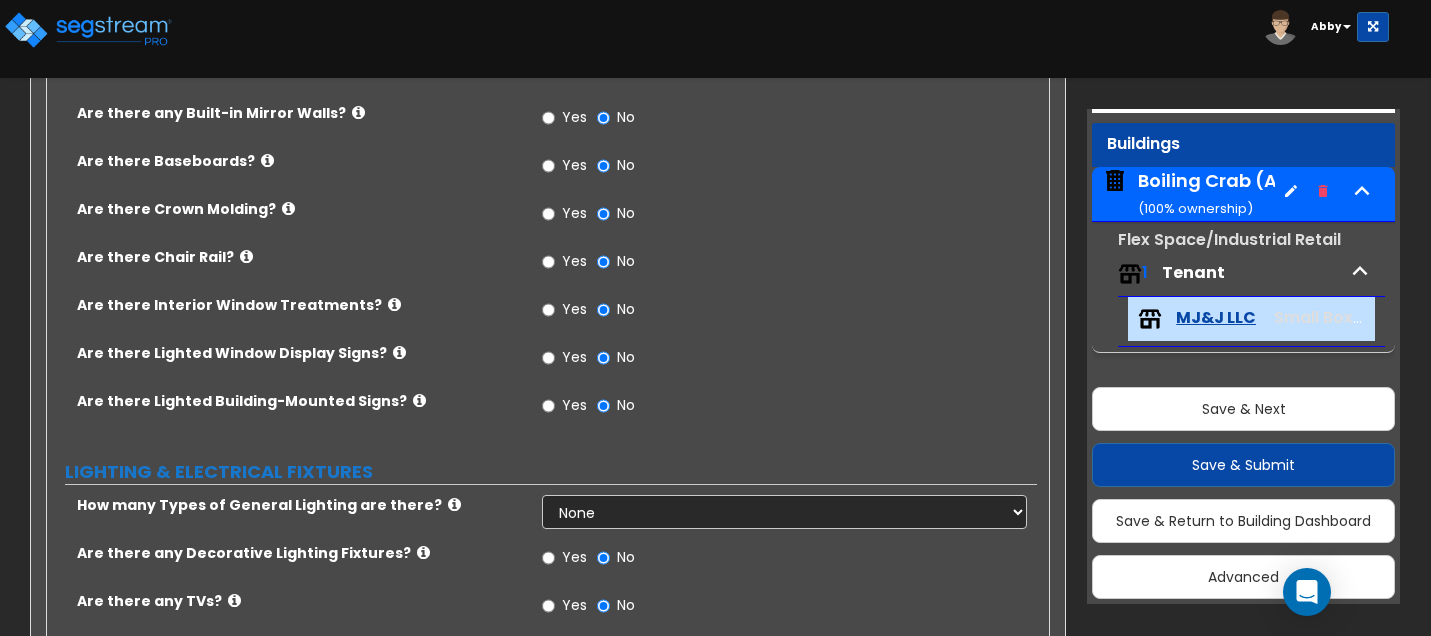 scroll, scrollTop: 1600, scrollLeft: 0, axis: vertical 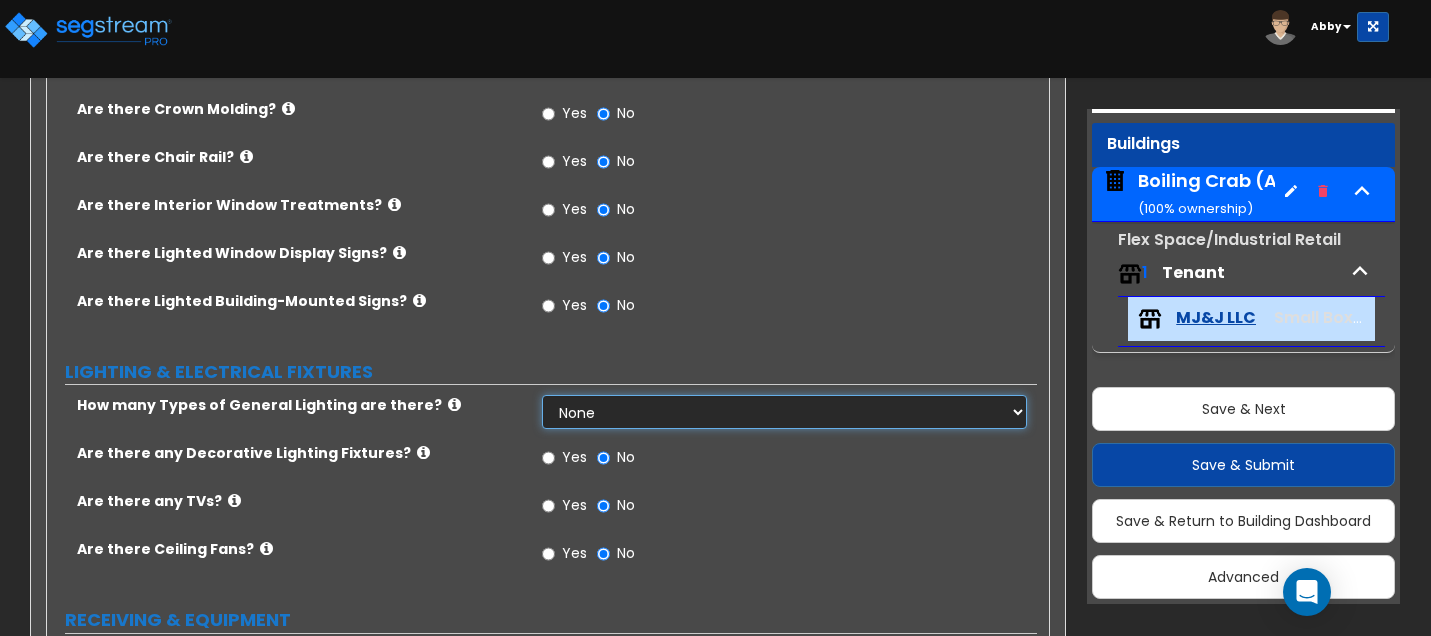 click on "None 1 2 3" at bounding box center (784, 412) 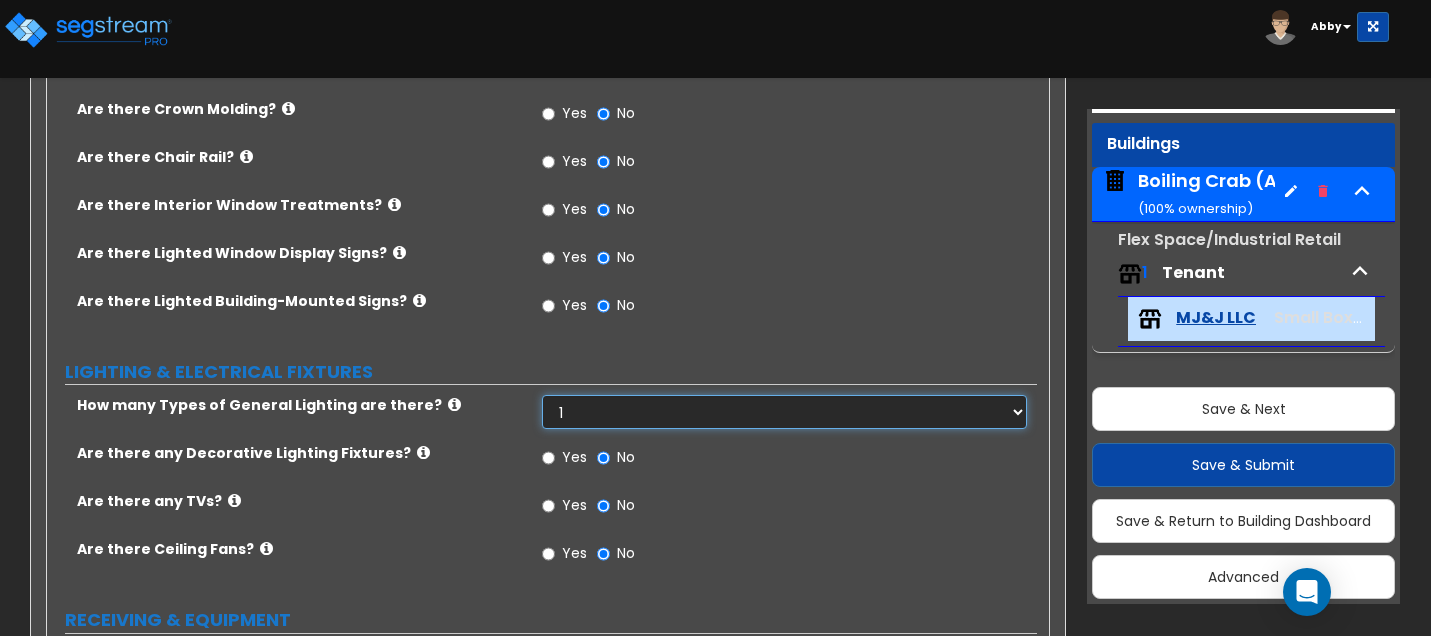 click on "None 1 2 3" at bounding box center (784, 412) 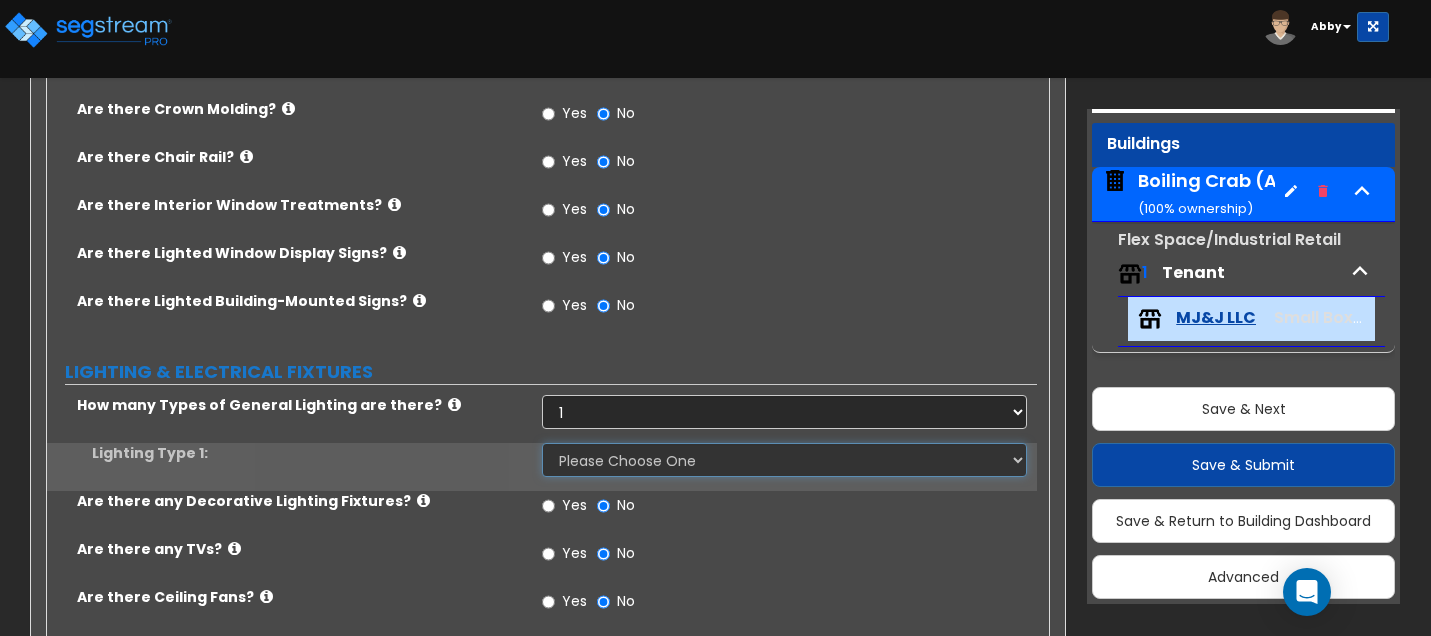 click on "Please Choose One LED Surface-Mounted LED Recessed Fluorescent Surface-Mounted Fluorescent Recessed Incandescent Can Incandescent Surface-Mounted" at bounding box center (784, 460) 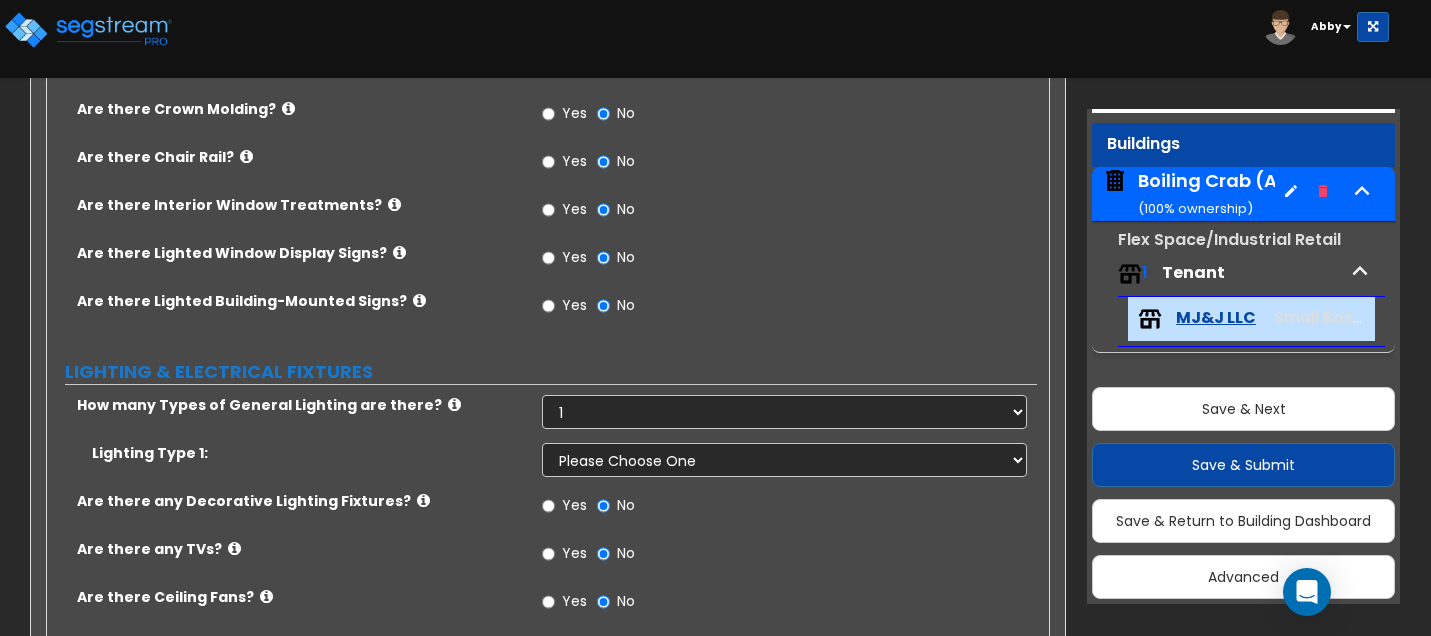 click on "Are there any Decorative Lighting Fixtures?" at bounding box center (302, 501) 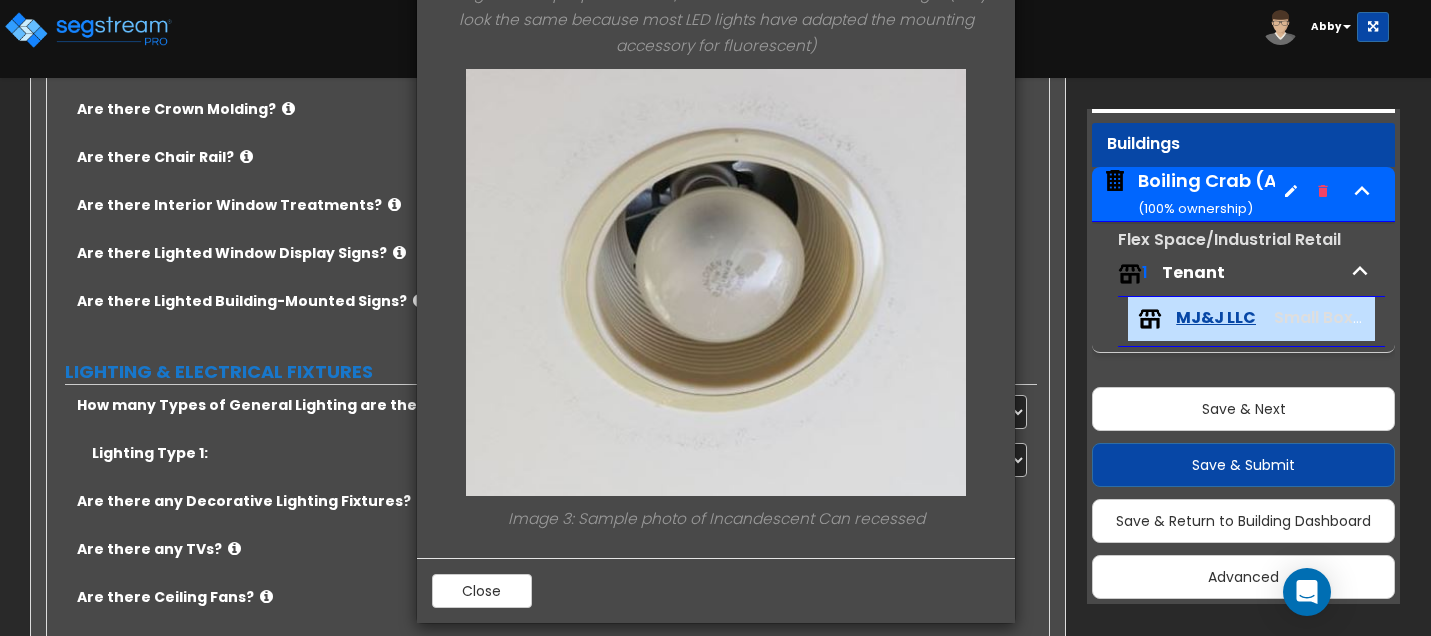 scroll, scrollTop: 1018, scrollLeft: 0, axis: vertical 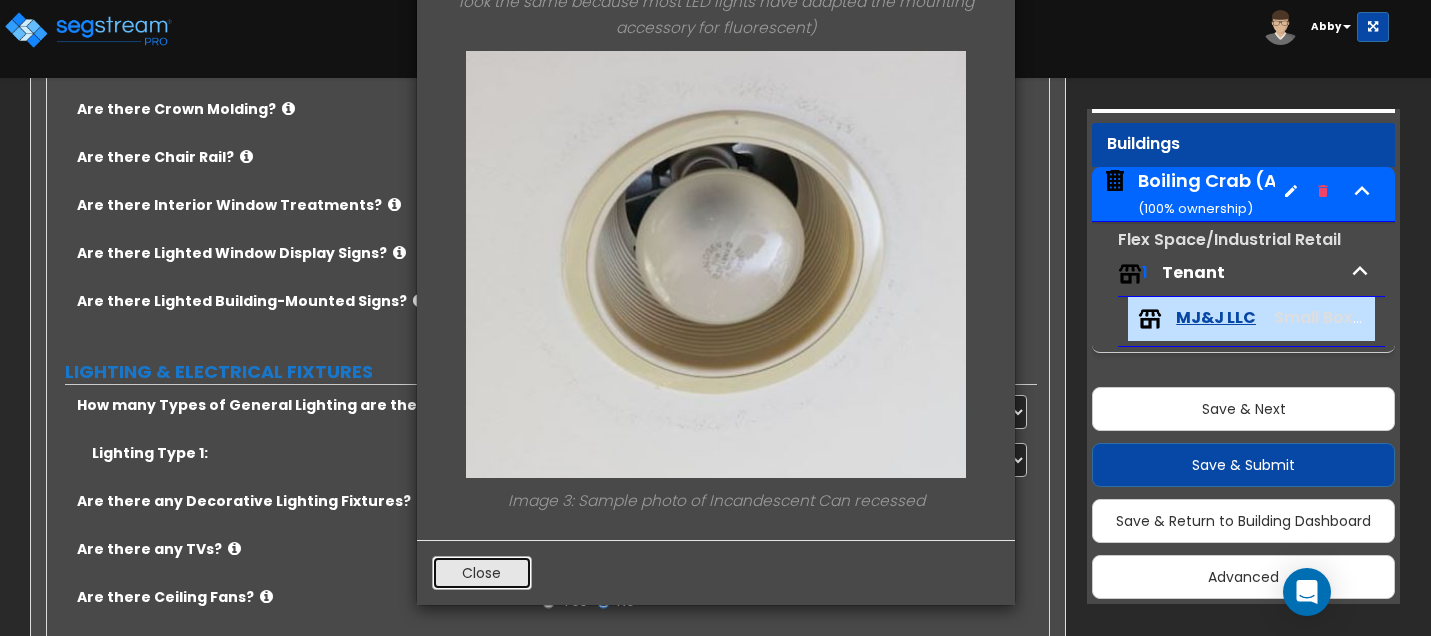 click on "Close" at bounding box center (482, 573) 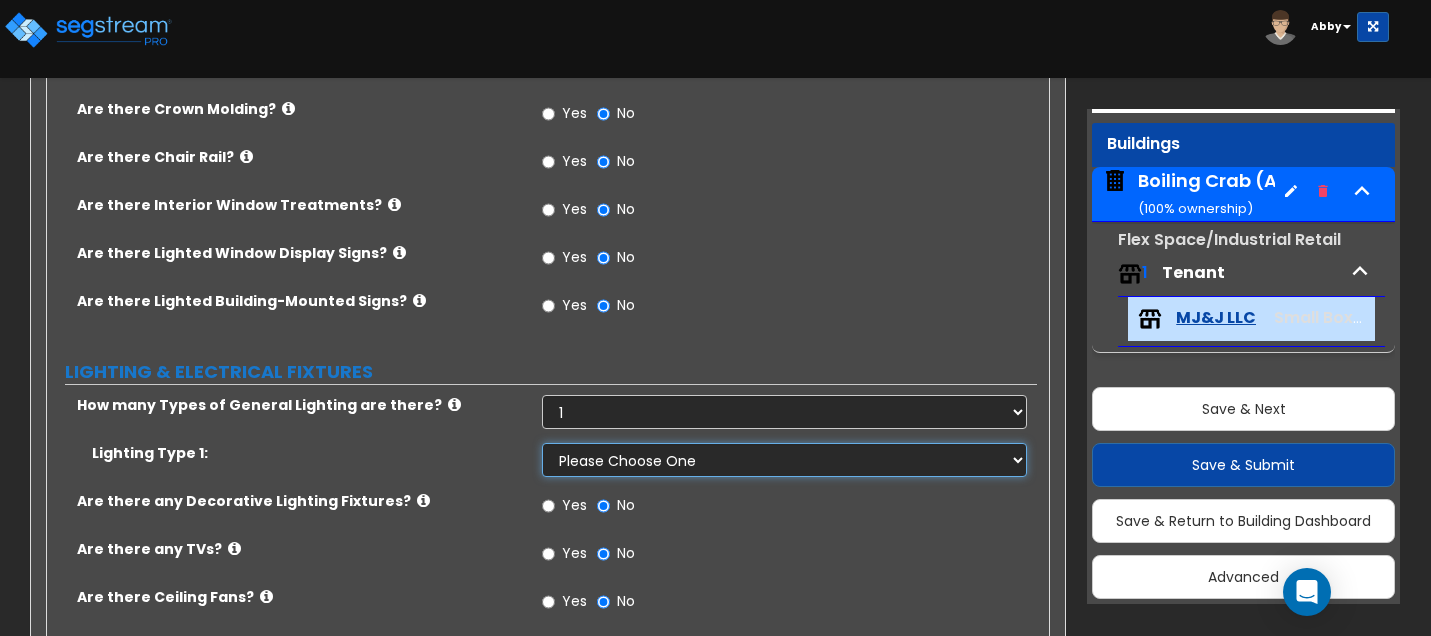 click on "Please Choose One LED Surface-Mounted LED Recessed Fluorescent Surface-Mounted Fluorescent Recessed Incandescent Can Incandescent Surface-Mounted" at bounding box center (784, 460) 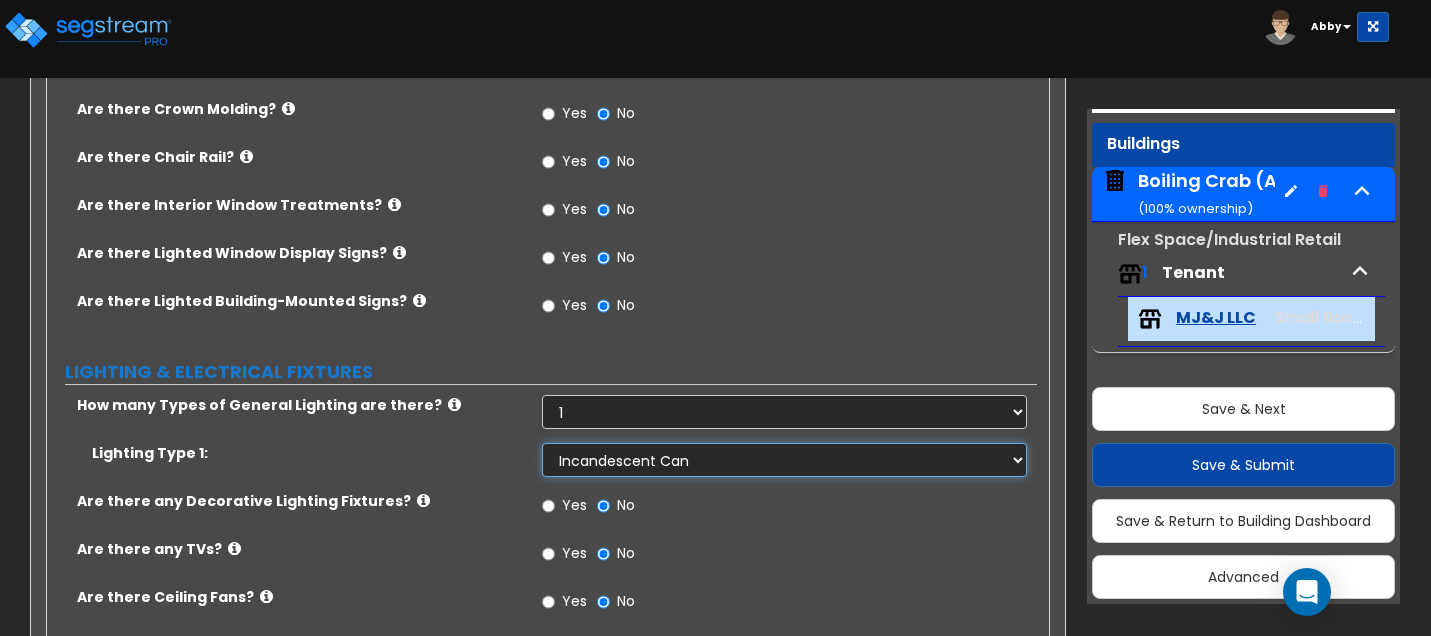 click on "Please Choose One LED Surface-Mounted LED Recessed Fluorescent Surface-Mounted Fluorescent Recessed Incandescent Can Incandescent Surface-Mounted" at bounding box center [784, 460] 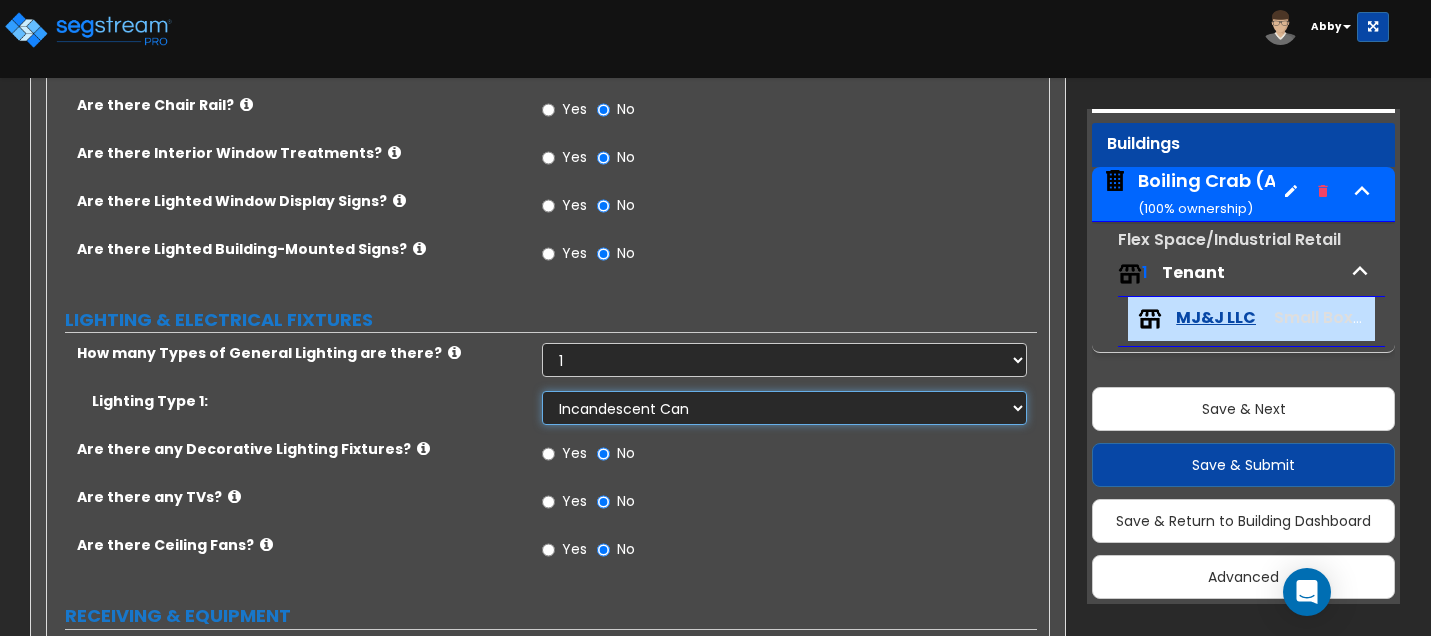 scroll, scrollTop: 1700, scrollLeft: 0, axis: vertical 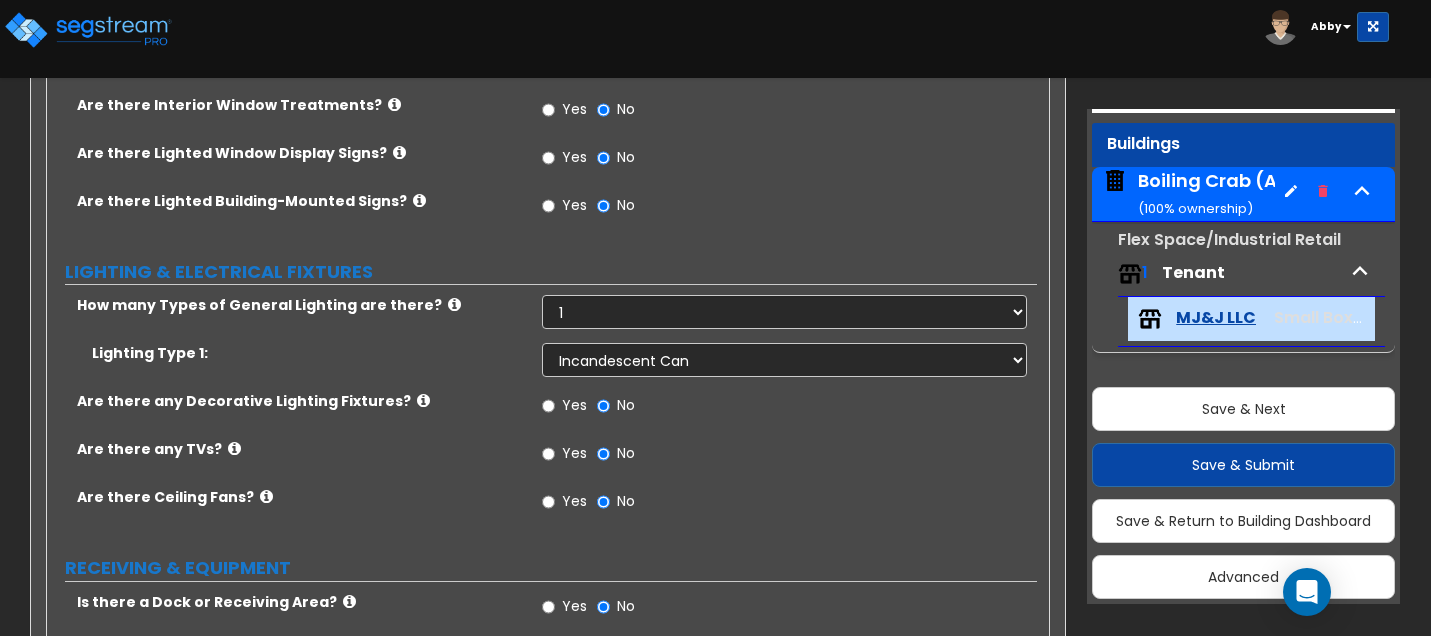 click on "Yes" at bounding box center [574, 453] 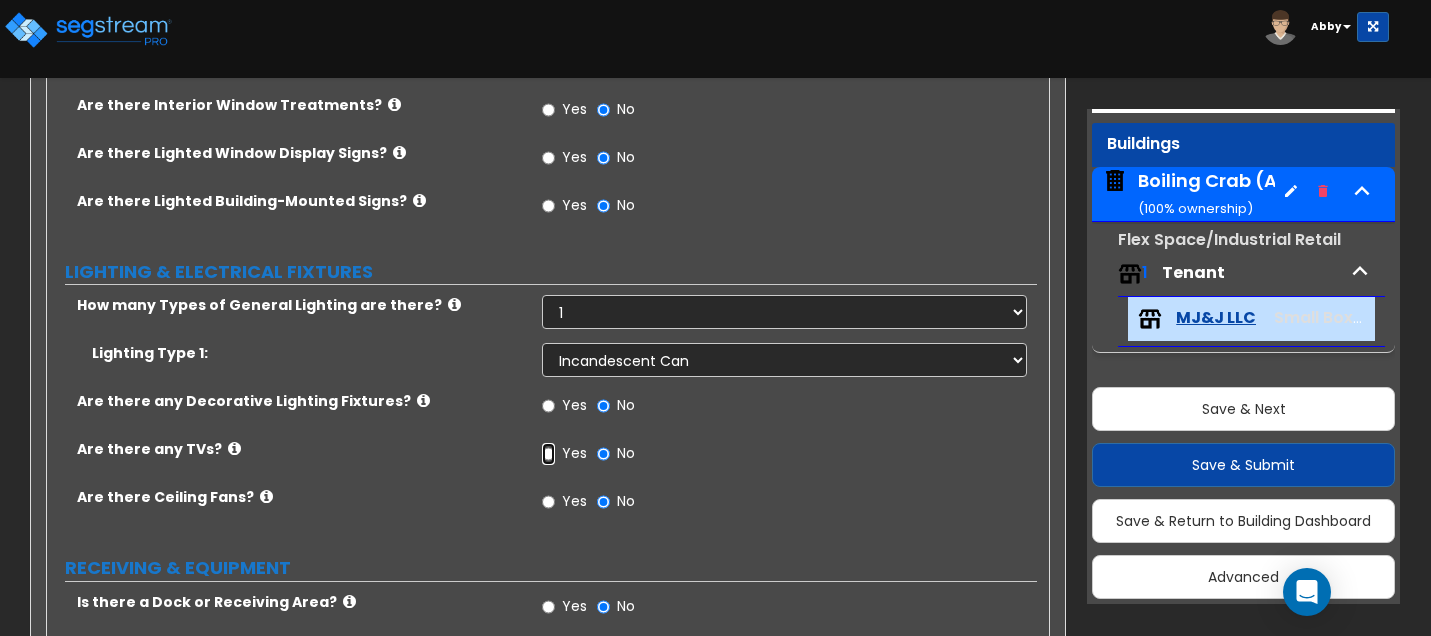 click on "Yes" at bounding box center (548, 454) 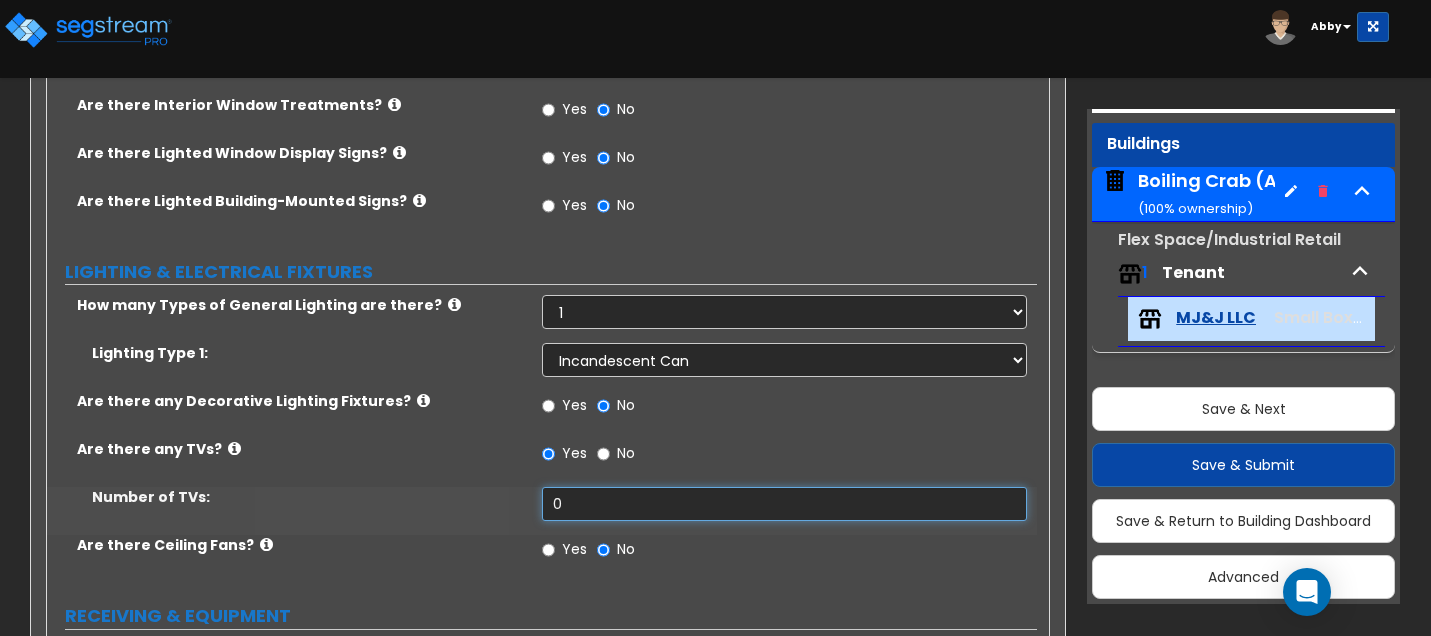 click on "0" at bounding box center (784, 504) 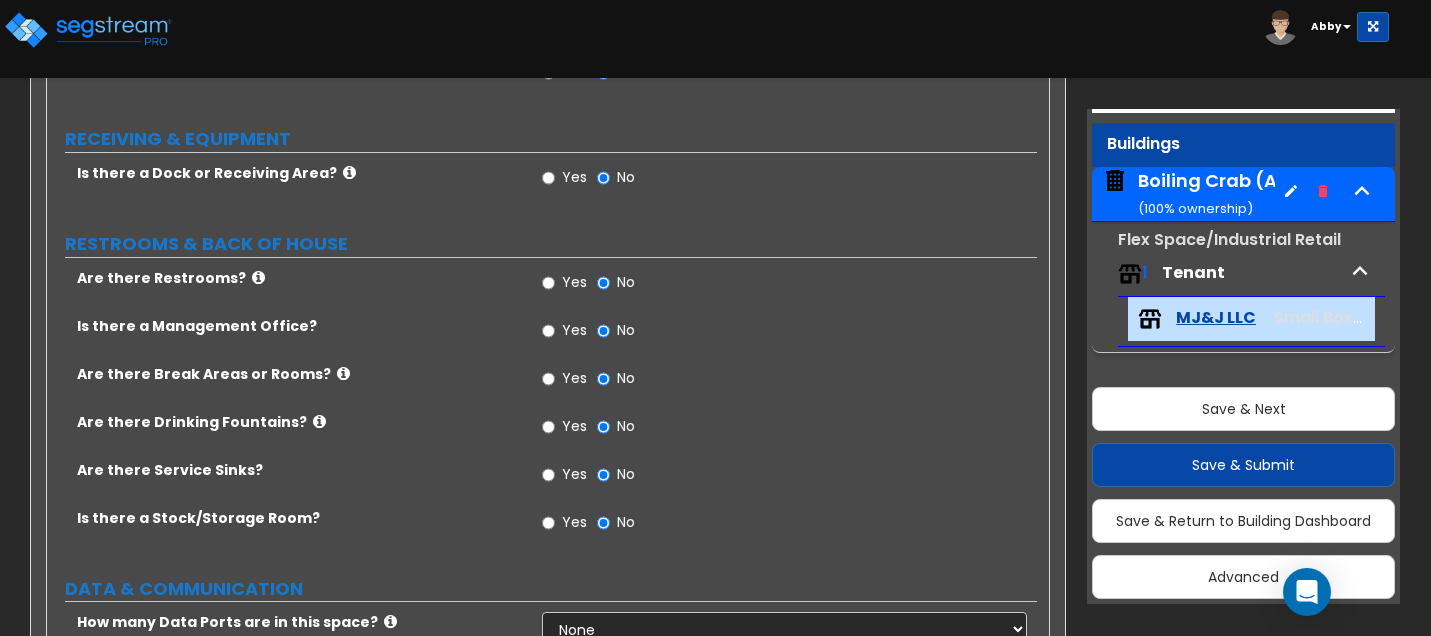 scroll, scrollTop: 2200, scrollLeft: 0, axis: vertical 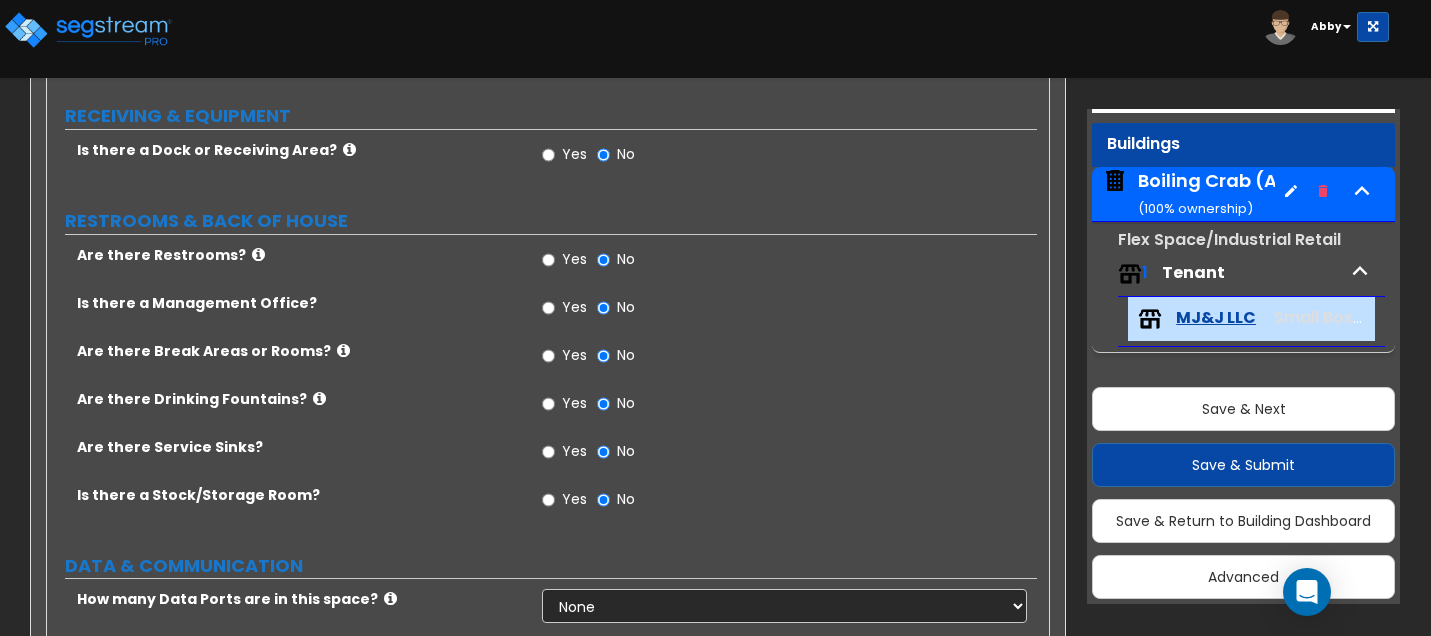 type on "4" 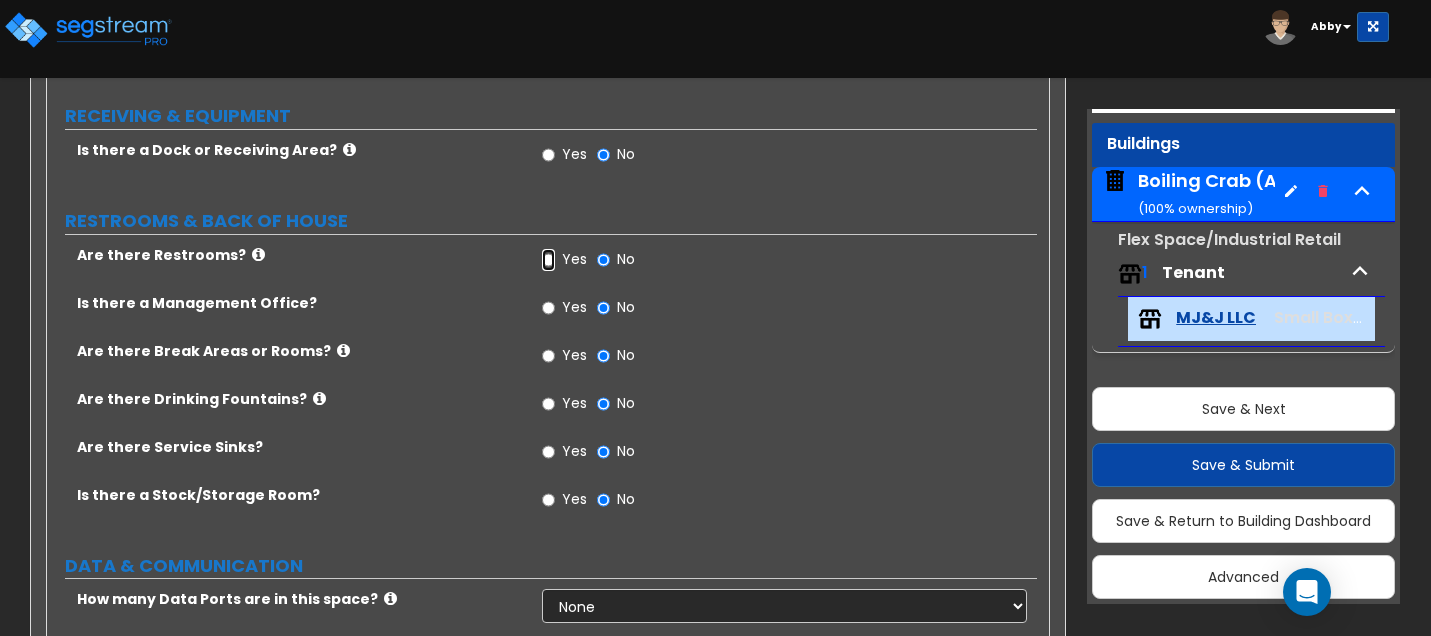 click on "Yes" at bounding box center (548, 260) 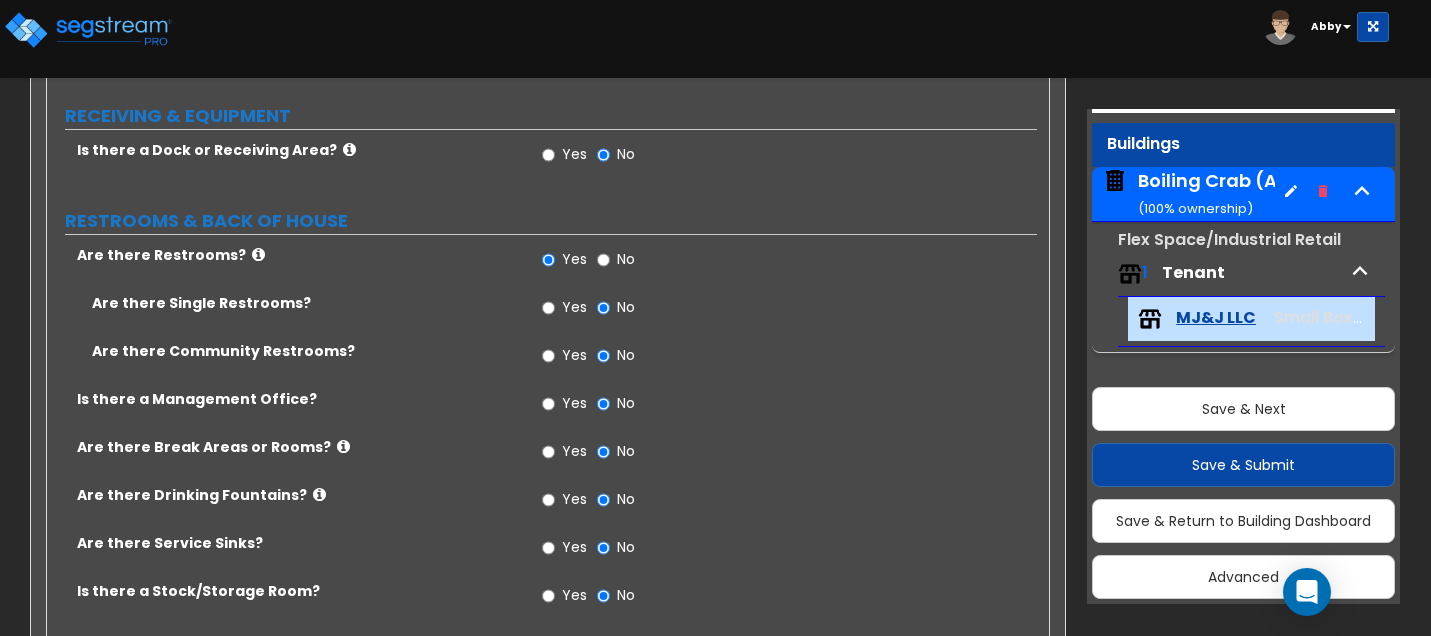 click on "Yes" at bounding box center (564, 310) 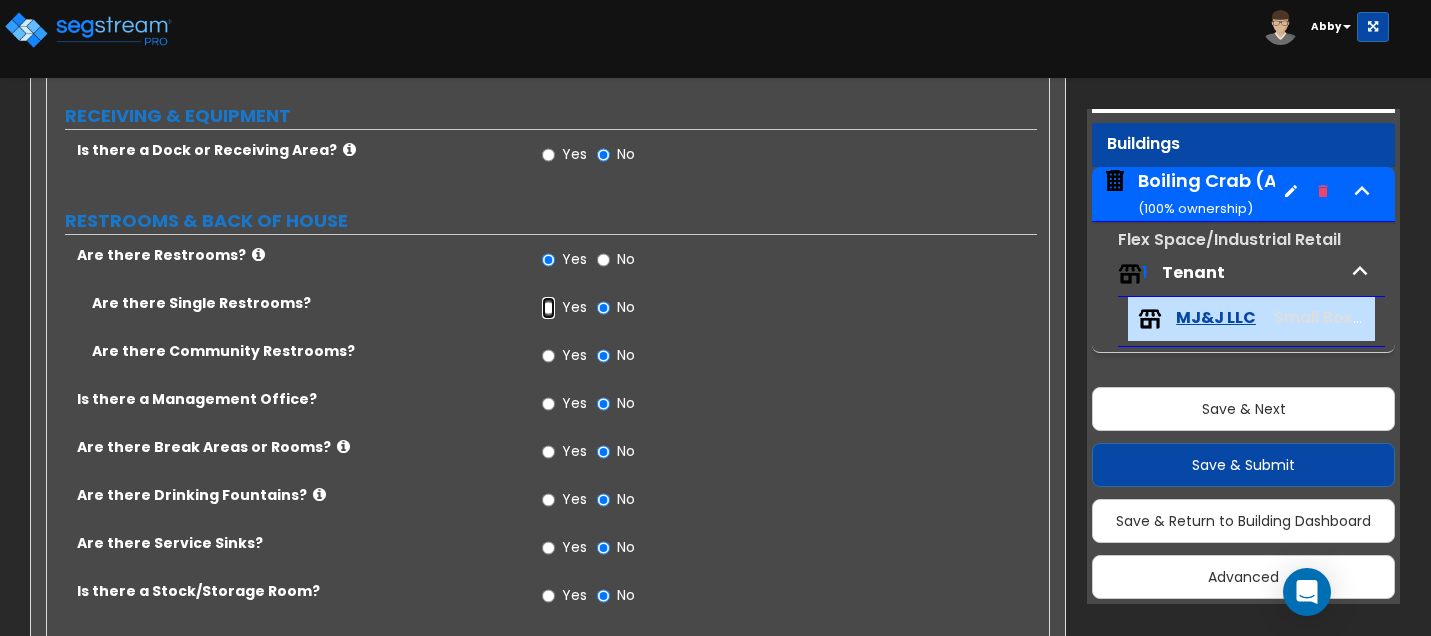 click on "Yes" at bounding box center [548, 308] 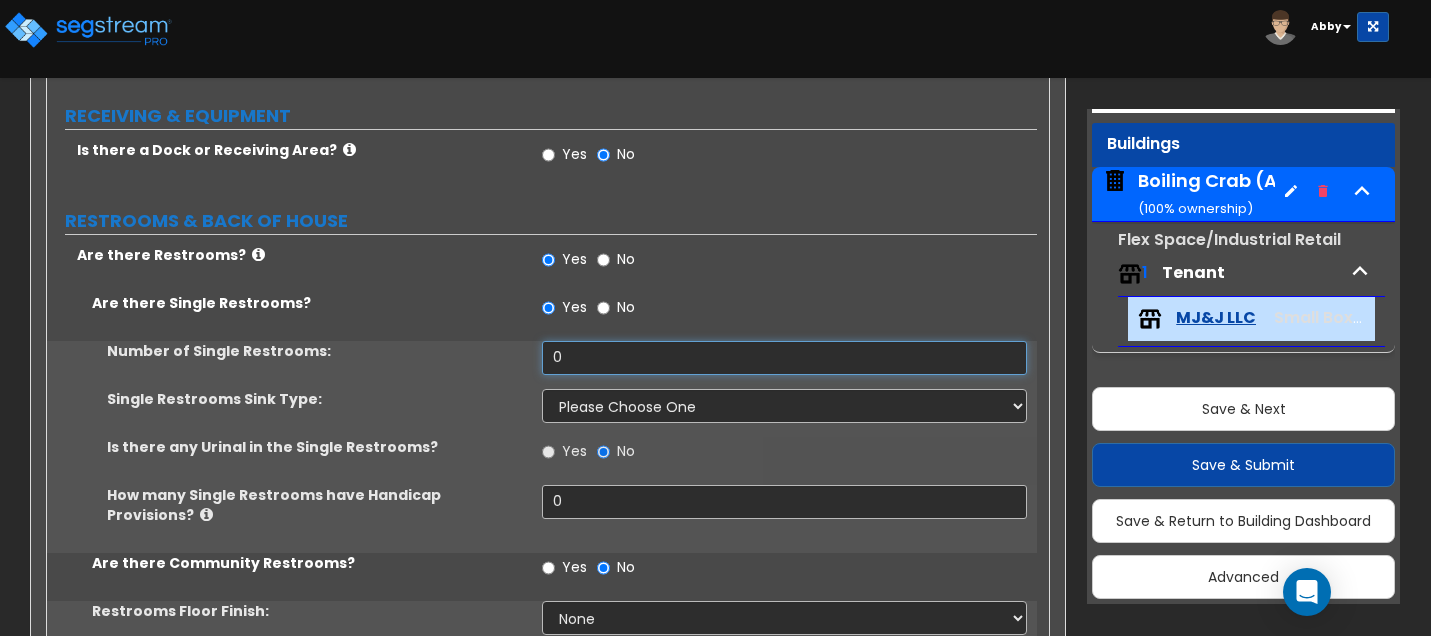 click on "0" at bounding box center [784, 358] 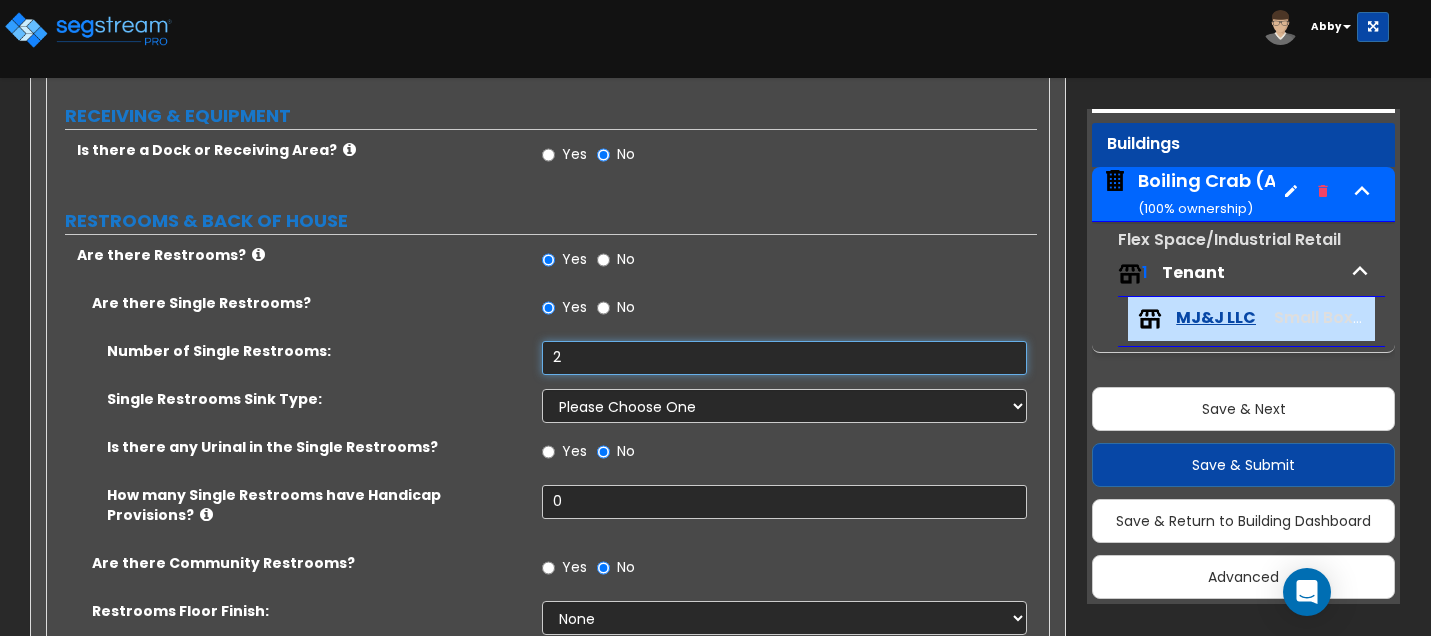 type on "2" 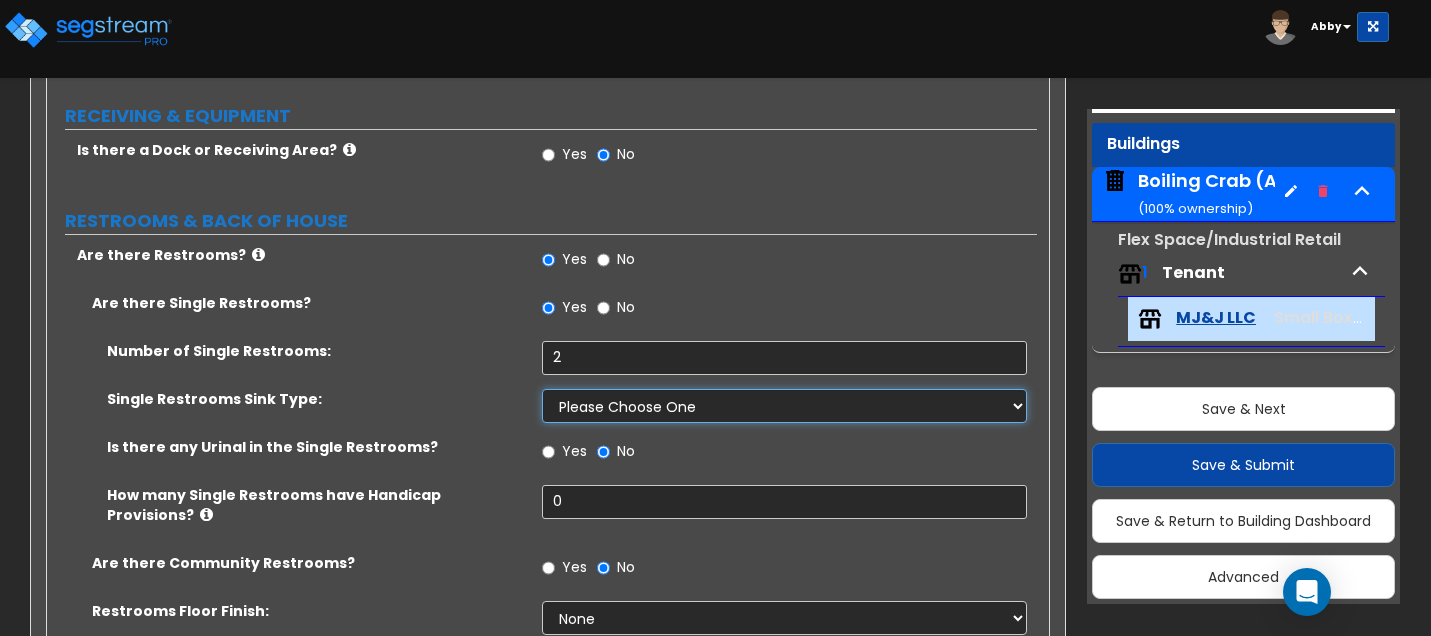 click on "Please Choose One Wall-mounted Vanity-mounted" at bounding box center [784, 406] 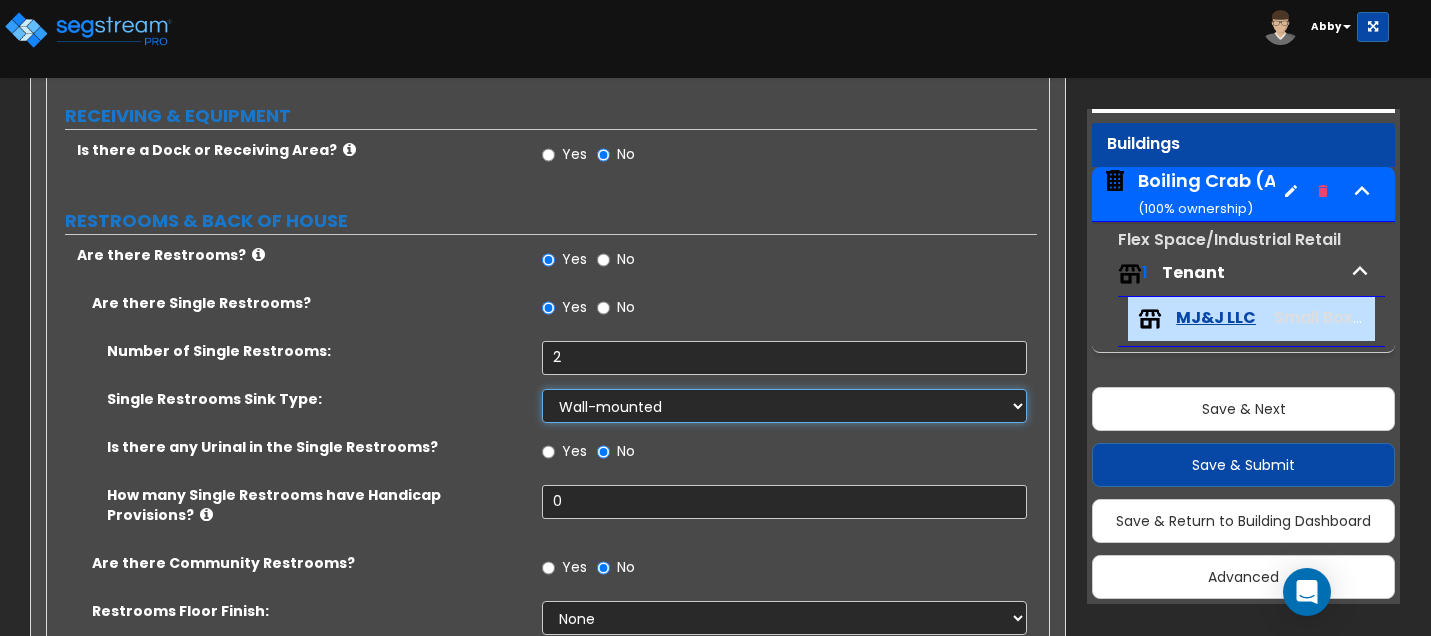 click on "Please Choose One Wall-mounted Vanity-mounted" at bounding box center (784, 406) 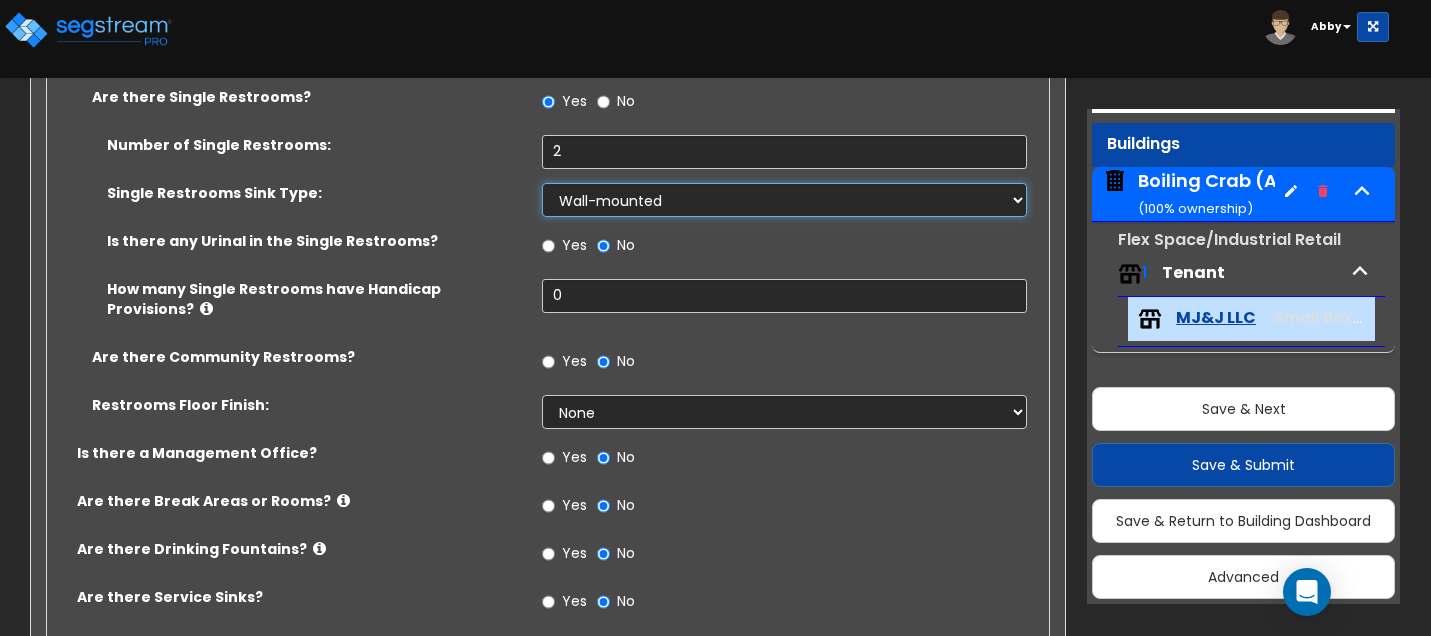 scroll, scrollTop: 2500, scrollLeft: 0, axis: vertical 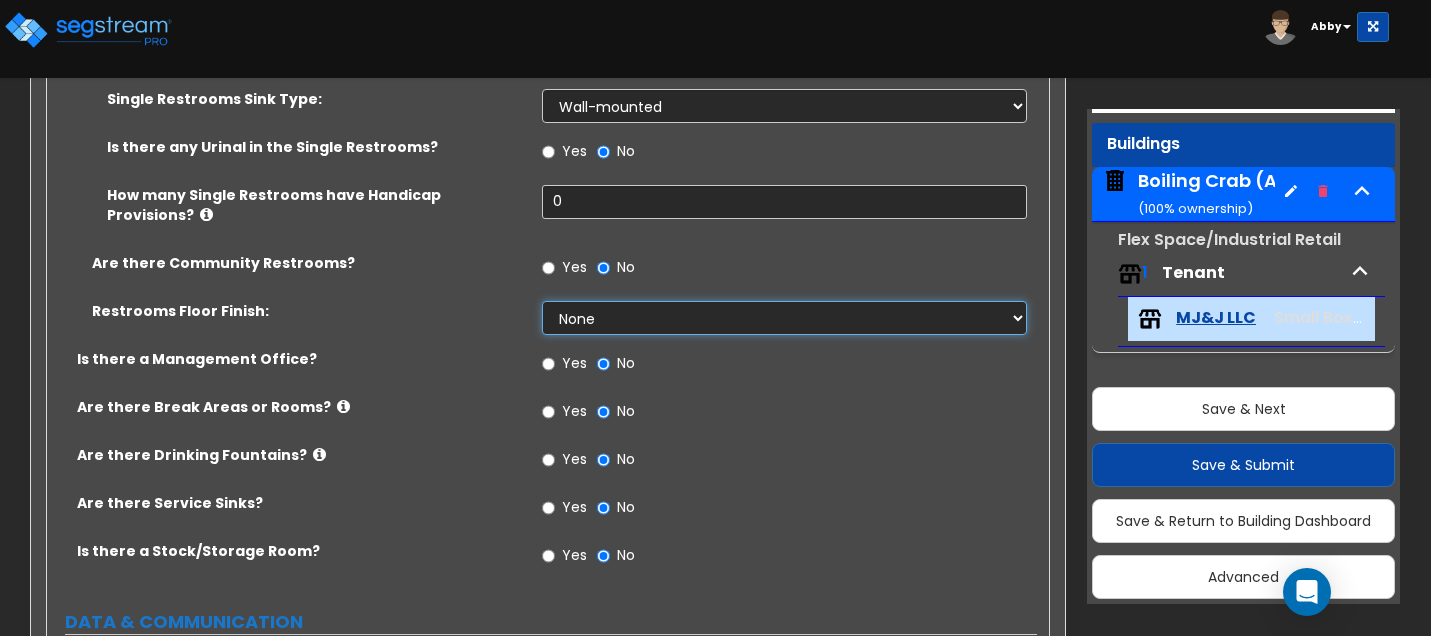 click on "None Tile Flooring Resilient Laminate Flooring VCT Flooring Sheet Vinyl Flooring" at bounding box center [784, 318] 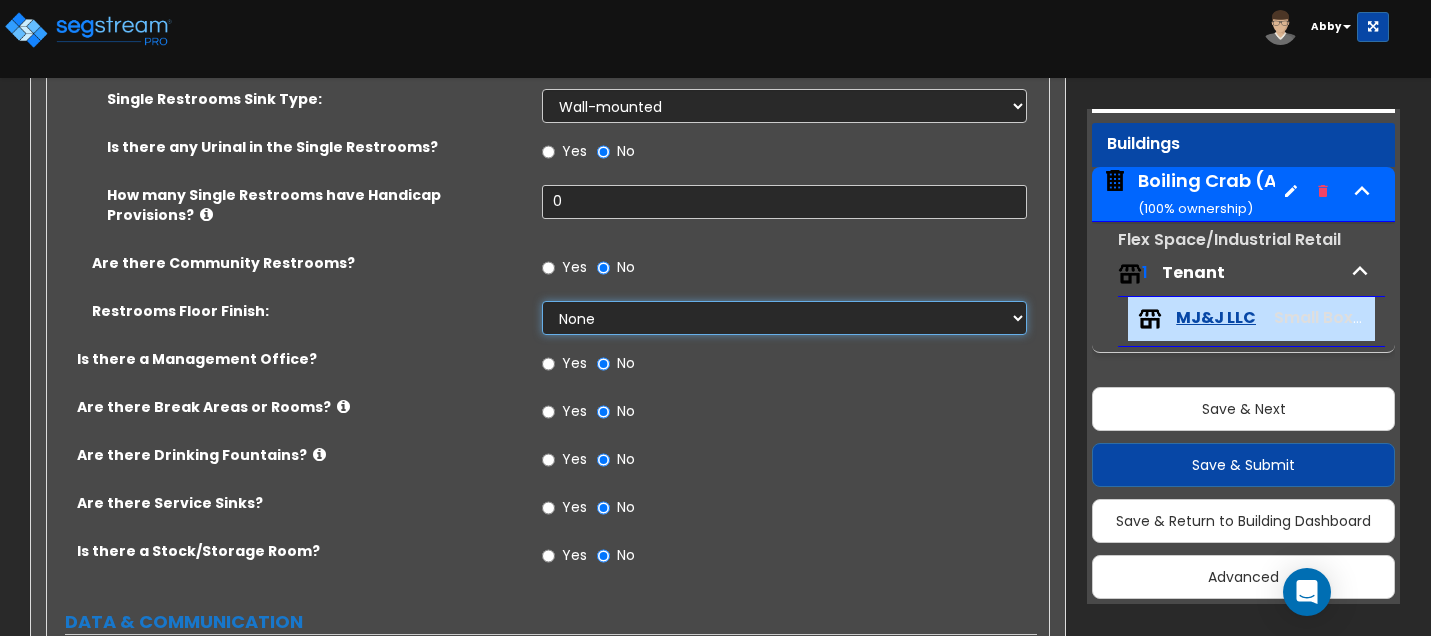 select on "1" 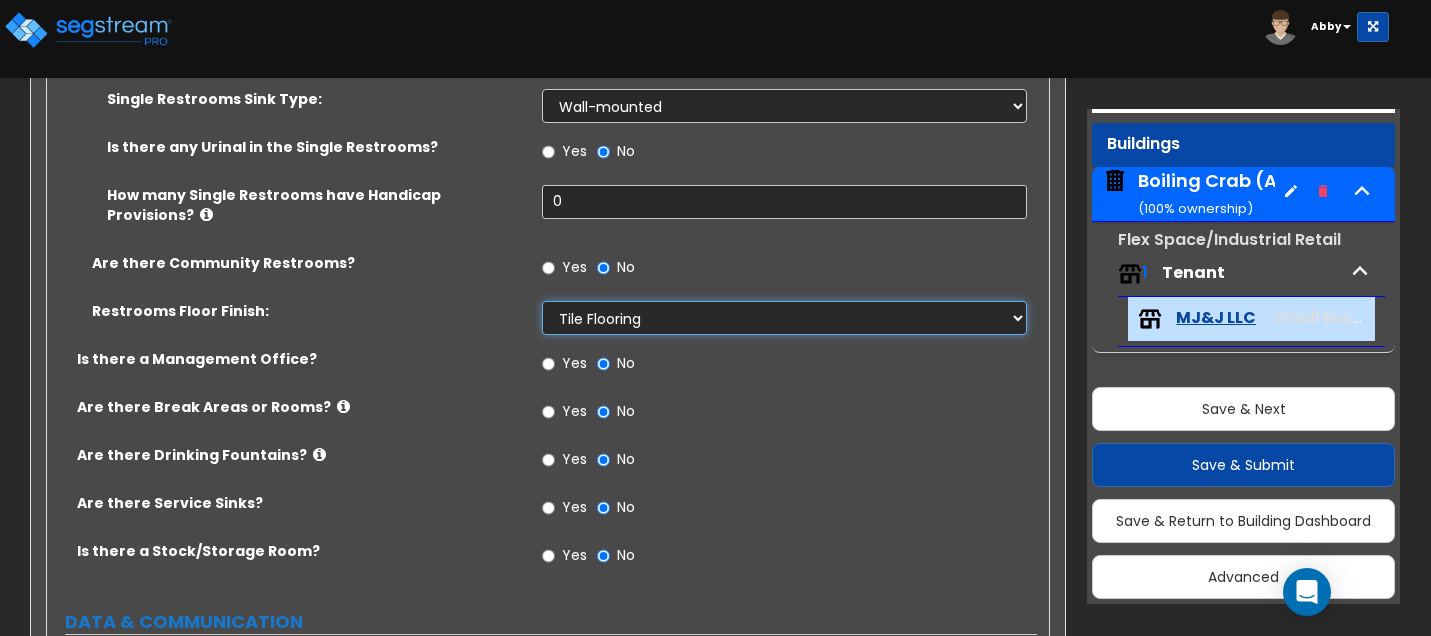 click on "None Tile Flooring Resilient Laminate Flooring VCT Flooring Sheet Vinyl Flooring" at bounding box center (784, 318) 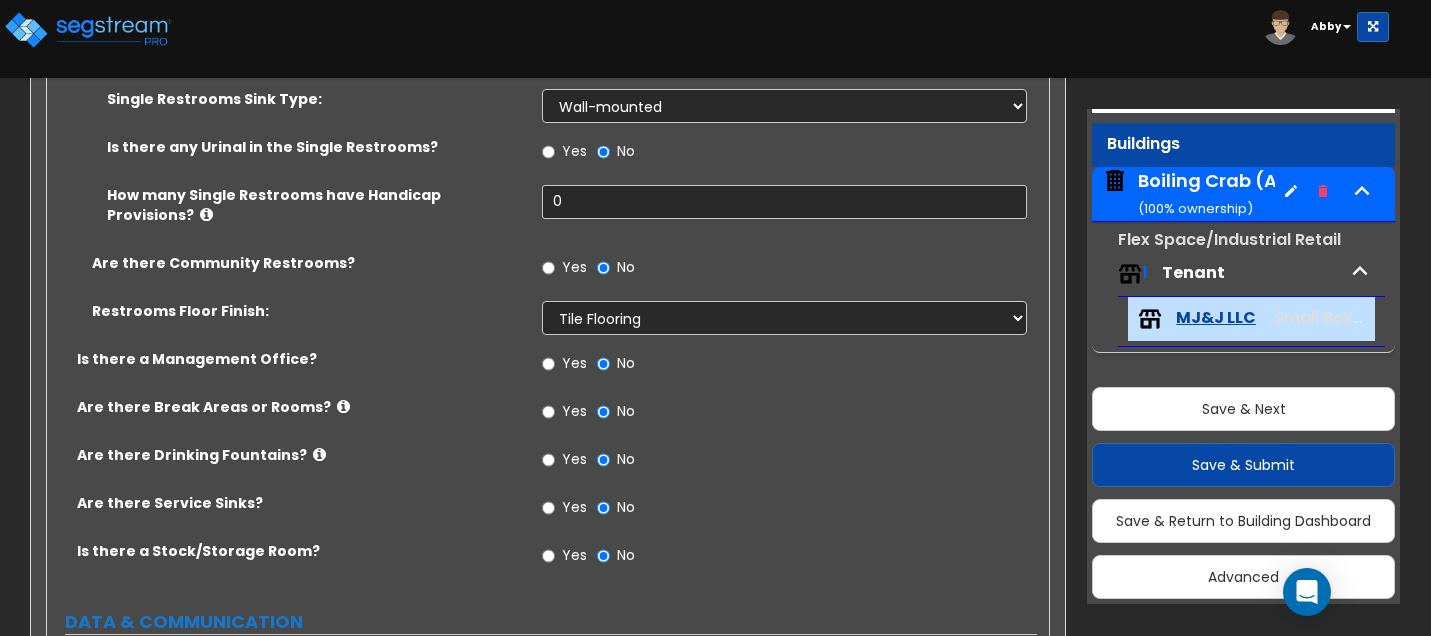 click on "Yes" at bounding box center [574, 363] 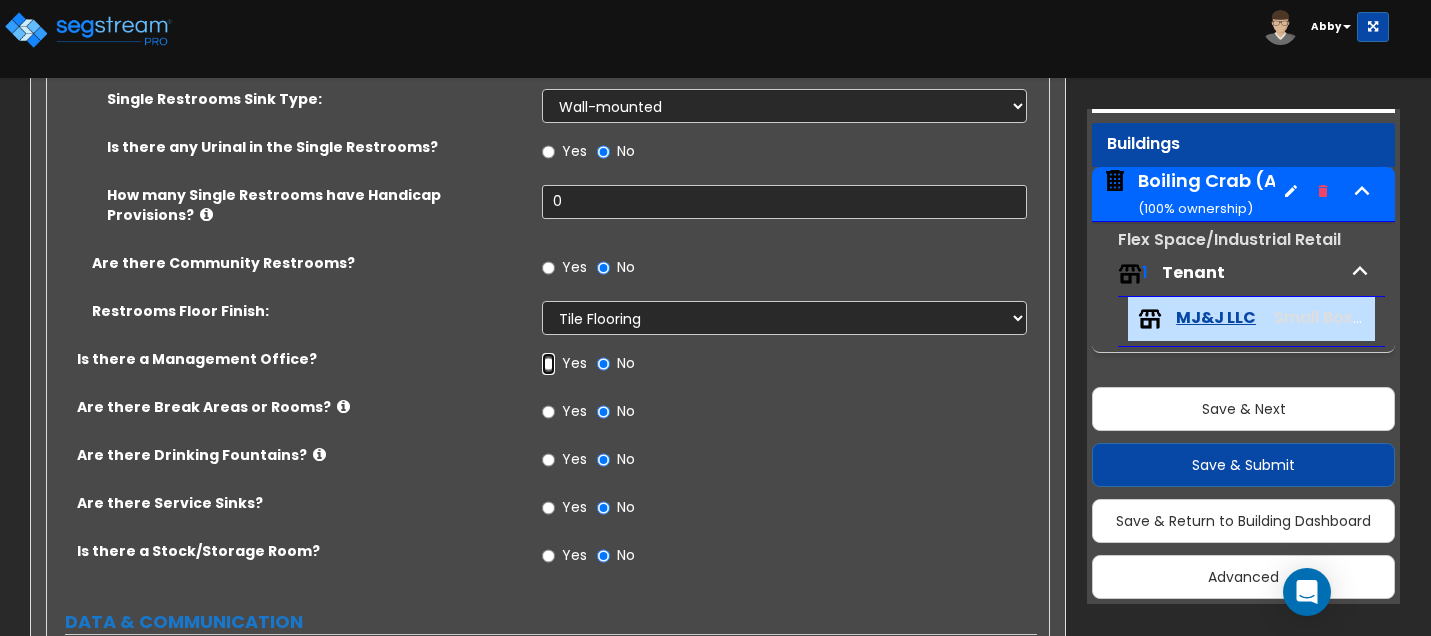 click on "Yes" at bounding box center (548, 364) 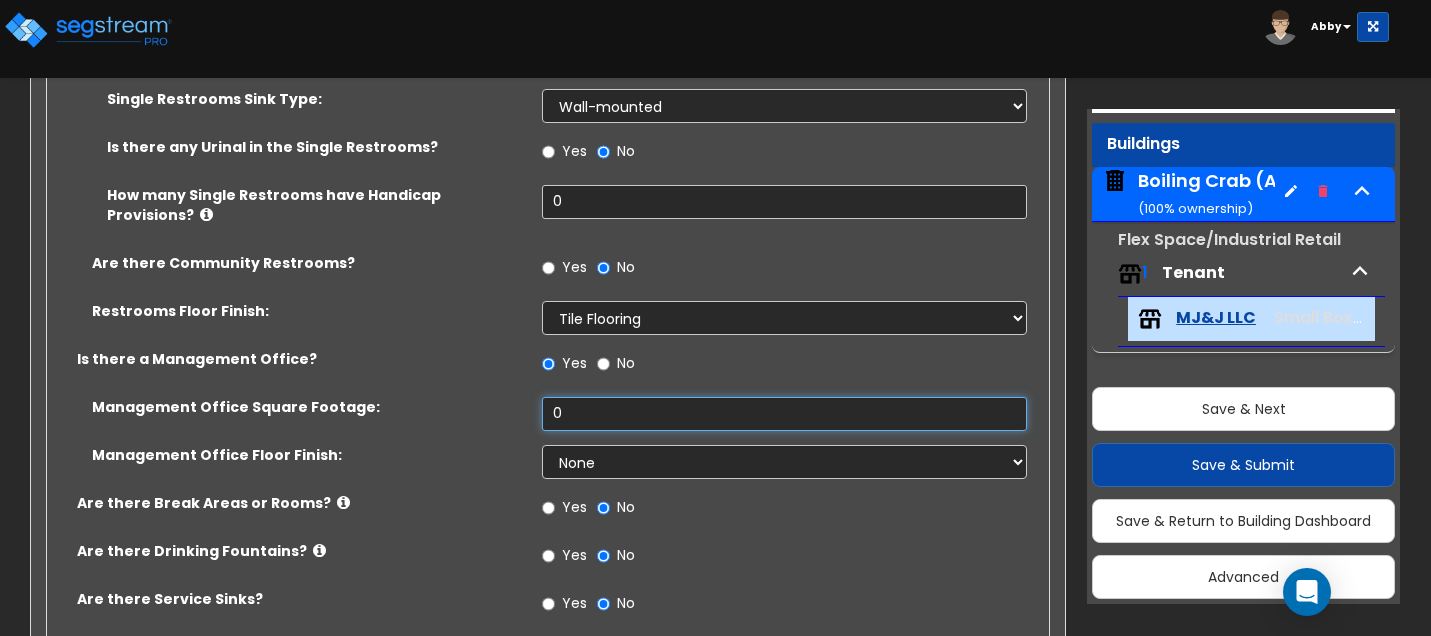 click on "0" at bounding box center (784, 414) 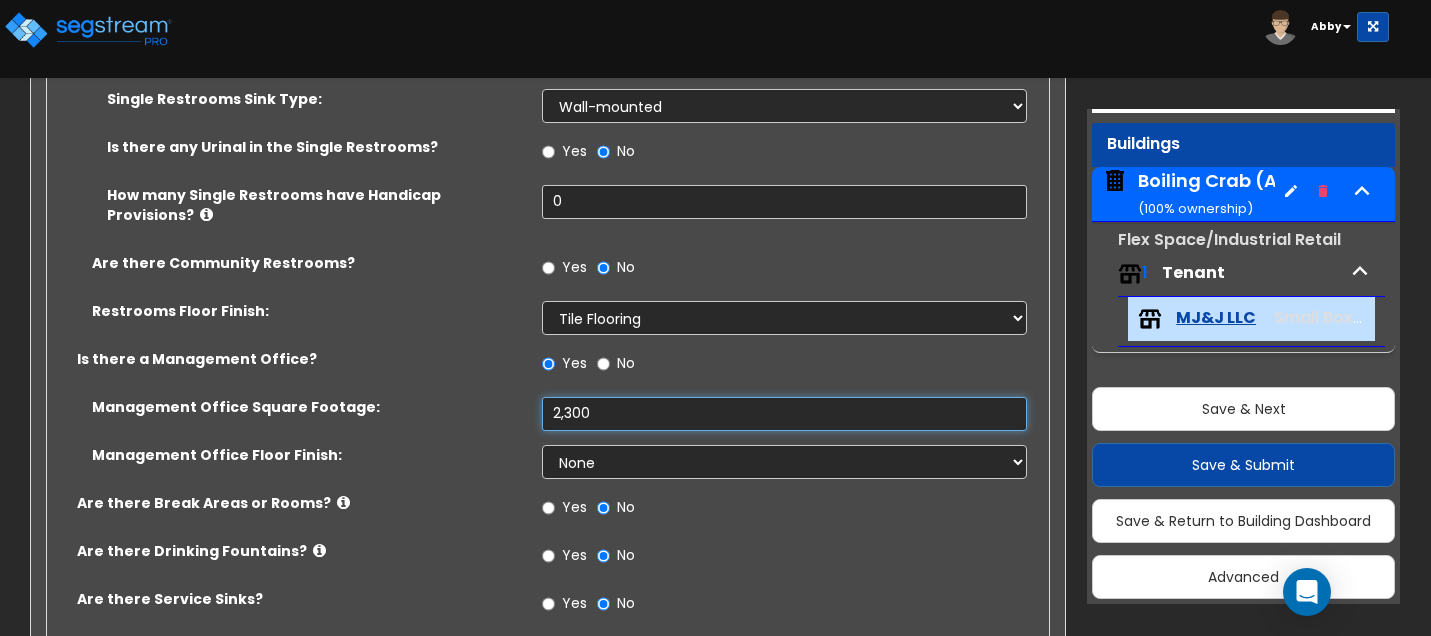 type on "2,300" 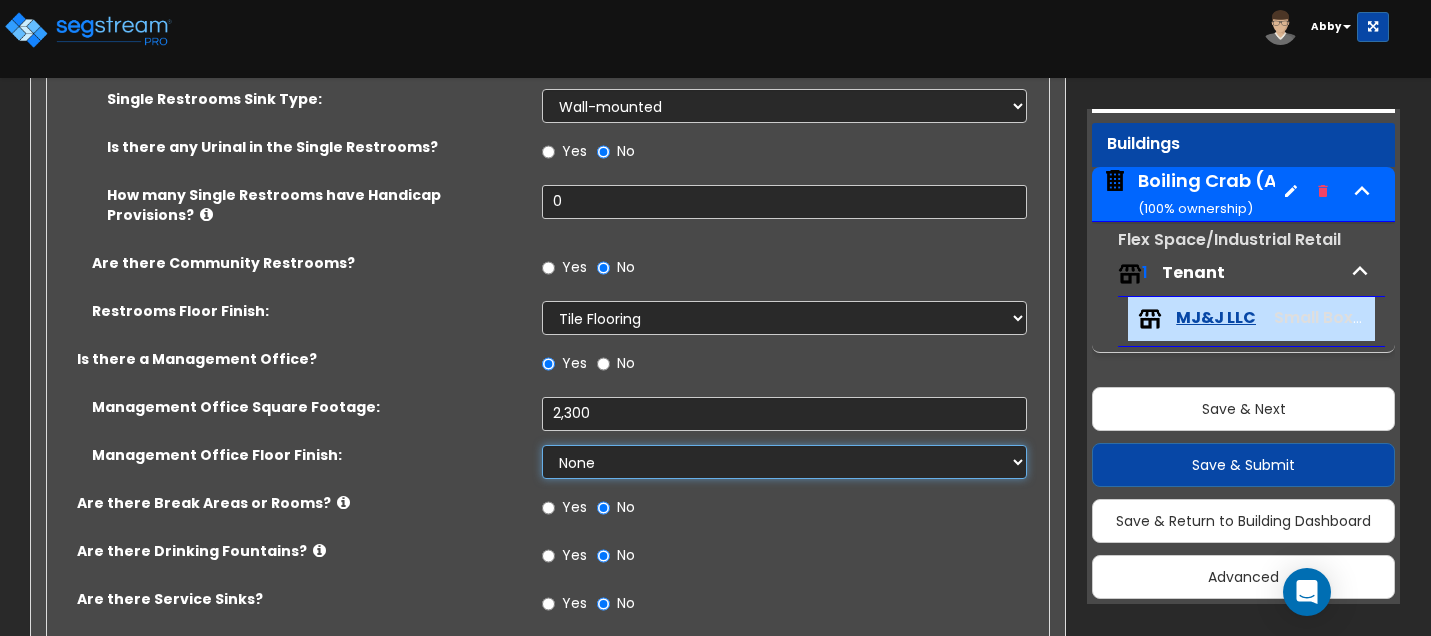 click on "None Tile Flooring Hardwood Flooring Resilient Laminate Flooring VCT Flooring Sheet Carpet Flooring Sheet Vinyl Flooring Carpet Tile Flooring" at bounding box center [784, 462] 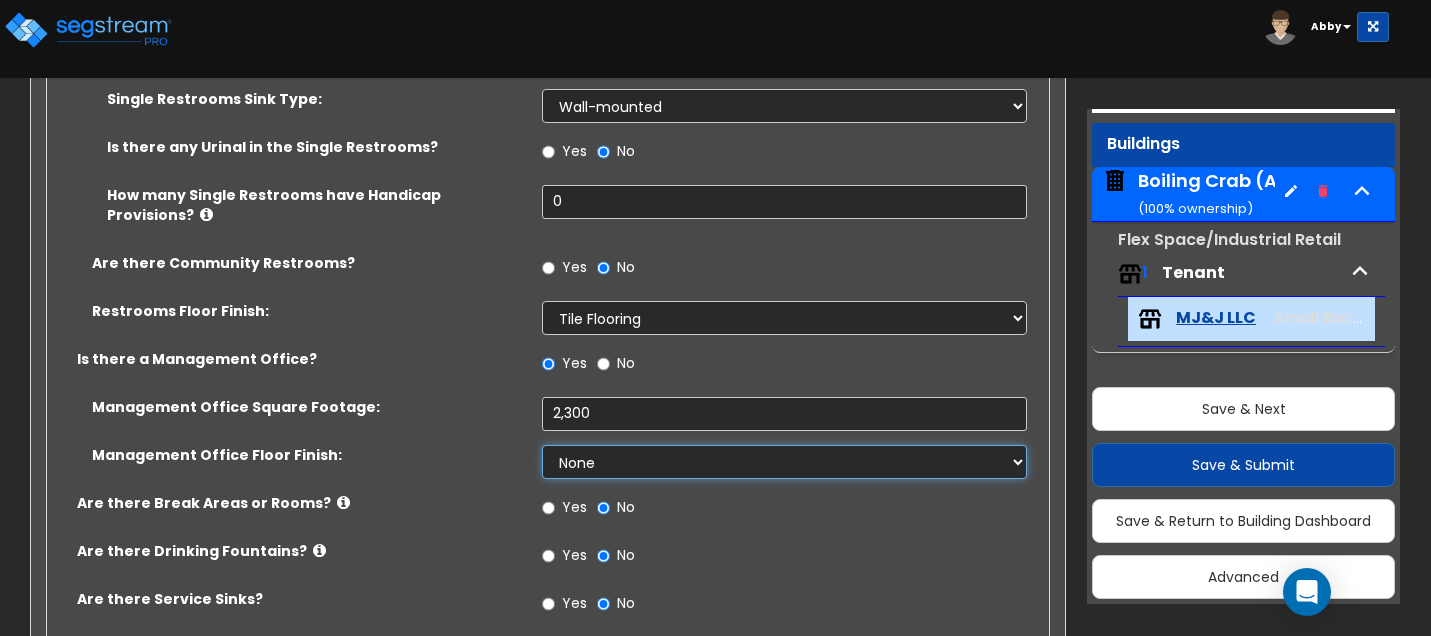 select on "7" 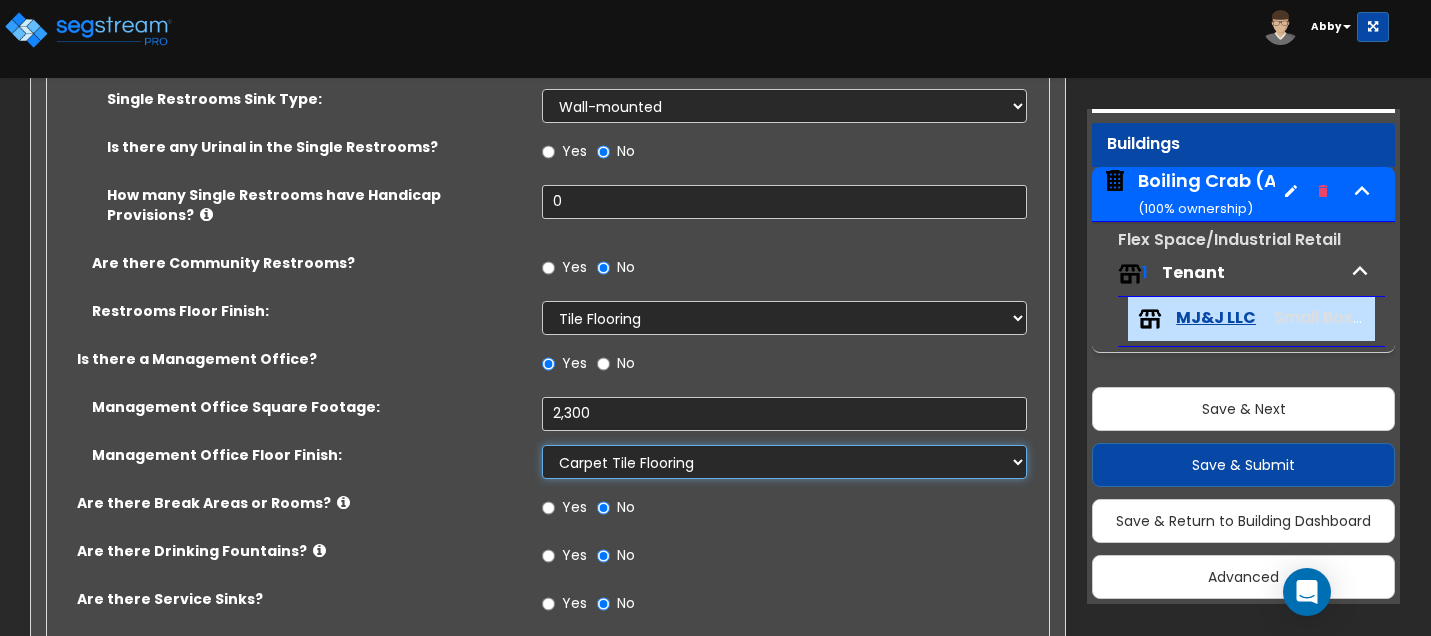 click on "None Tile Flooring Hardwood Flooring Resilient Laminate Flooring VCT Flooring Sheet Carpet Flooring Sheet Vinyl Flooring Carpet Tile Flooring" at bounding box center (784, 462) 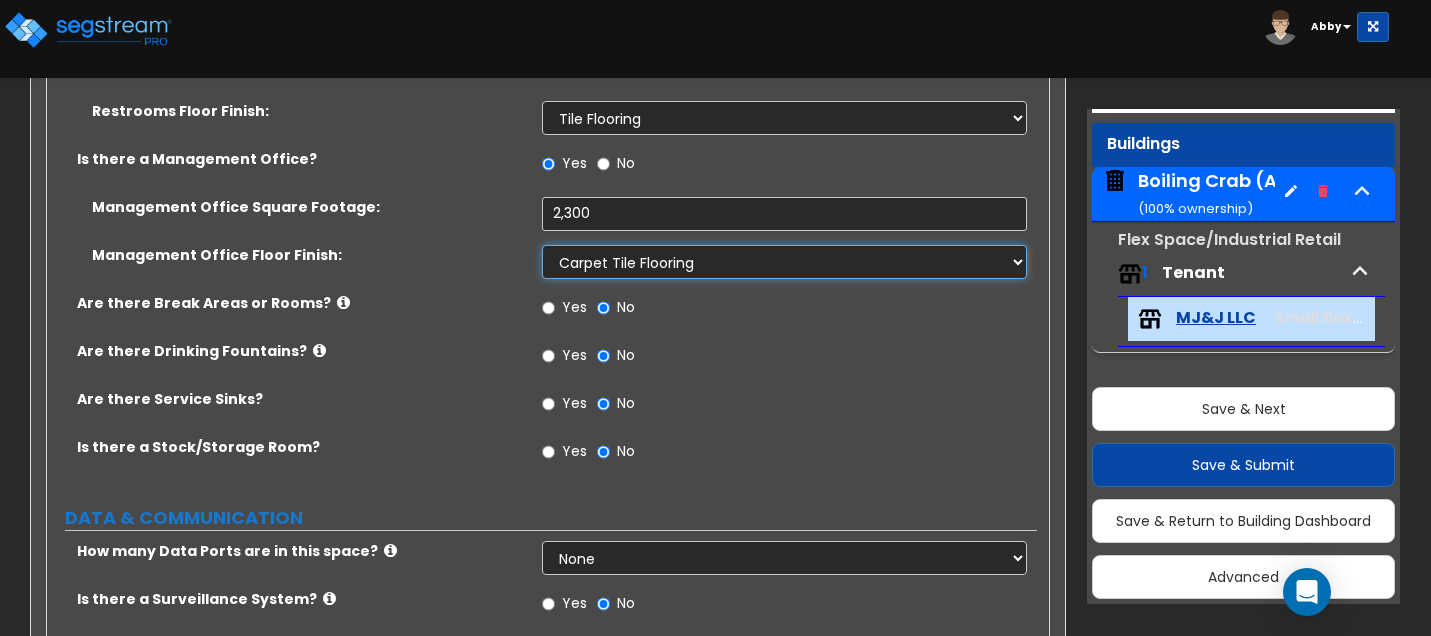 scroll, scrollTop: 2800, scrollLeft: 0, axis: vertical 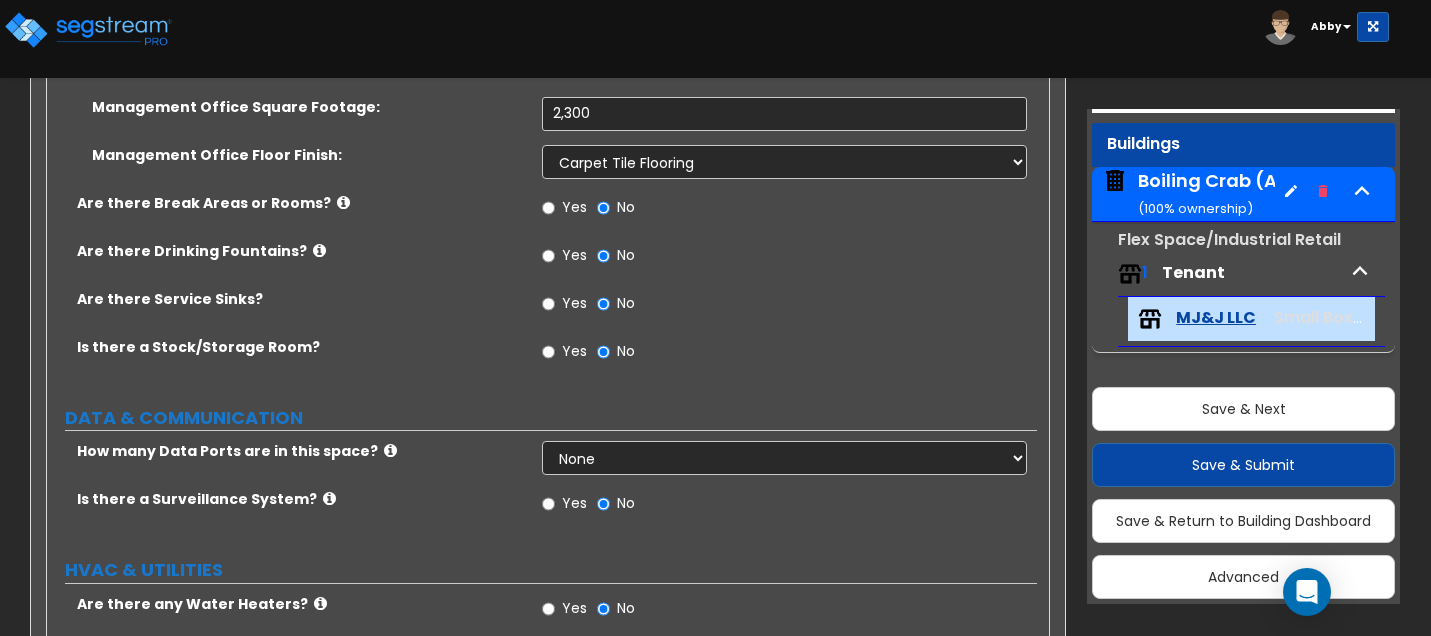 click on "Yes" at bounding box center [574, 351] 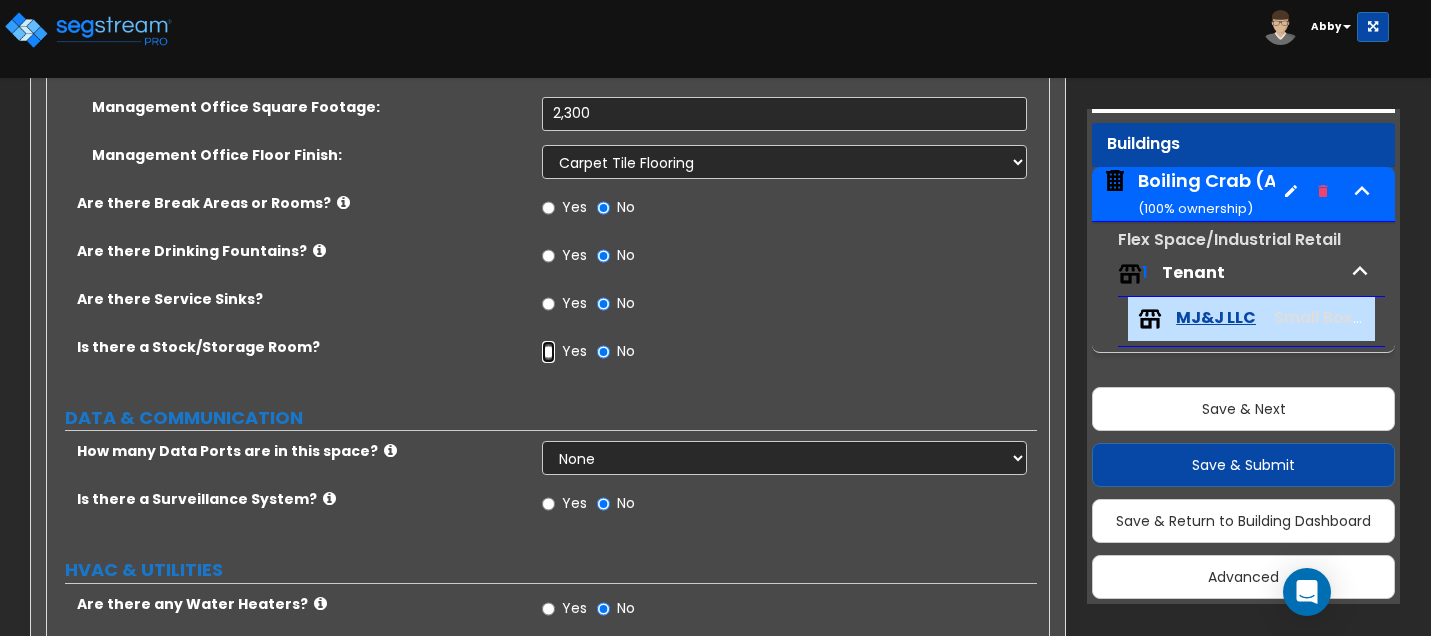 radio on "true" 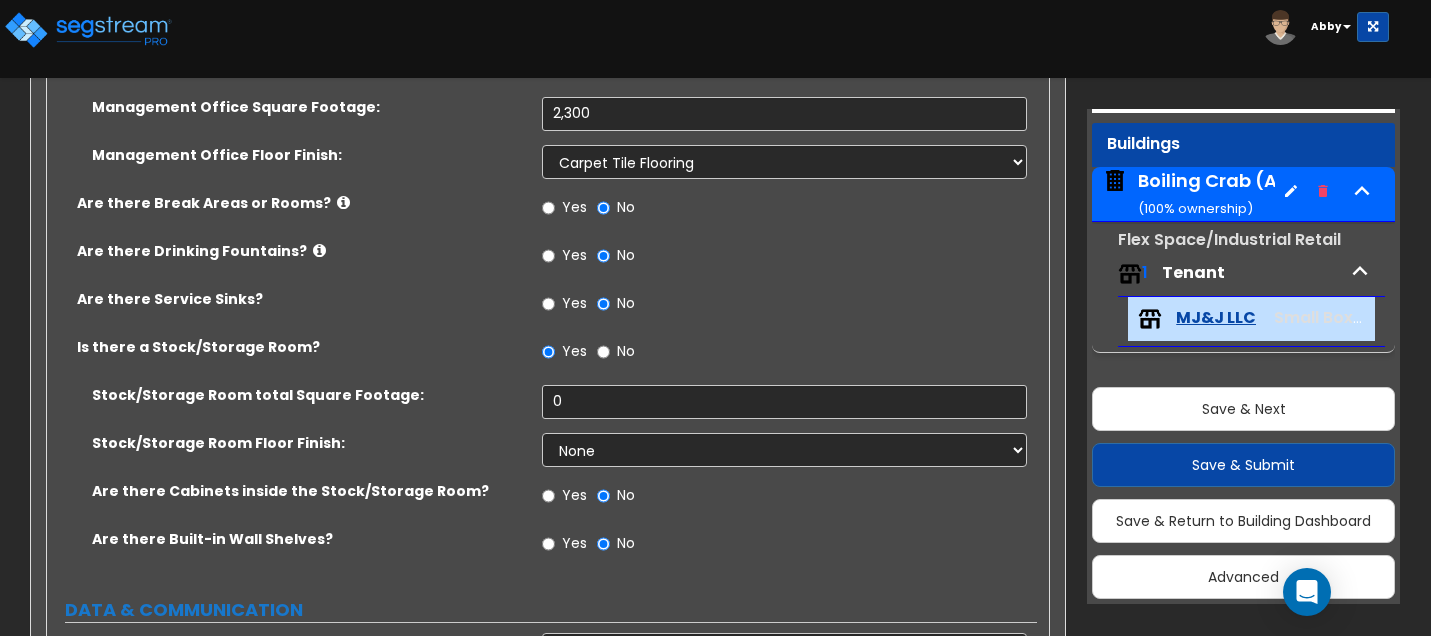 click on "Is there a Stock/Storage Room? Yes No" at bounding box center [542, 361] 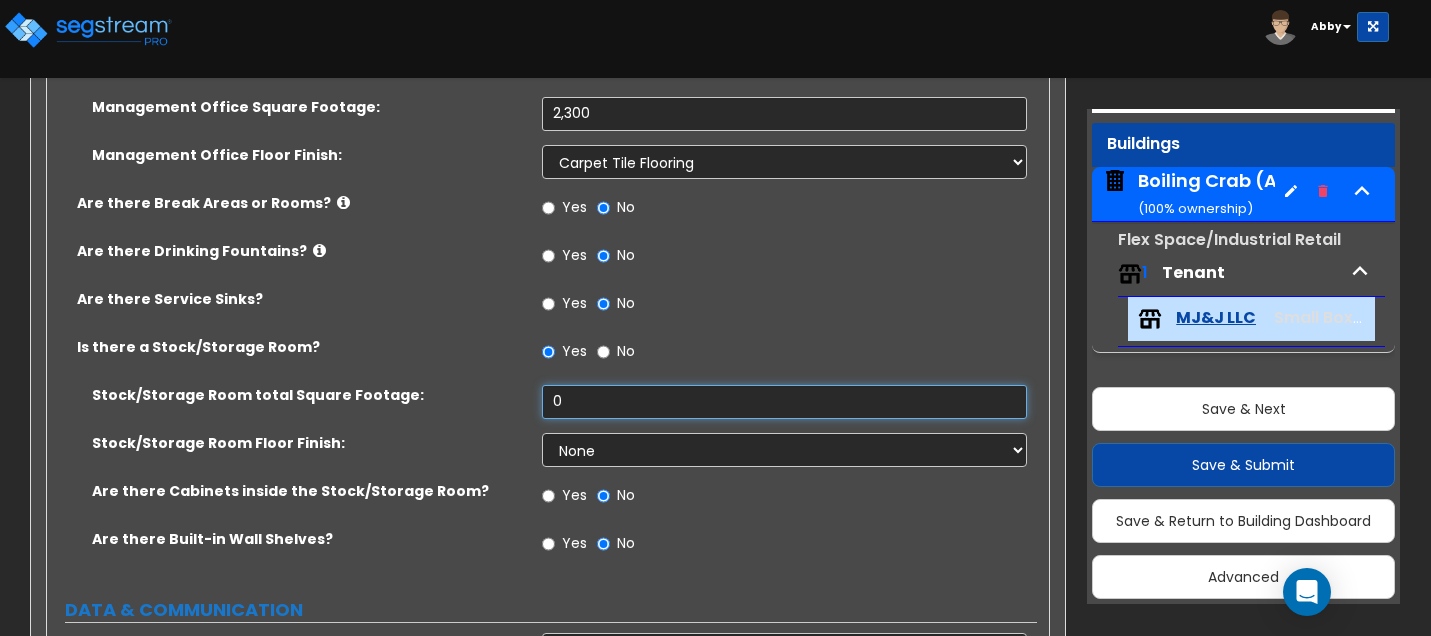 click on "0" at bounding box center (784, 402) 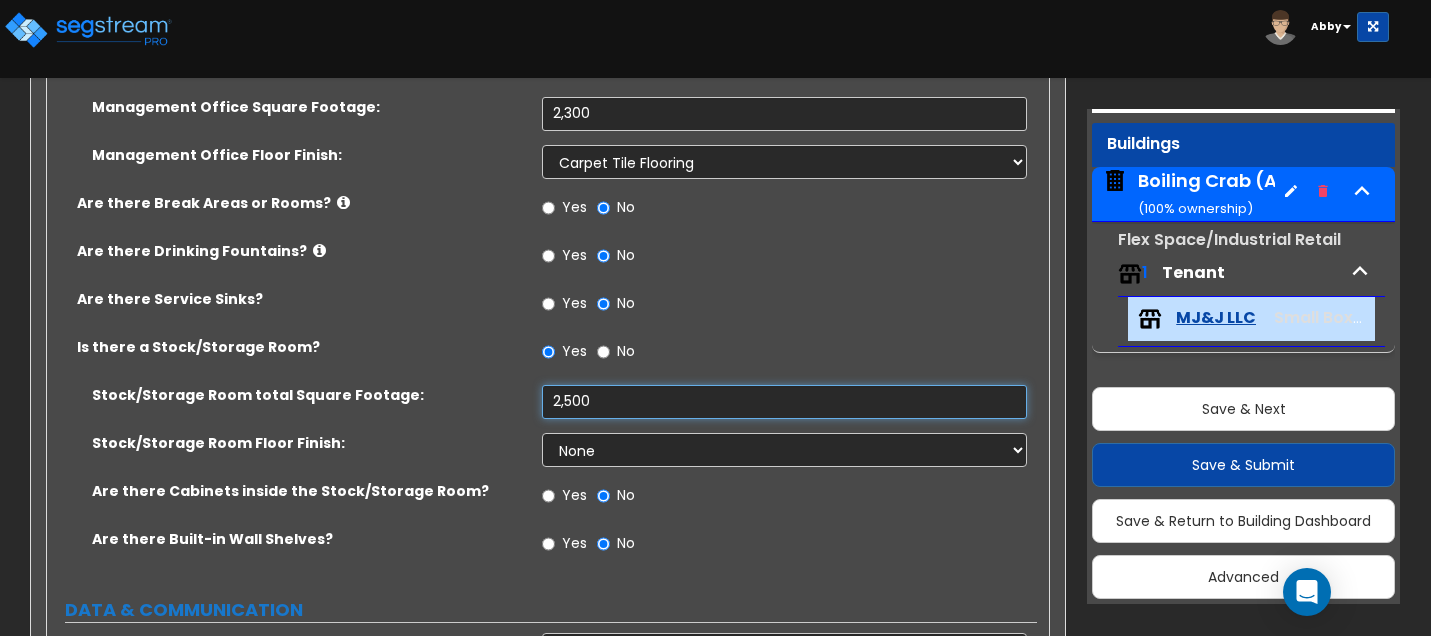 type on "2,500" 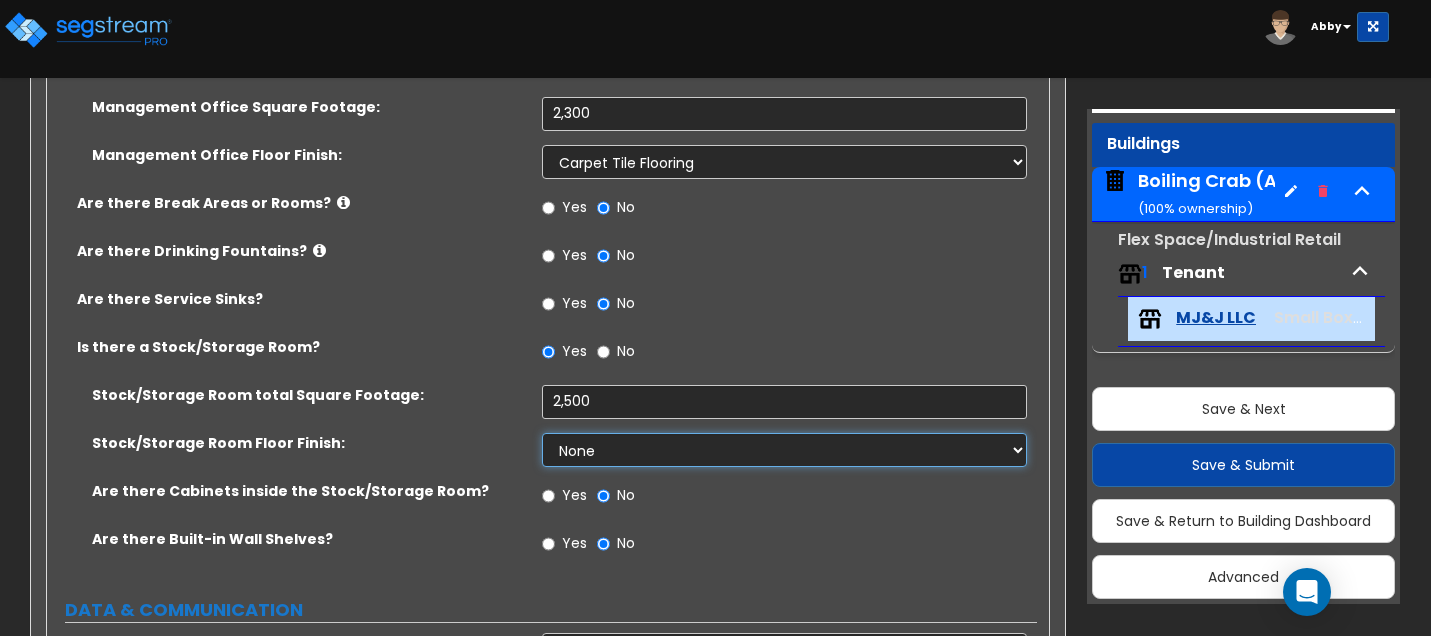 click on "None Tile Flooring Hardwood Flooring Resilient Laminate Flooring VCT Flooring Sheet Carpet Flooring Sheet Vinyl Flooring Carpet Tile Flooring" at bounding box center [784, 450] 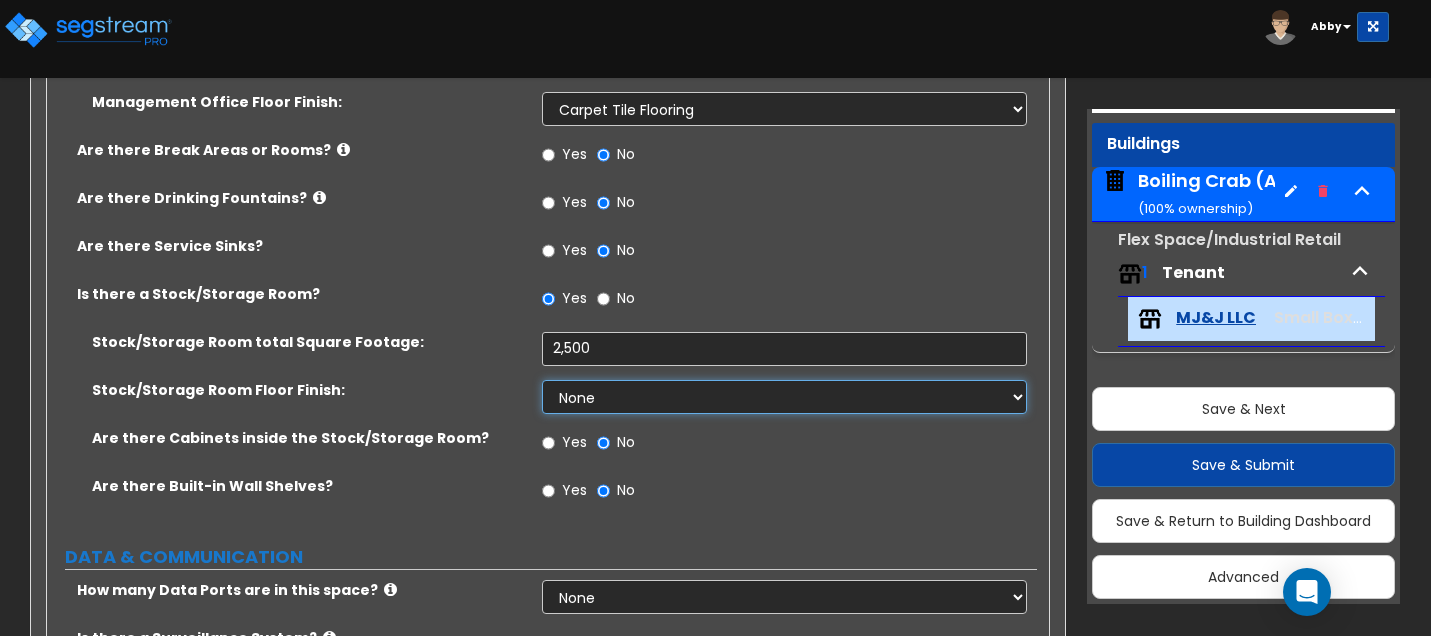 scroll, scrollTop: 2900, scrollLeft: 0, axis: vertical 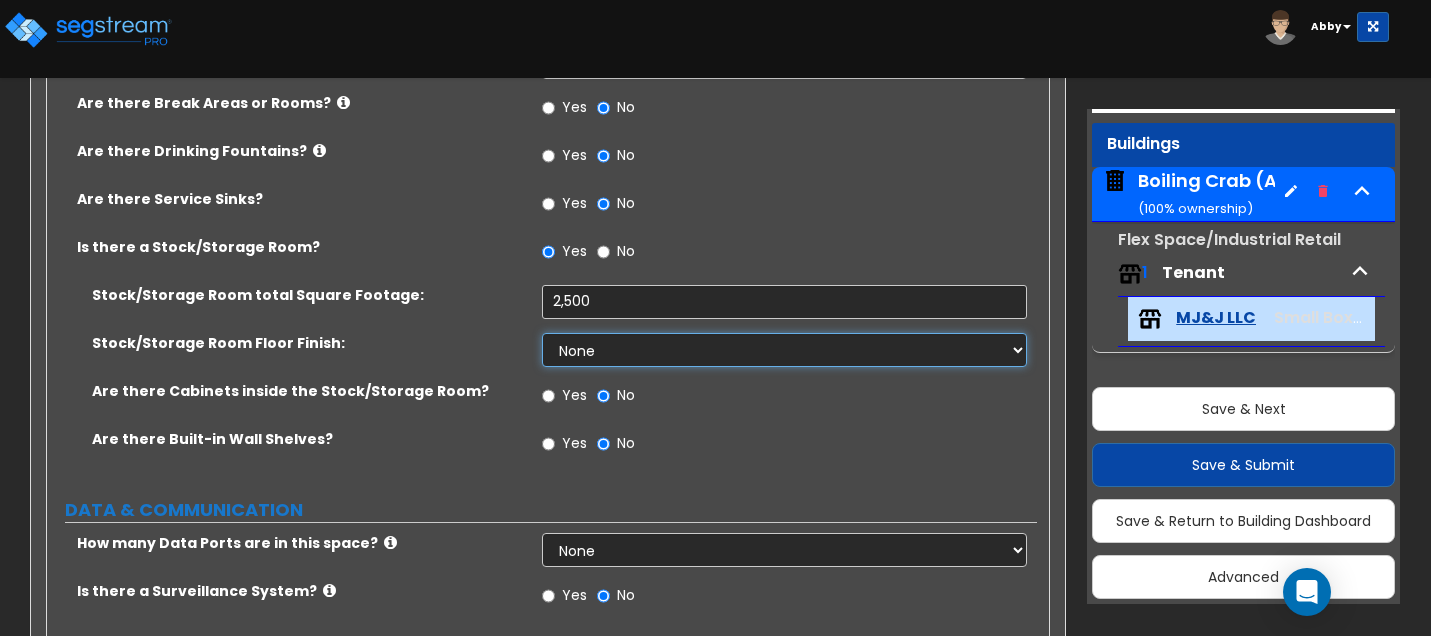 click on "None Tile Flooring Hardwood Flooring Resilient Laminate Flooring VCT Flooring Sheet Carpet Flooring Sheet Vinyl Flooring Carpet Tile Flooring" at bounding box center [784, 350] 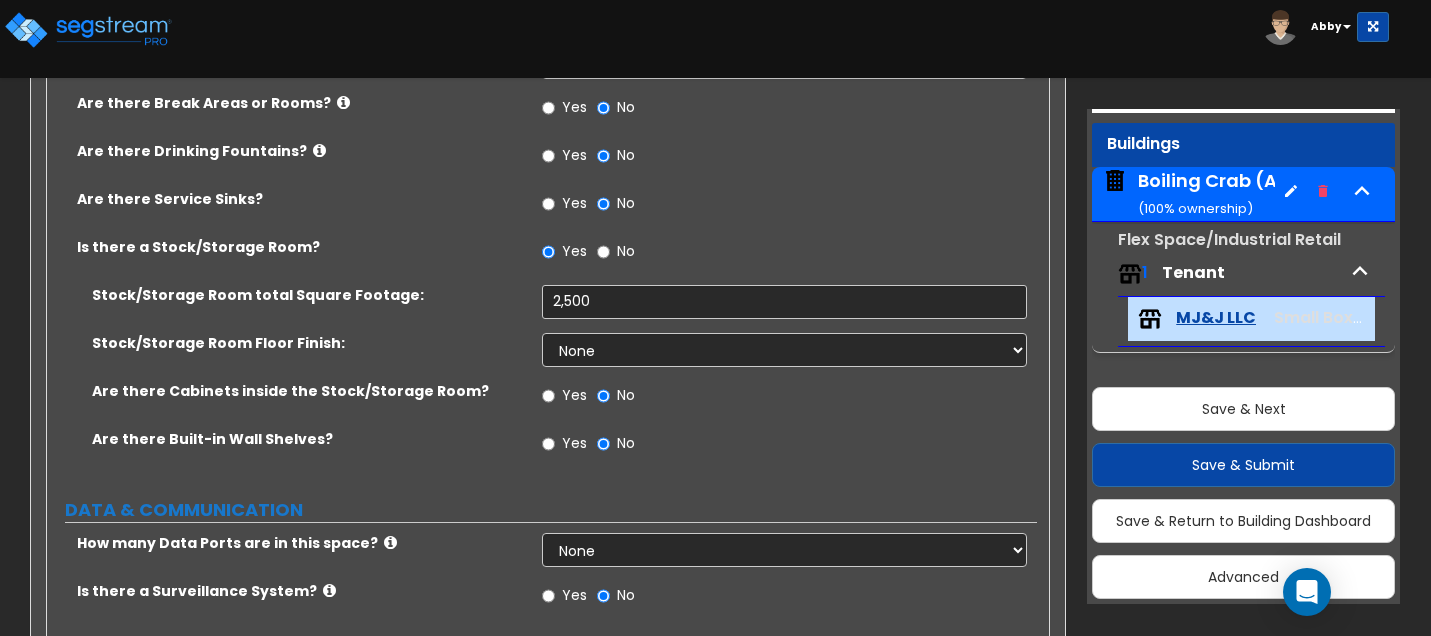 click on "Yes" at bounding box center (564, 398) 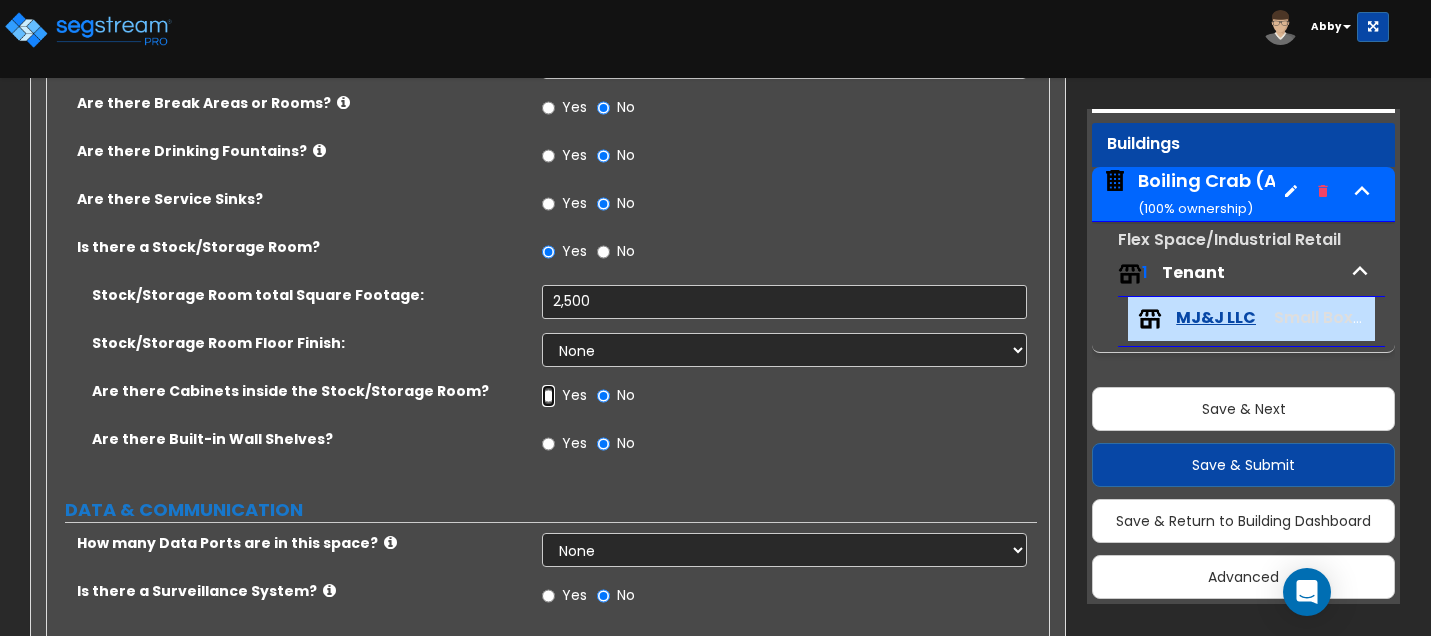 click on "Yes" at bounding box center (548, 396) 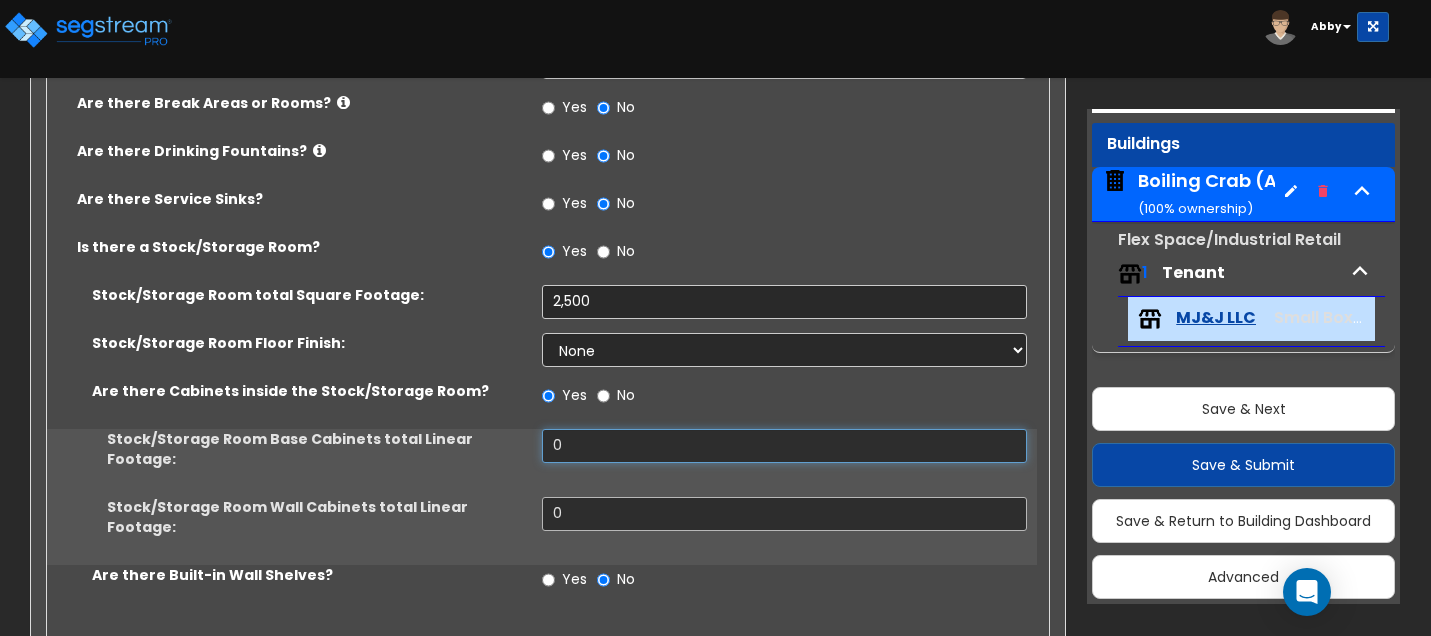 click on "0" at bounding box center [784, 446] 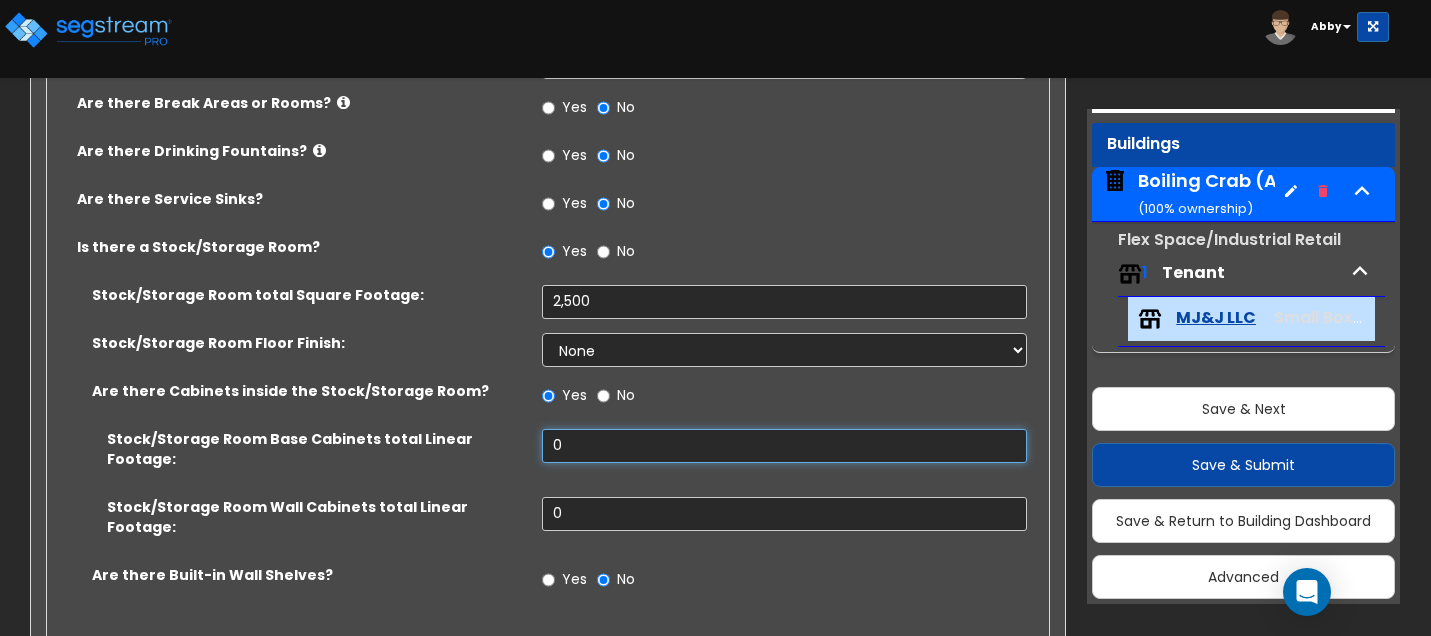 drag, startPoint x: 584, startPoint y: 447, endPoint x: 498, endPoint y: 437, distance: 86.579445 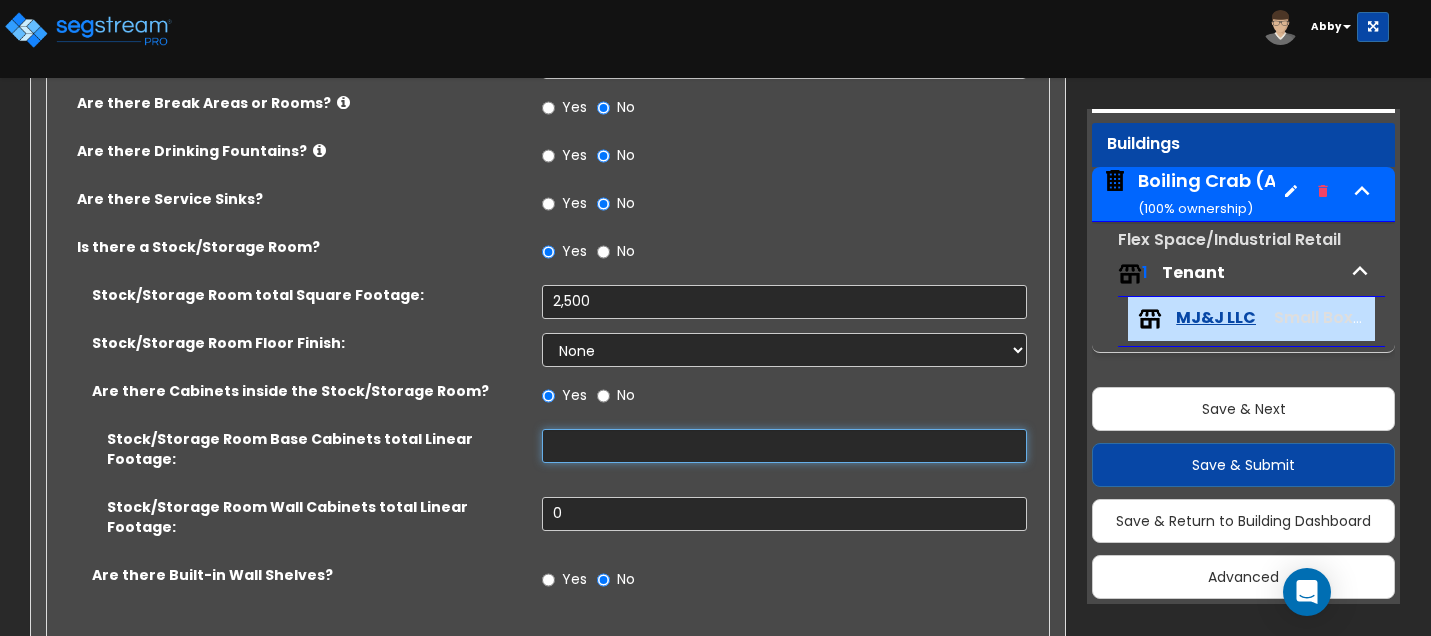 type on "0" 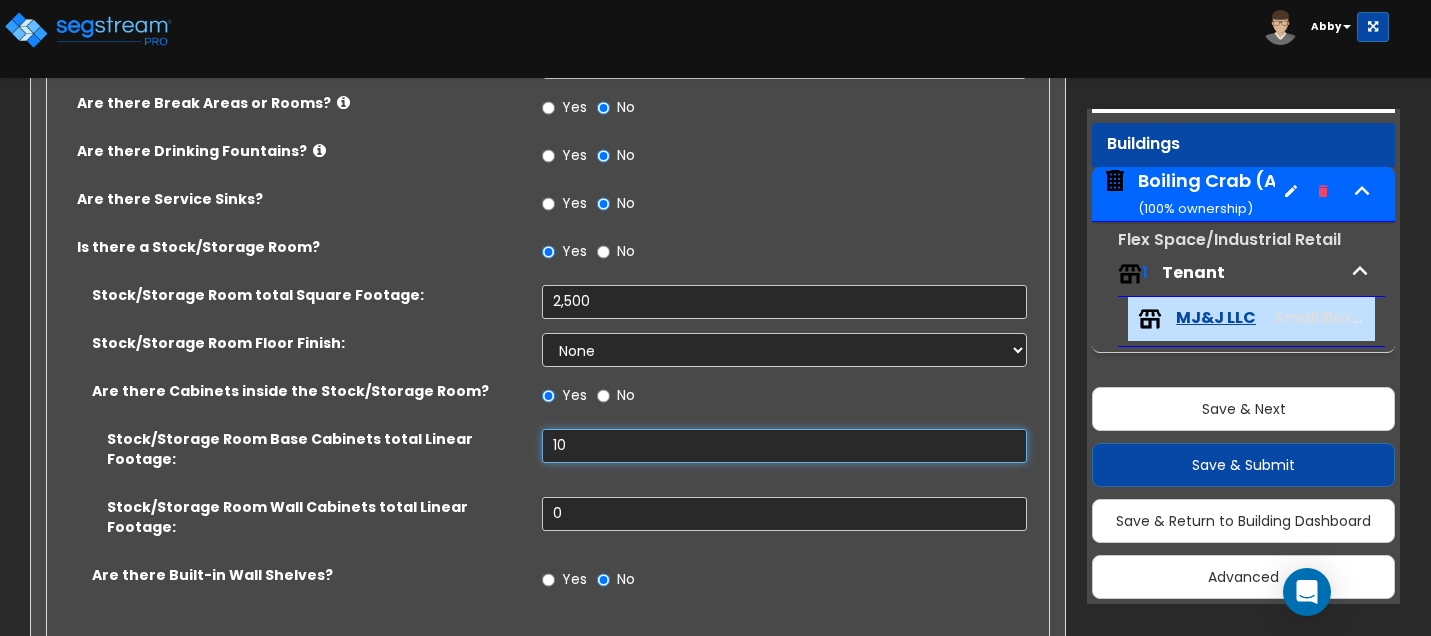type on "10" 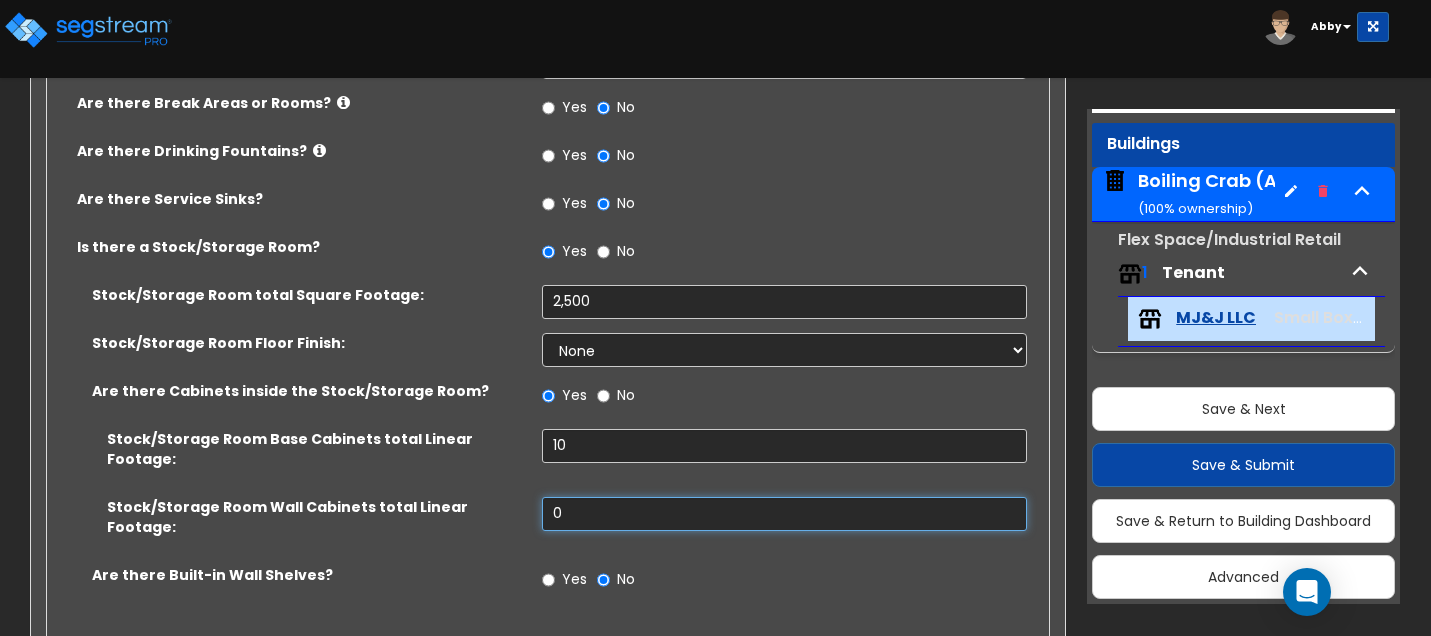drag, startPoint x: 573, startPoint y: 486, endPoint x: 524, endPoint y: 482, distance: 49.162994 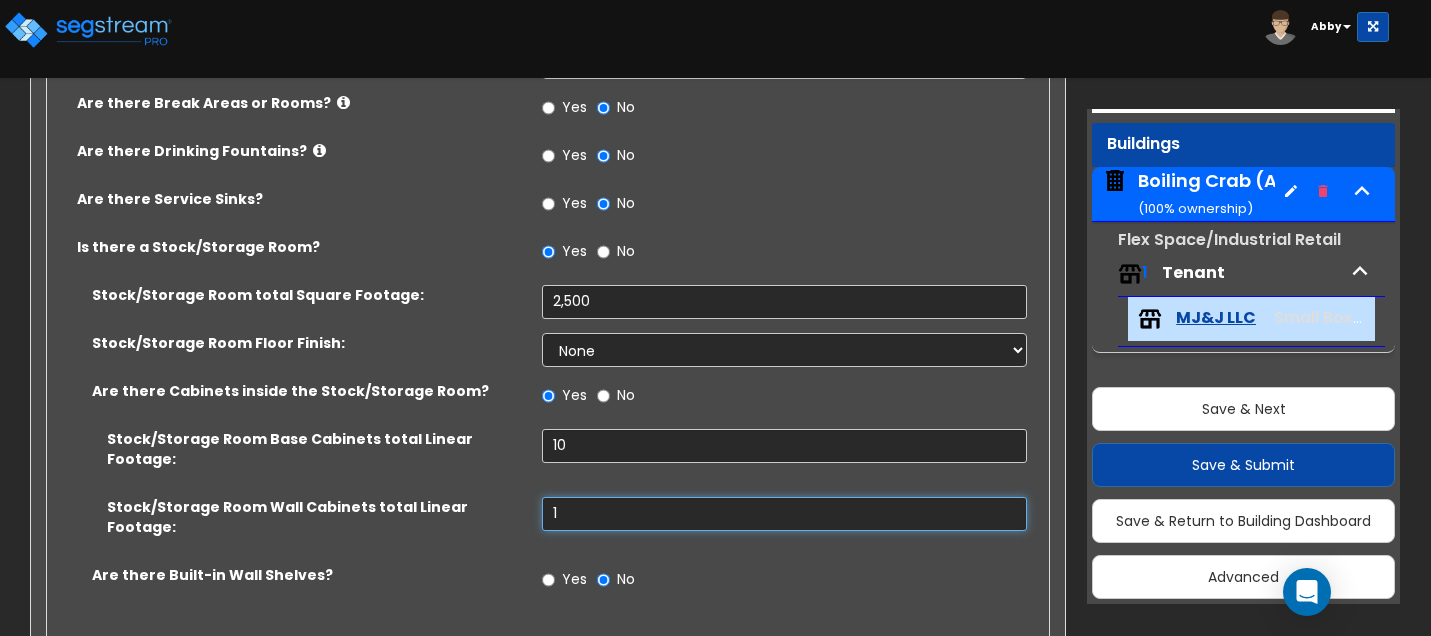type on "1" 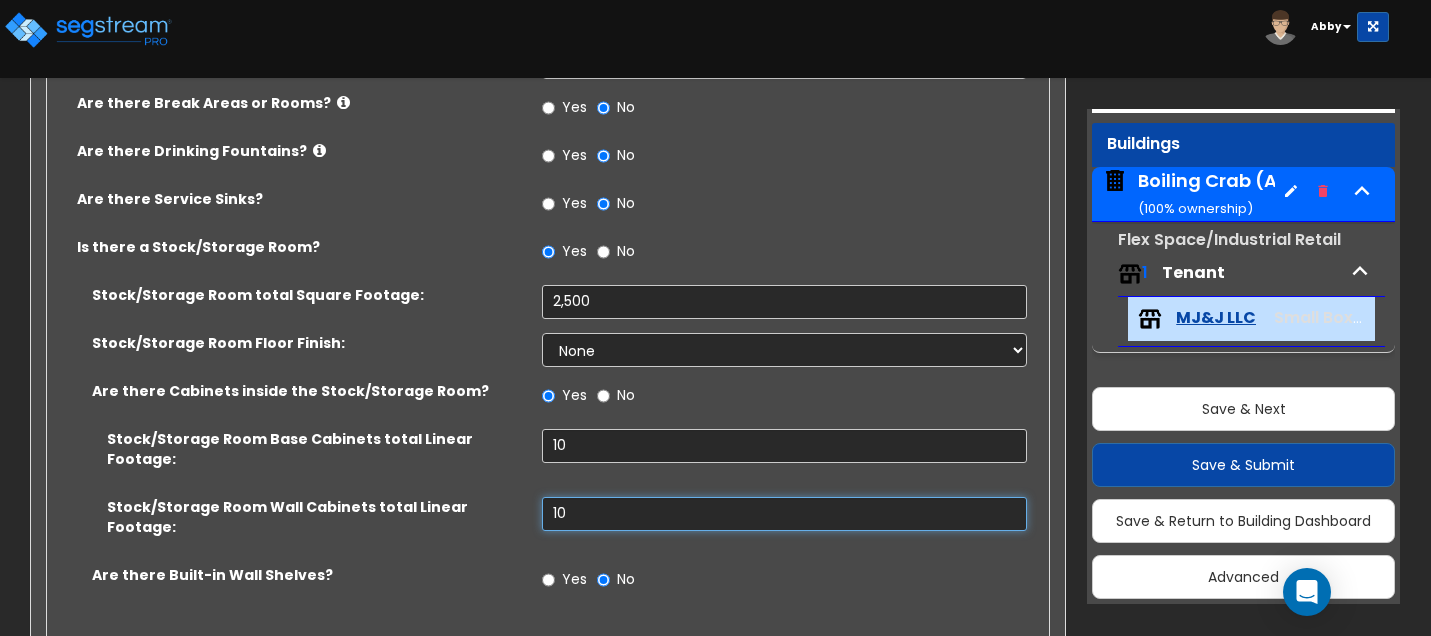 type on "10" 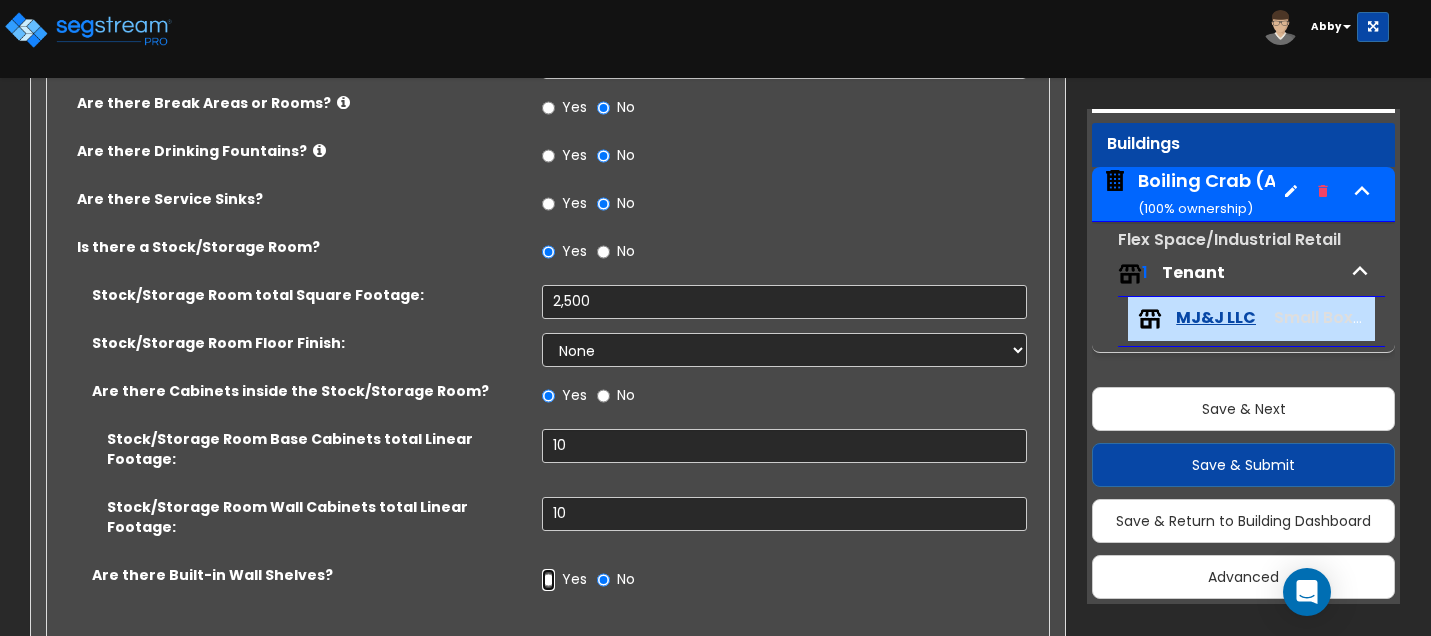 click on "Yes" at bounding box center [548, 580] 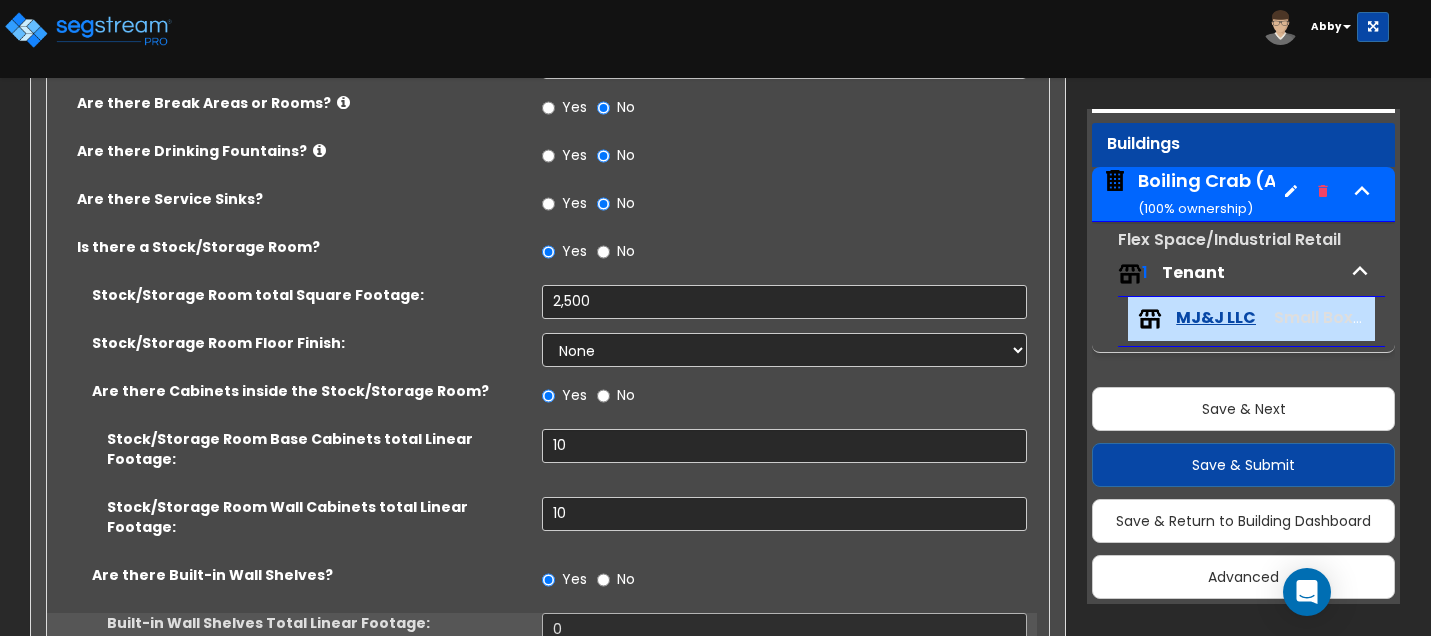 click on "Are there Built-in Wall Shelves? Yes No" at bounding box center (542, 589) 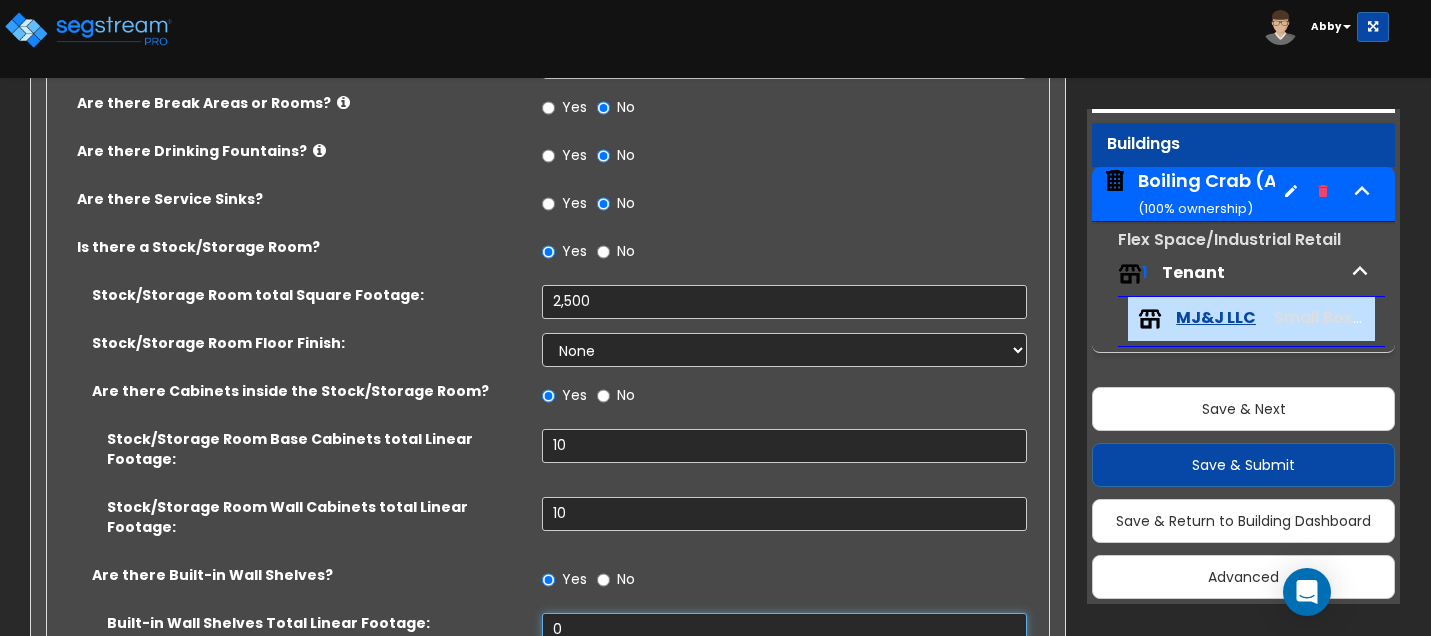 click on "0" at bounding box center (784, 630) 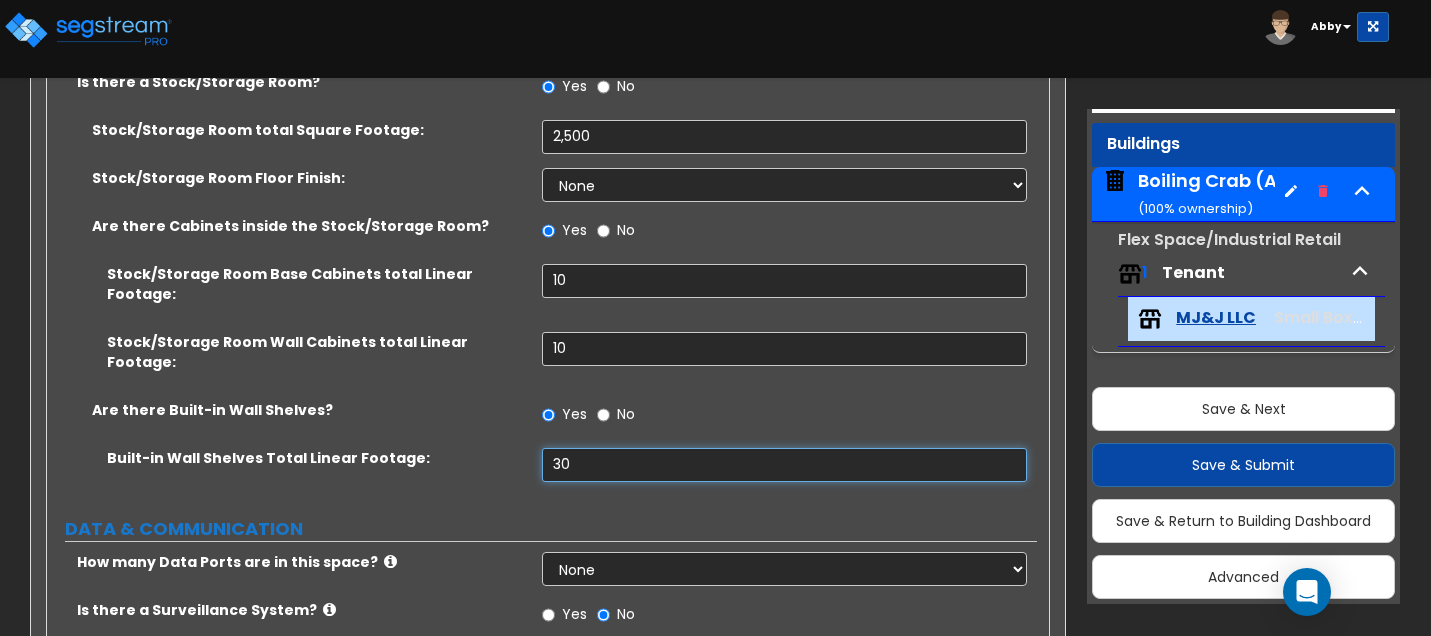 scroll, scrollTop: 3100, scrollLeft: 0, axis: vertical 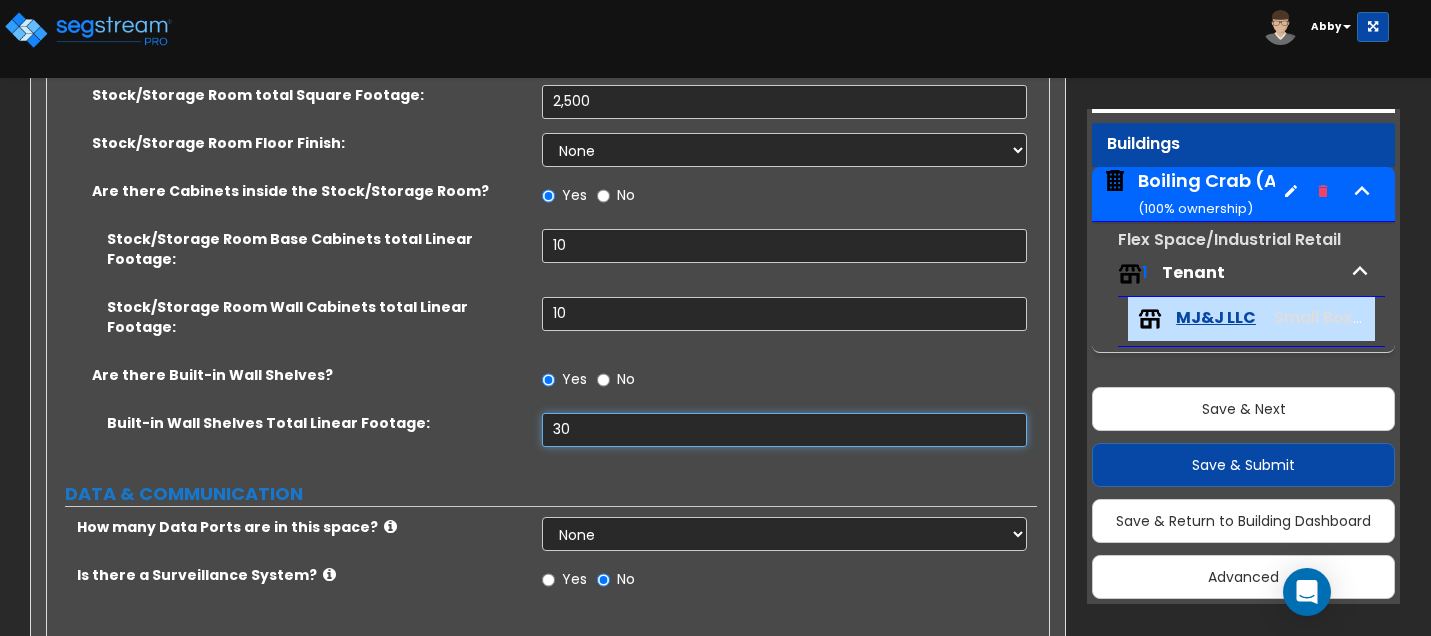 type on "30" 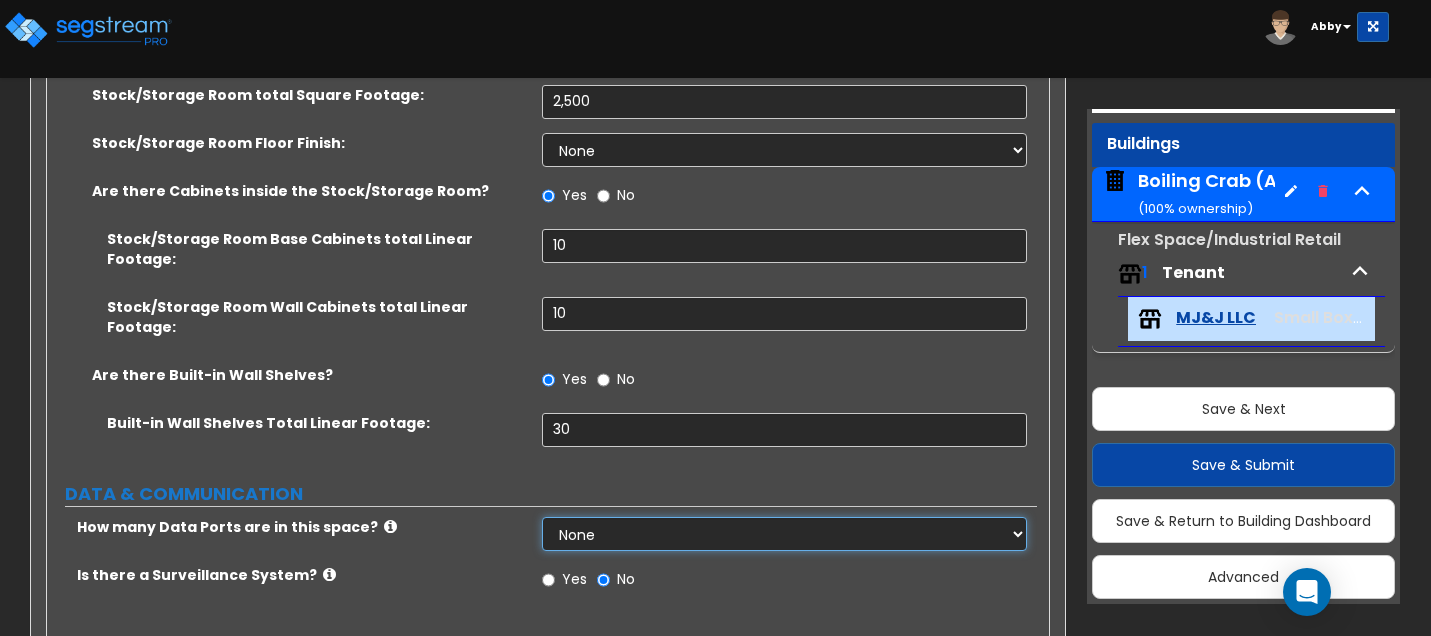 click on "None Please Estimate for Me I will specify the Quantity Exactly" at bounding box center (784, 534) 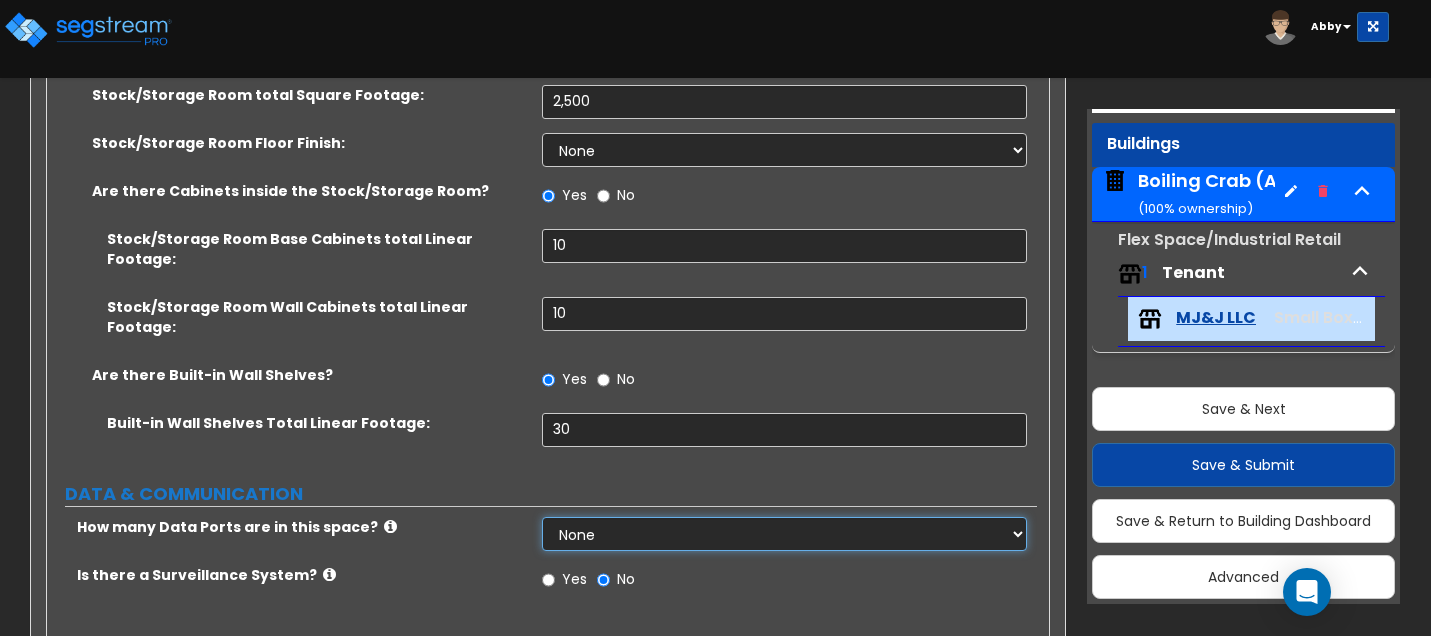 select on "1" 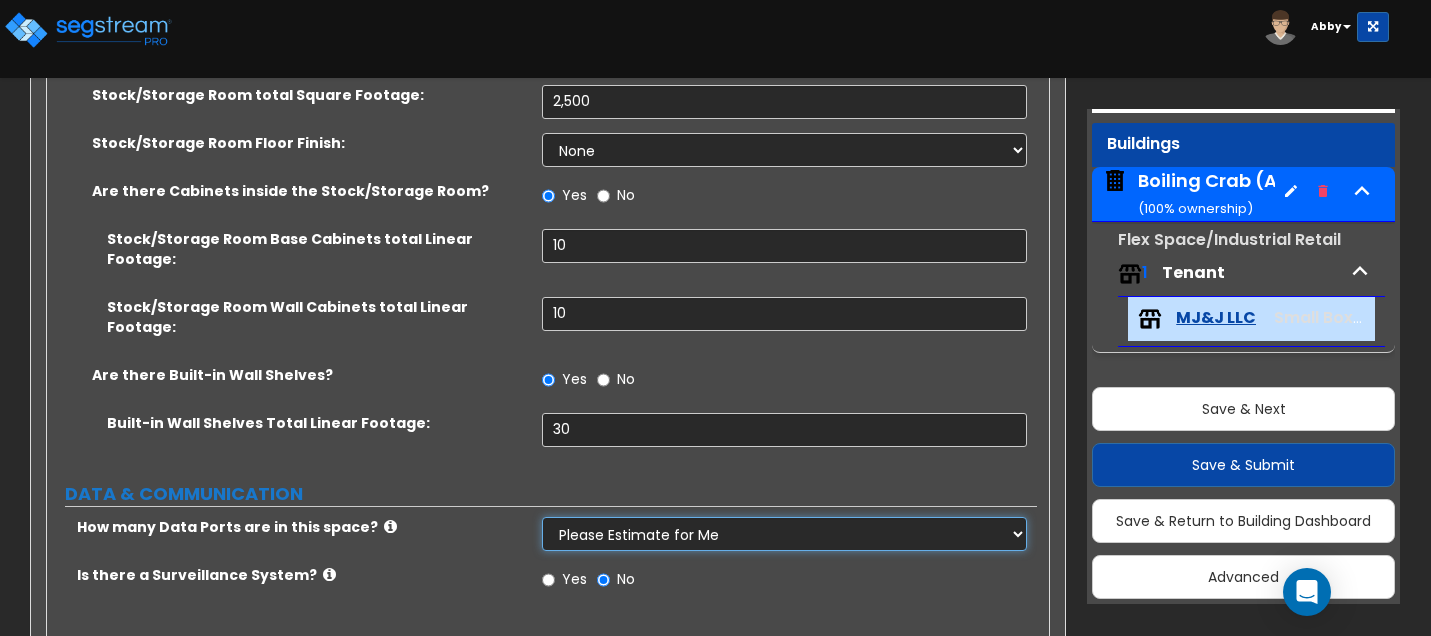 click on "None Please Estimate for Me I will specify the Quantity Exactly" at bounding box center (784, 534) 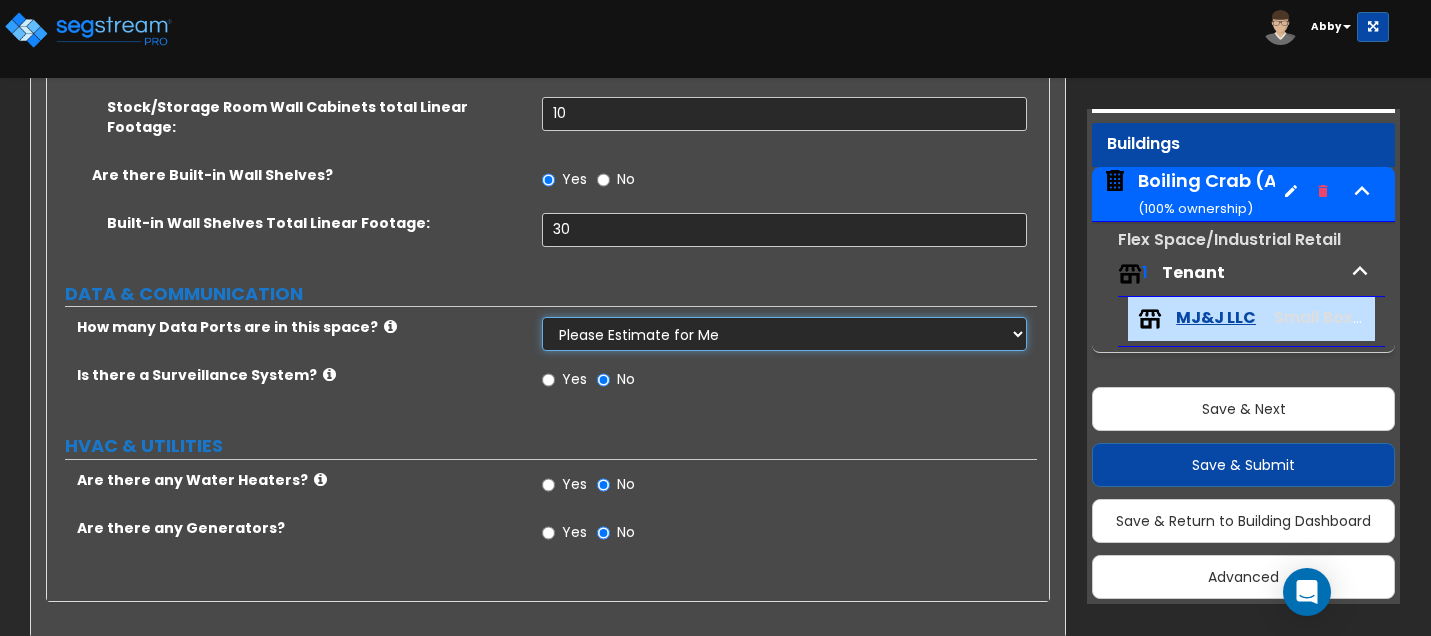 scroll, scrollTop: 3302, scrollLeft: 0, axis: vertical 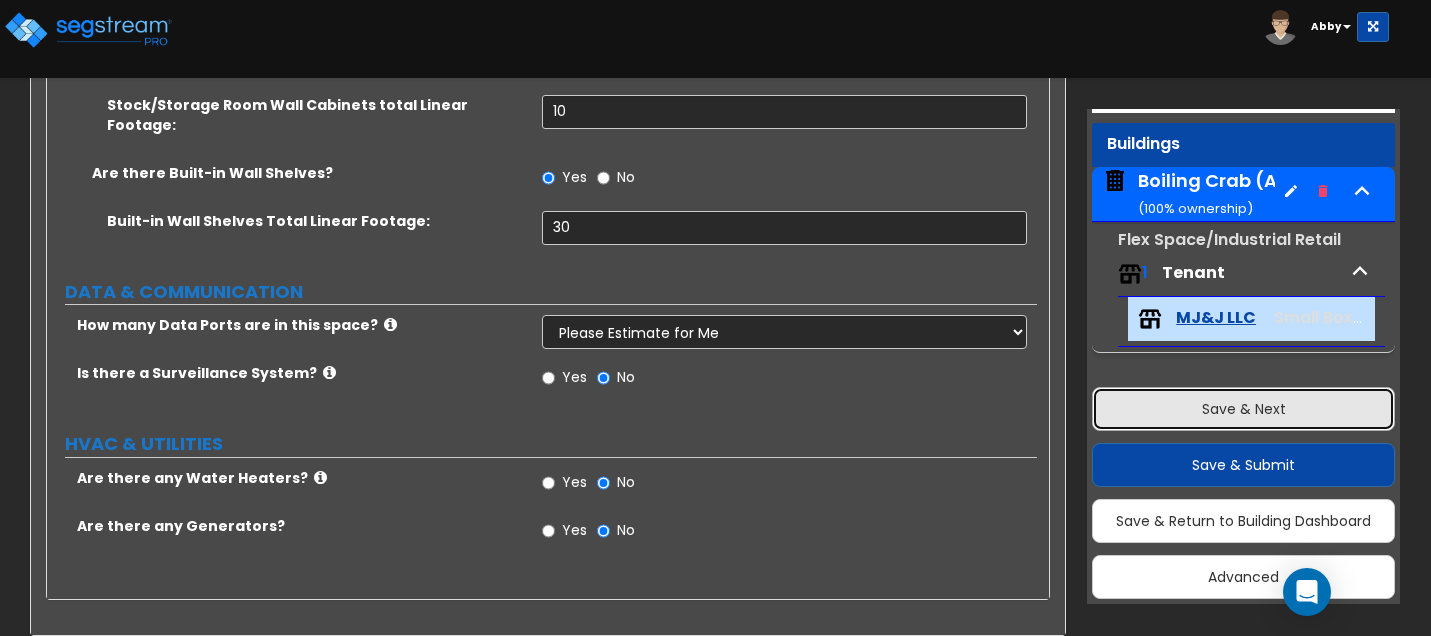 click on "Save & Next" at bounding box center (1243, 409) 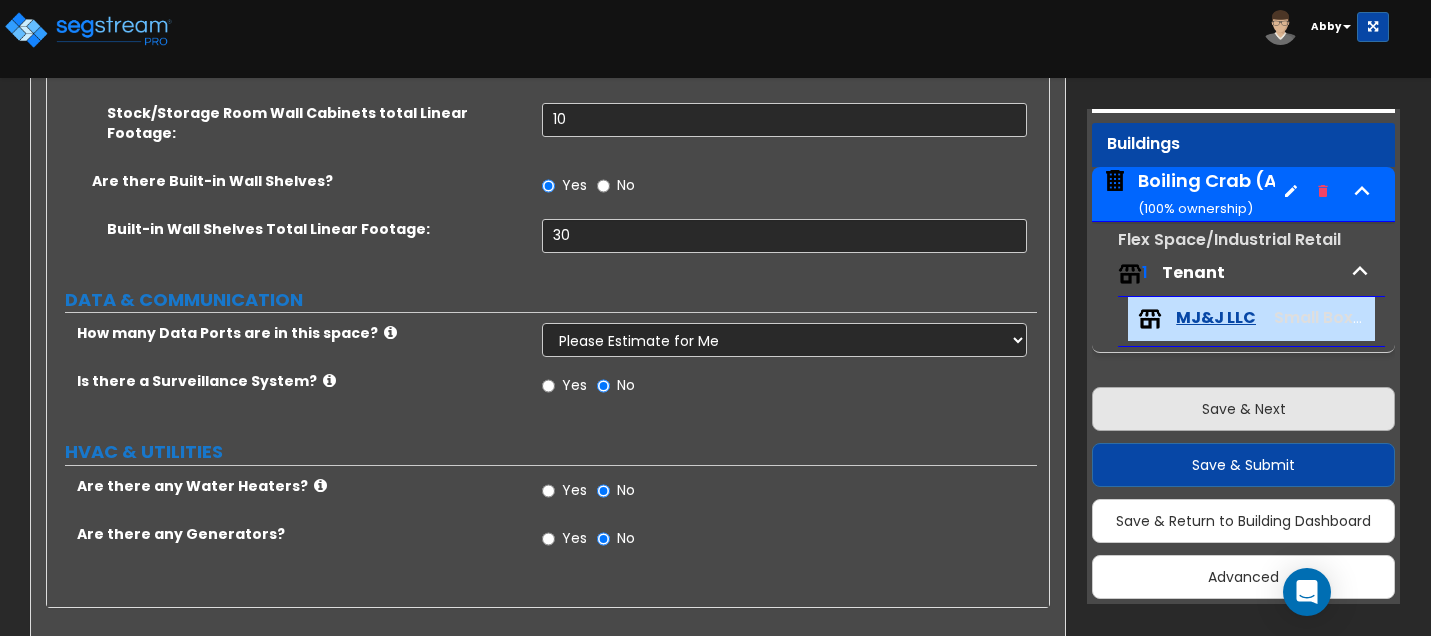 select on "2" 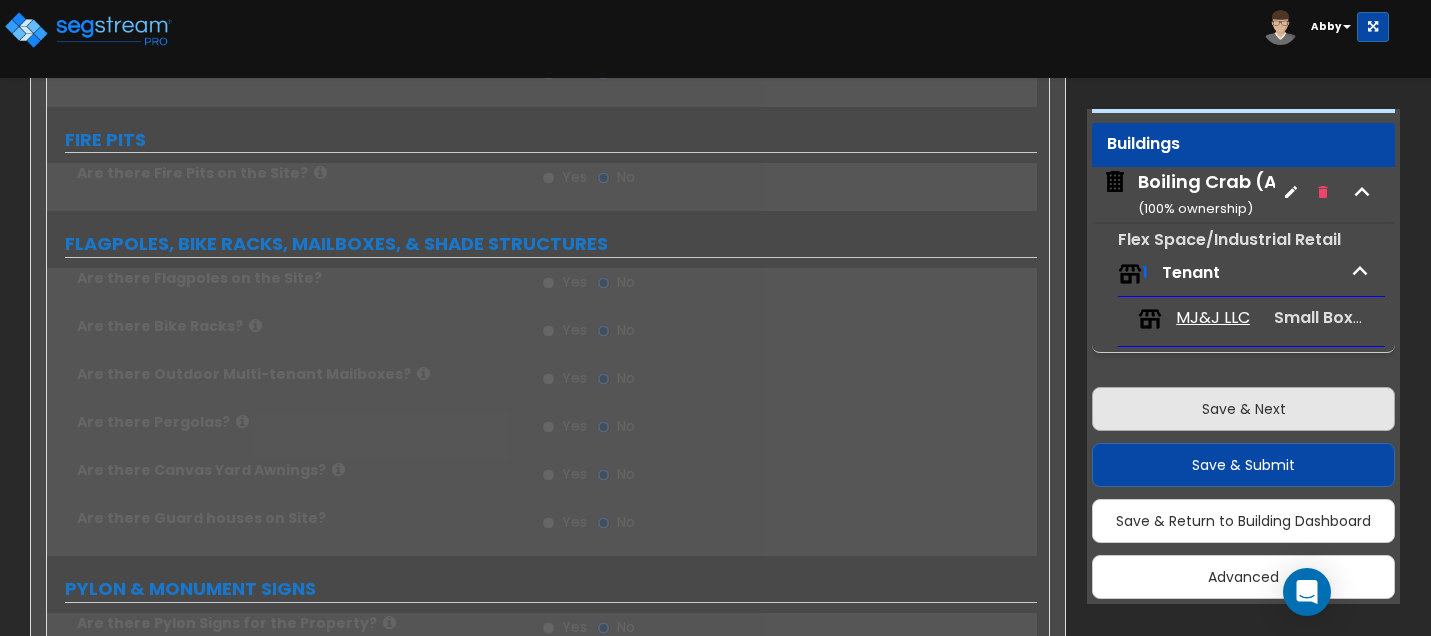 scroll, scrollTop: 3712, scrollLeft: 0, axis: vertical 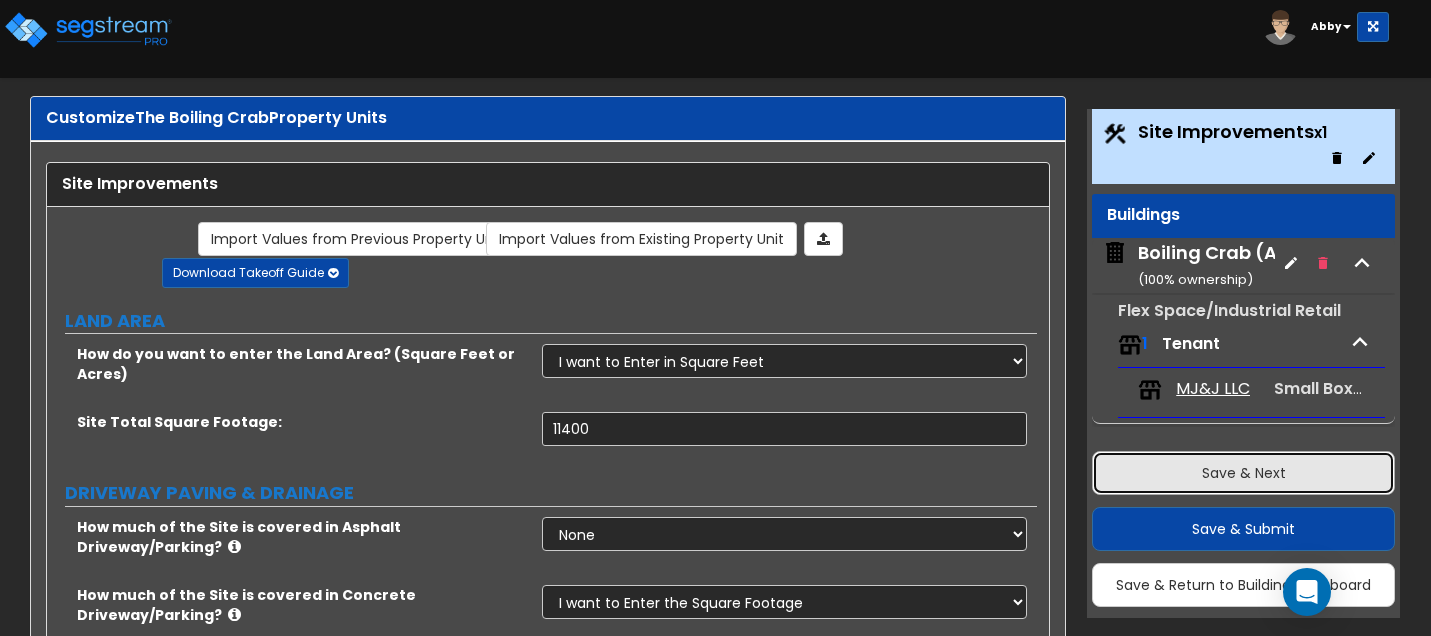 click on "Save & Next" at bounding box center [1243, 473] 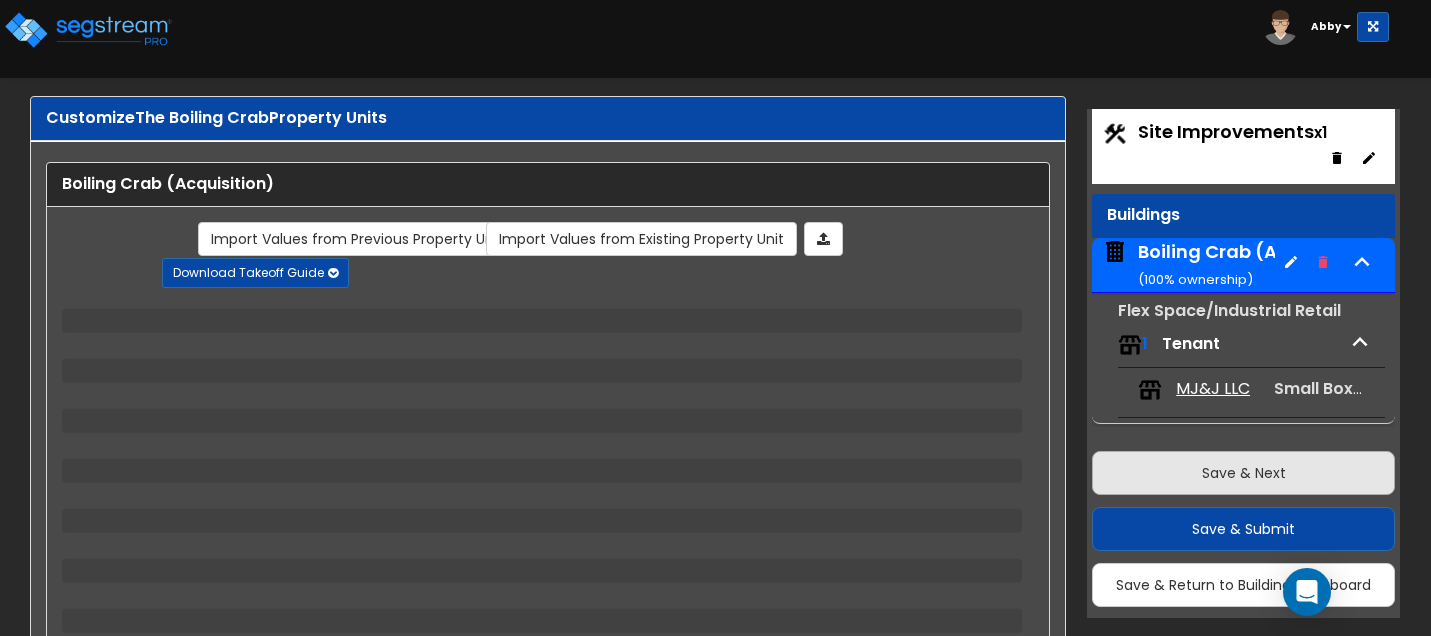 scroll, scrollTop: 118, scrollLeft: 0, axis: vertical 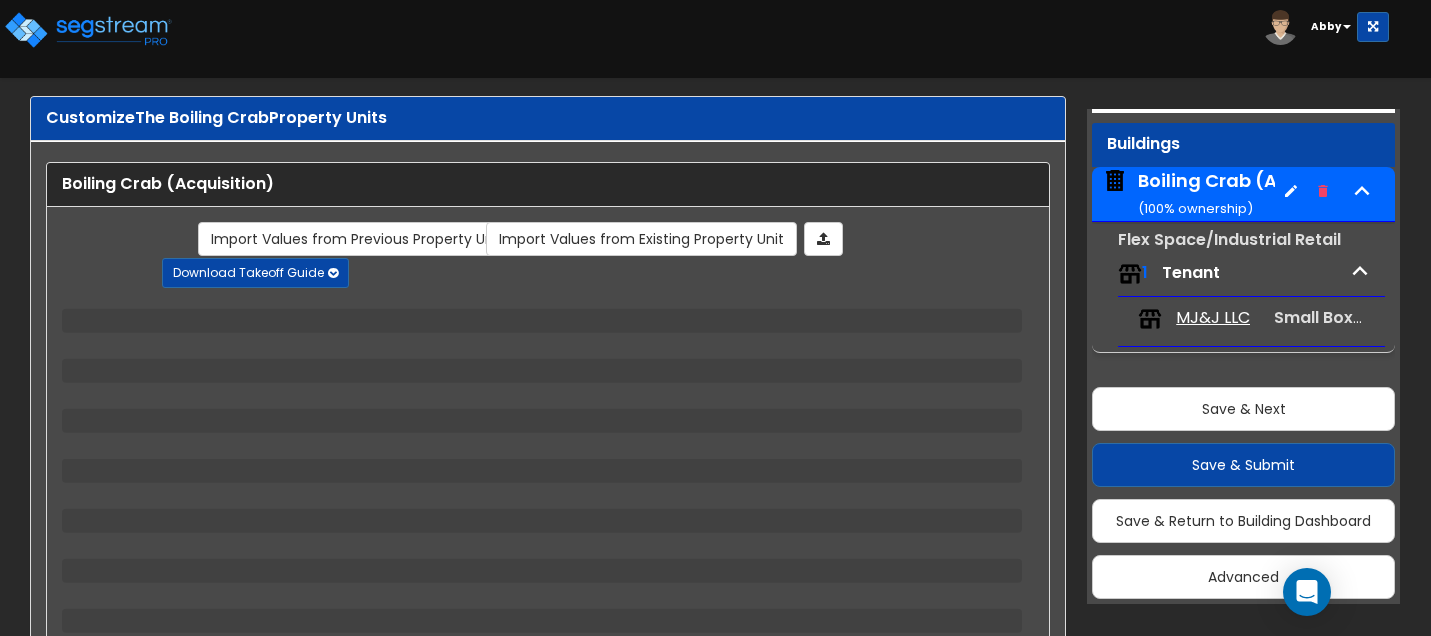 select on "8" 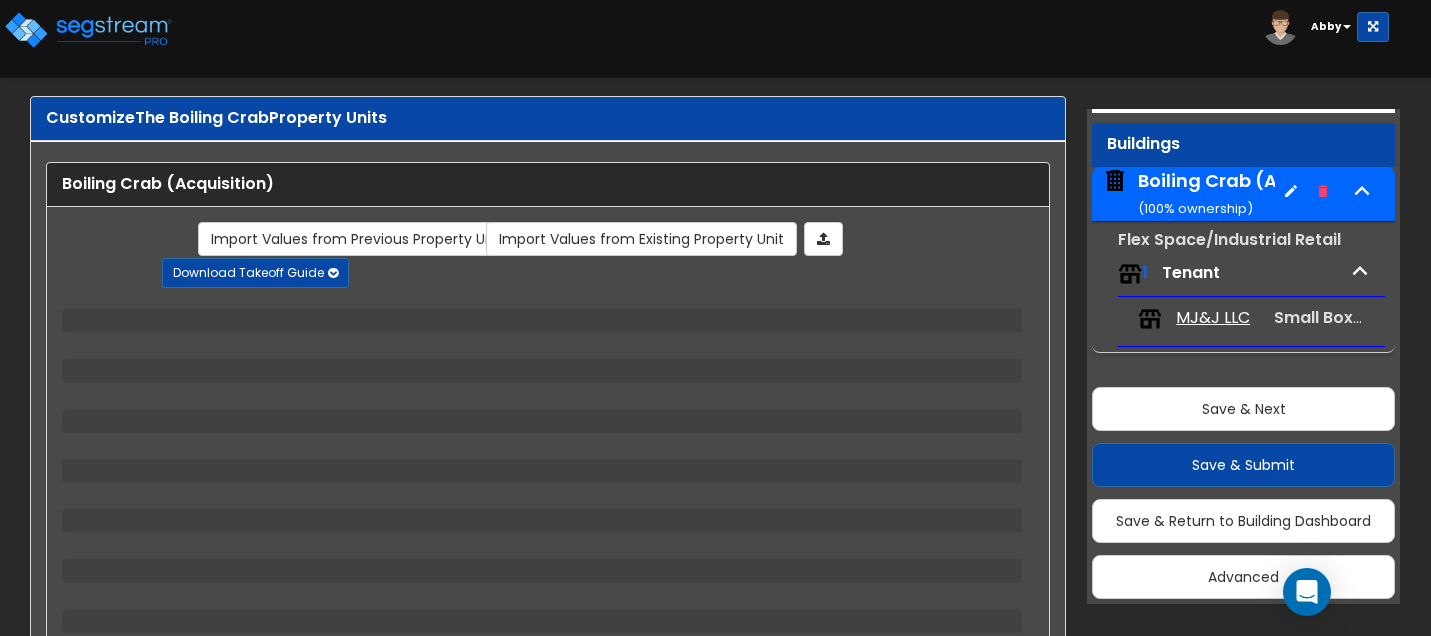 select on "2" 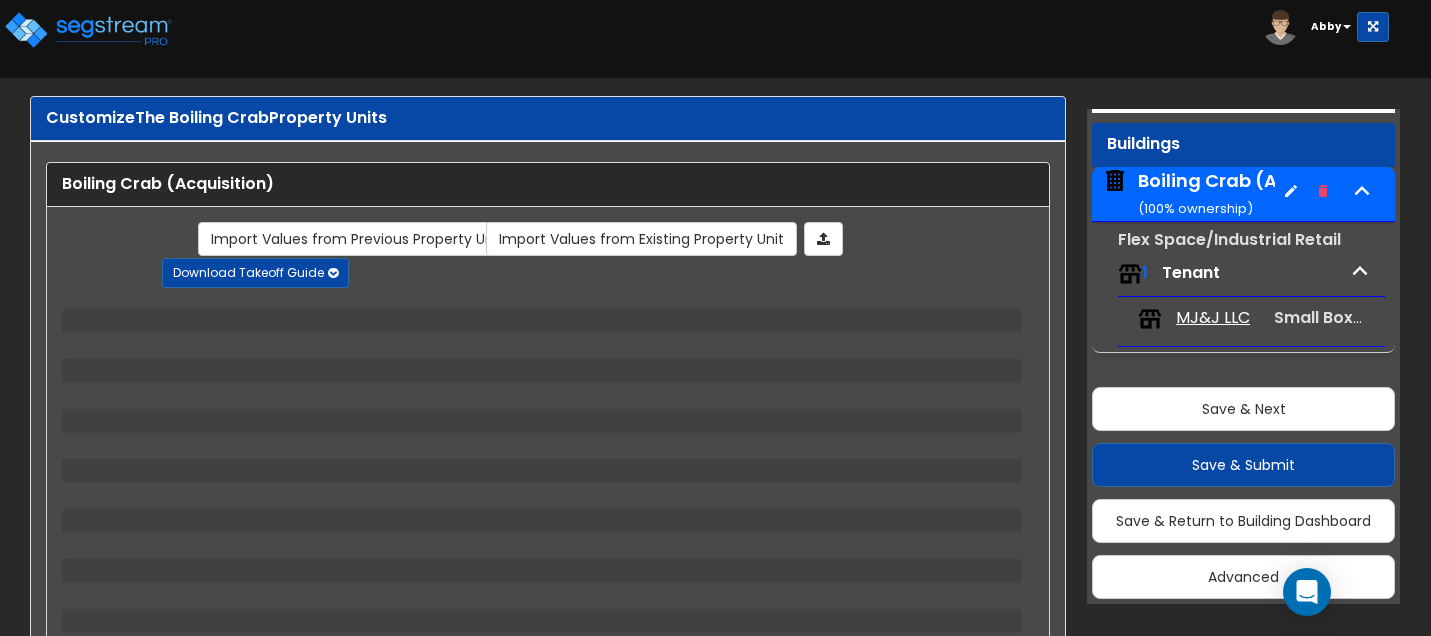 select on "3" 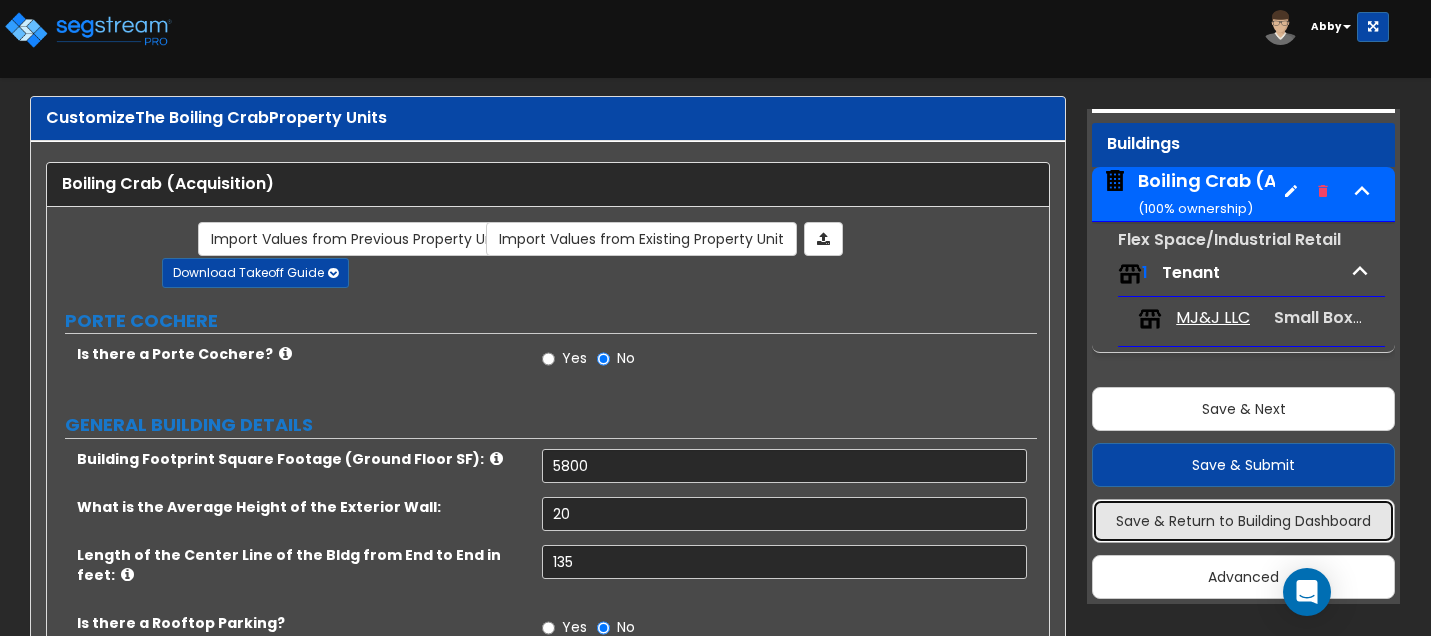 click on "Save & Return to Building Dashboard" at bounding box center (1243, 521) 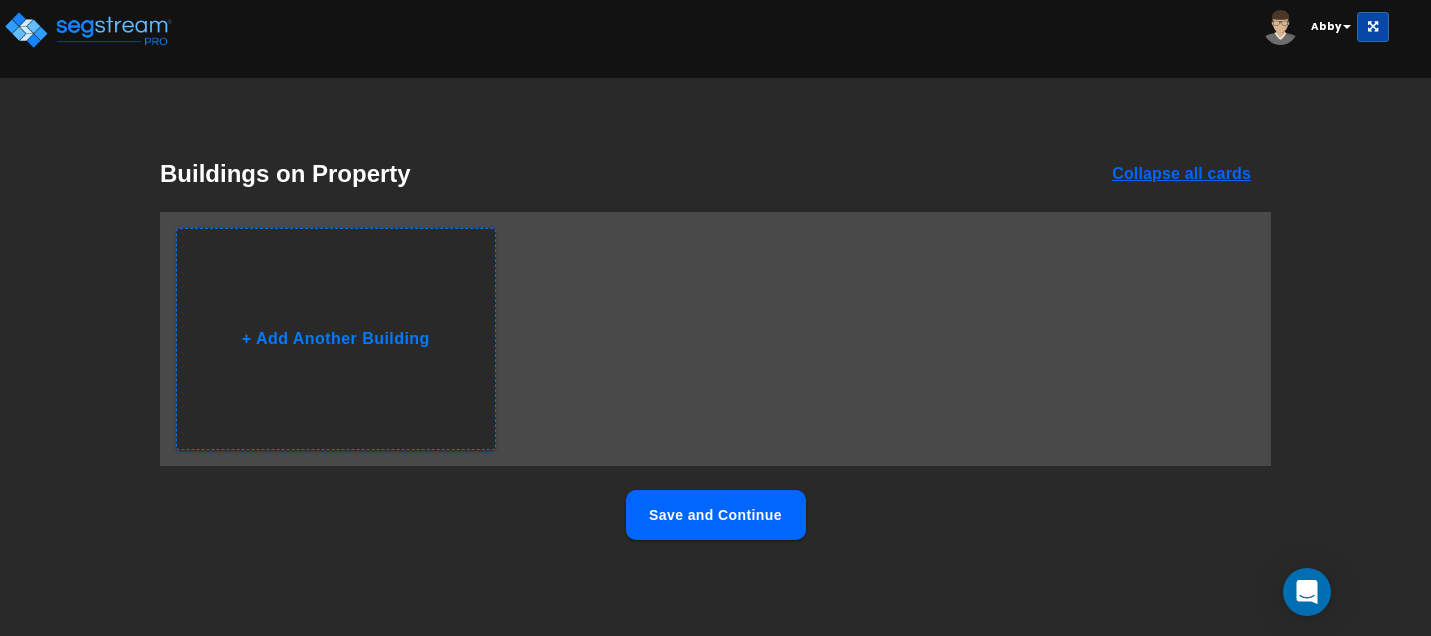 scroll, scrollTop: 0, scrollLeft: 0, axis: both 